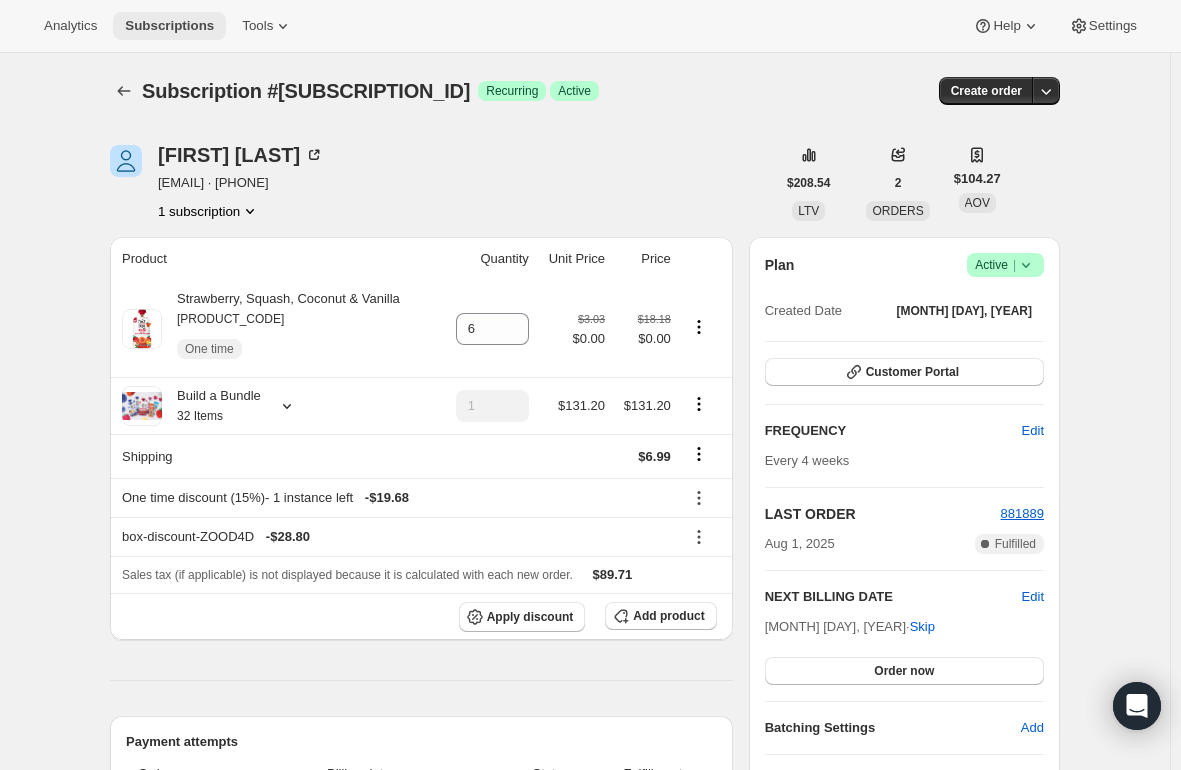 scroll, scrollTop: 0, scrollLeft: 0, axis: both 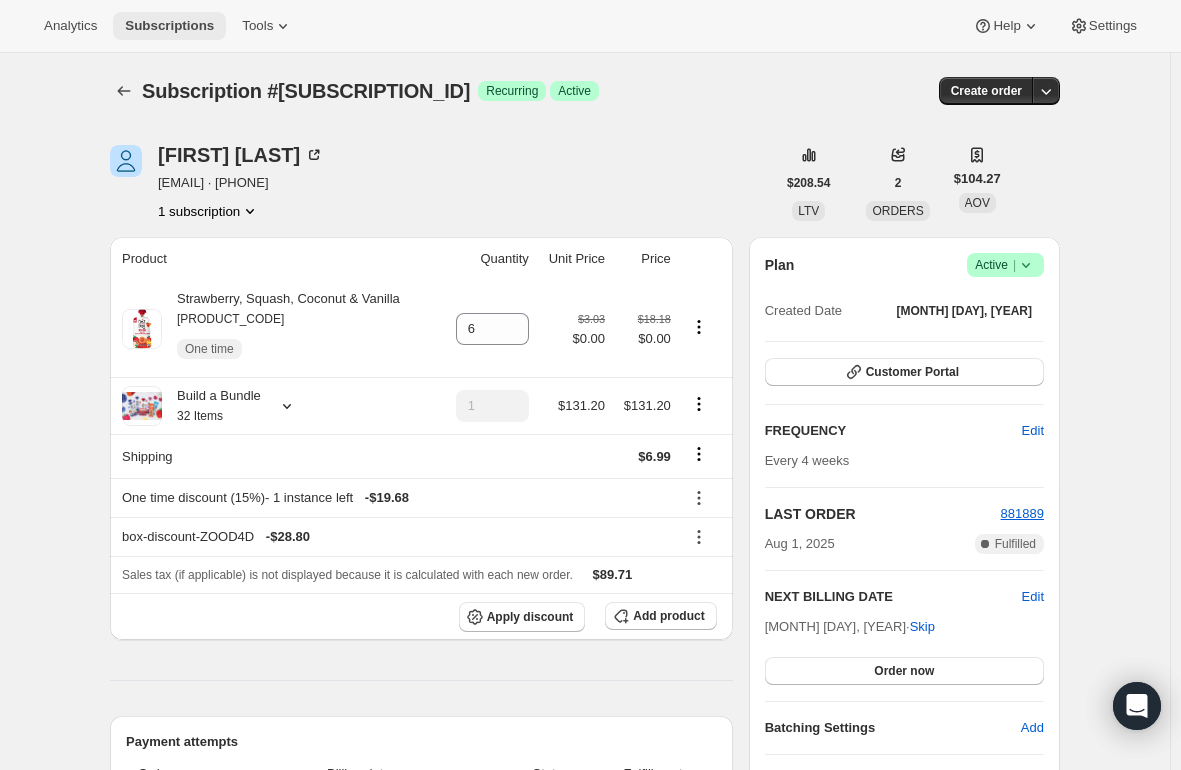 click on "Subscriptions" at bounding box center [169, 26] 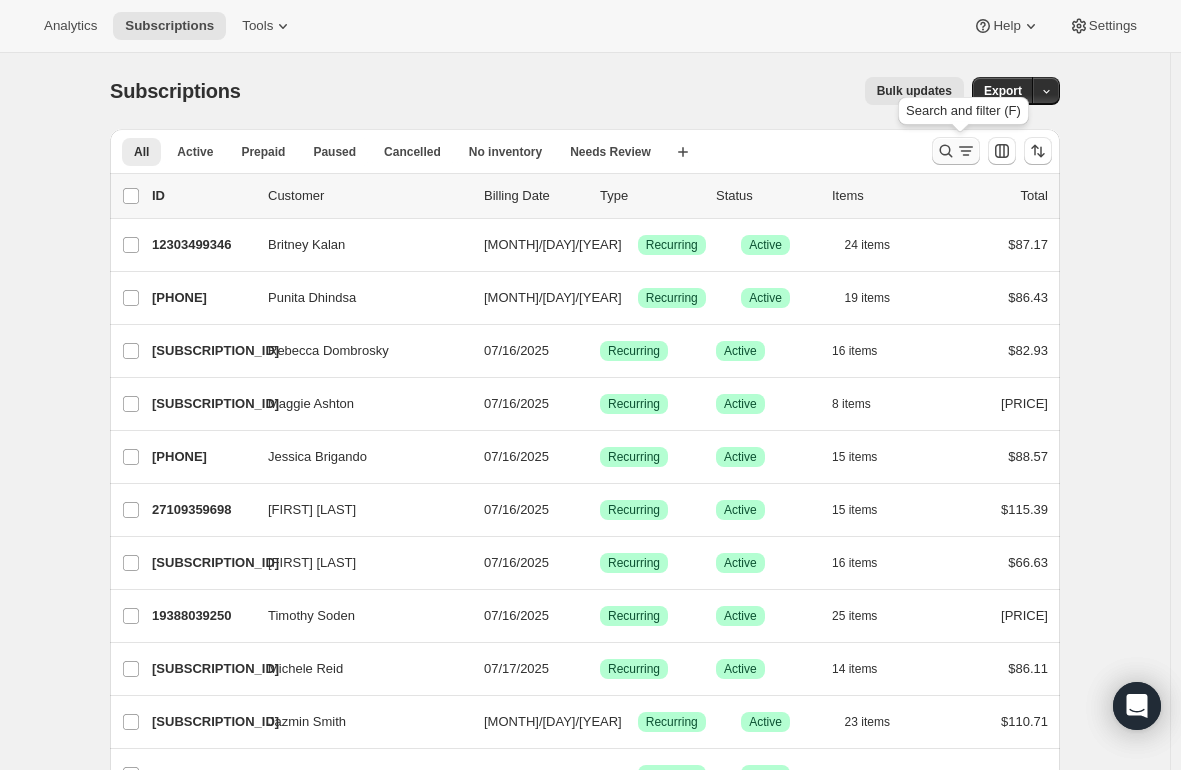 click 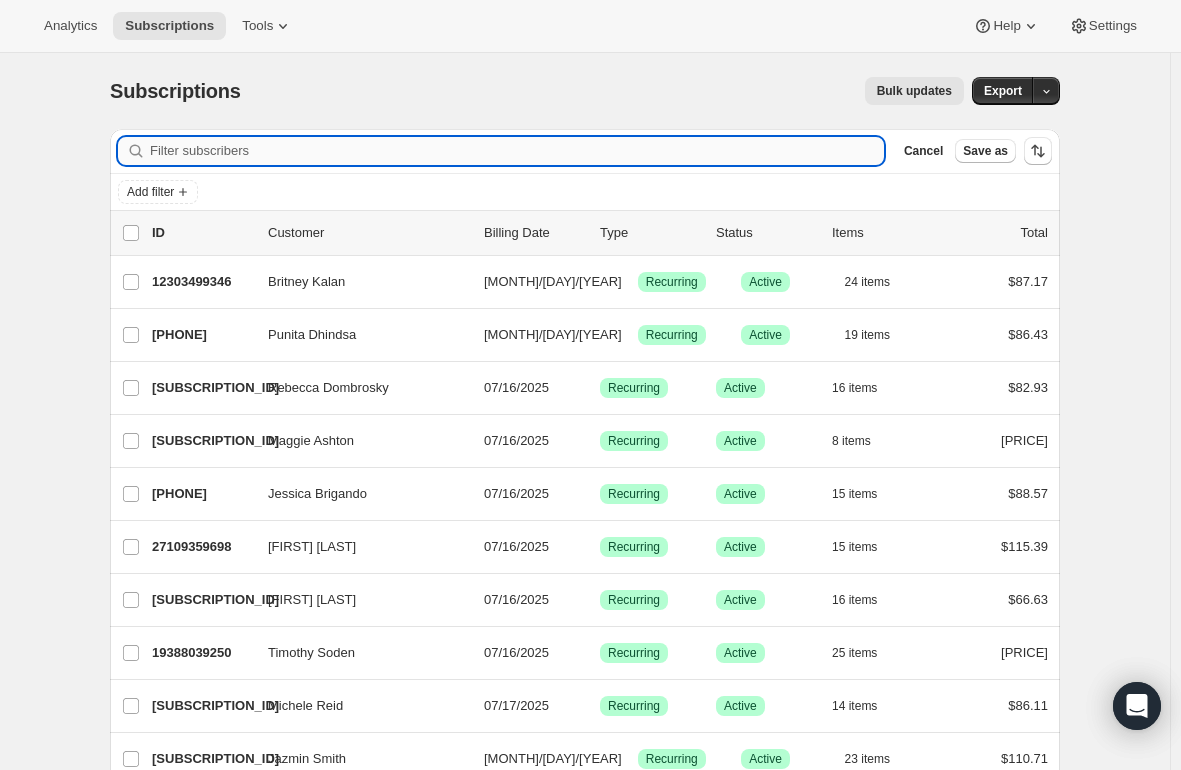click on "Filter subscribers" at bounding box center (517, 151) 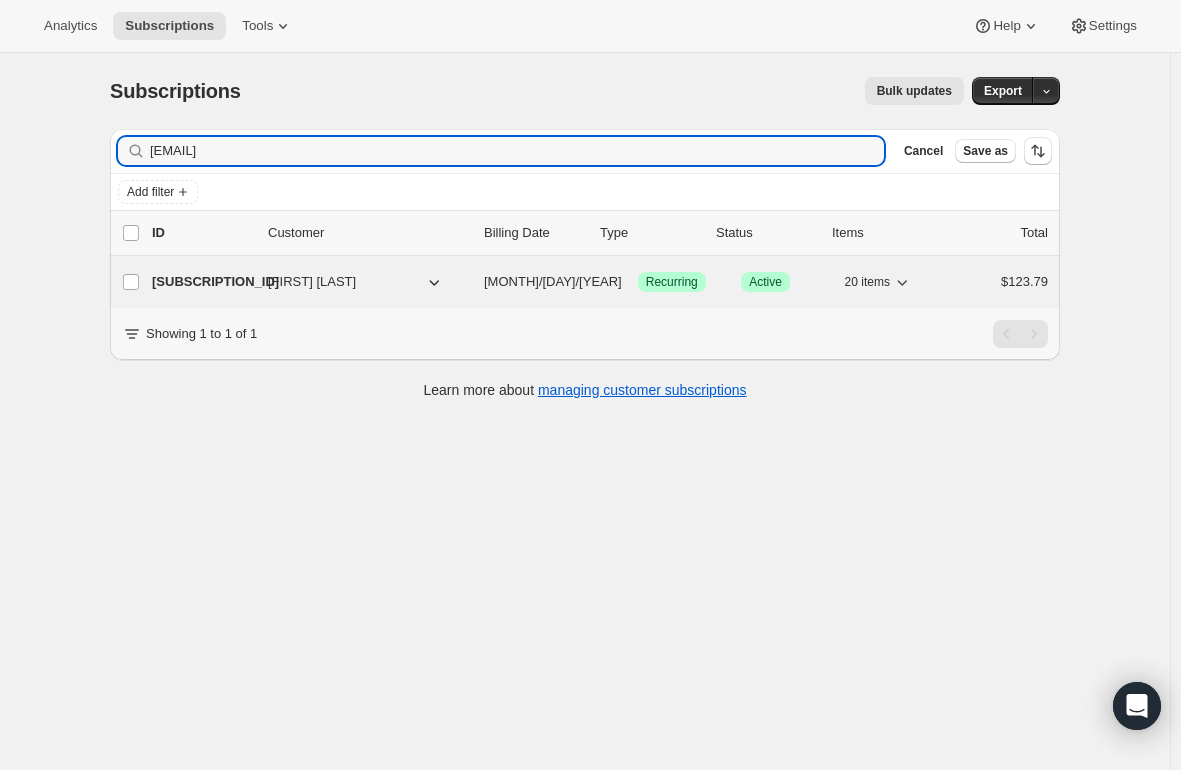 type on "sheiladell@hotmail.com" 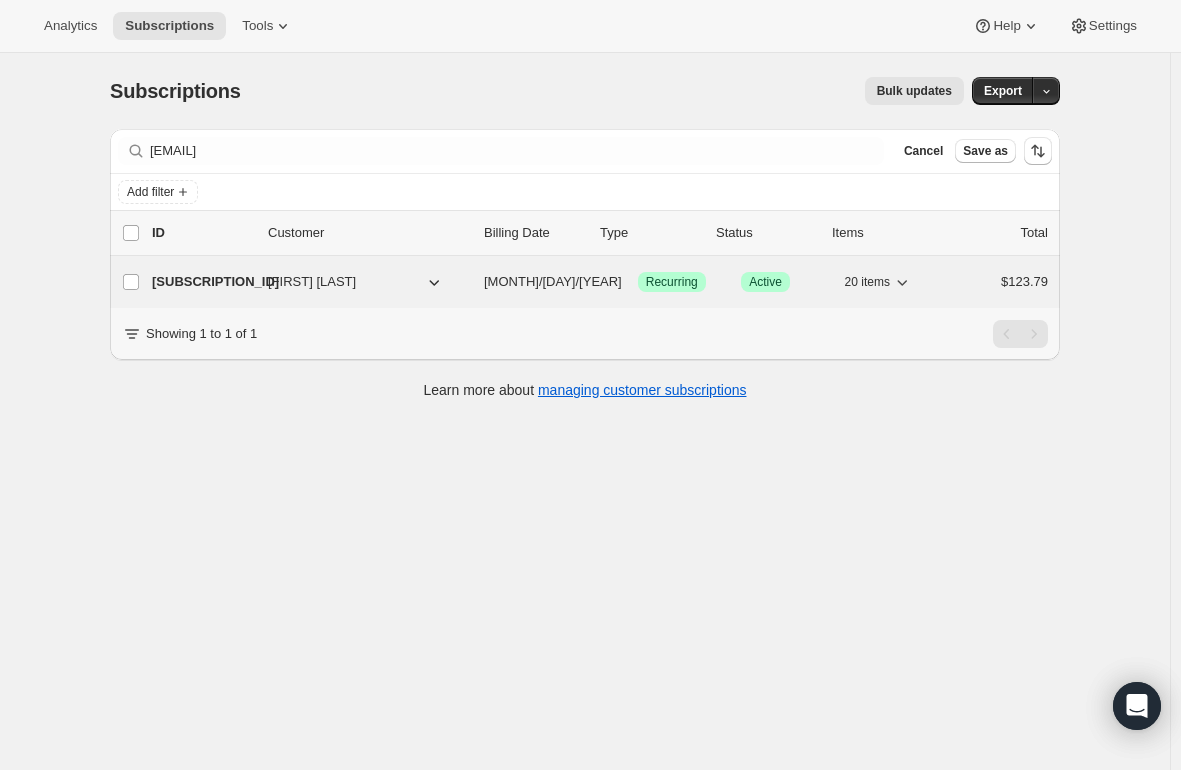click on "27046150226" at bounding box center (202, 282) 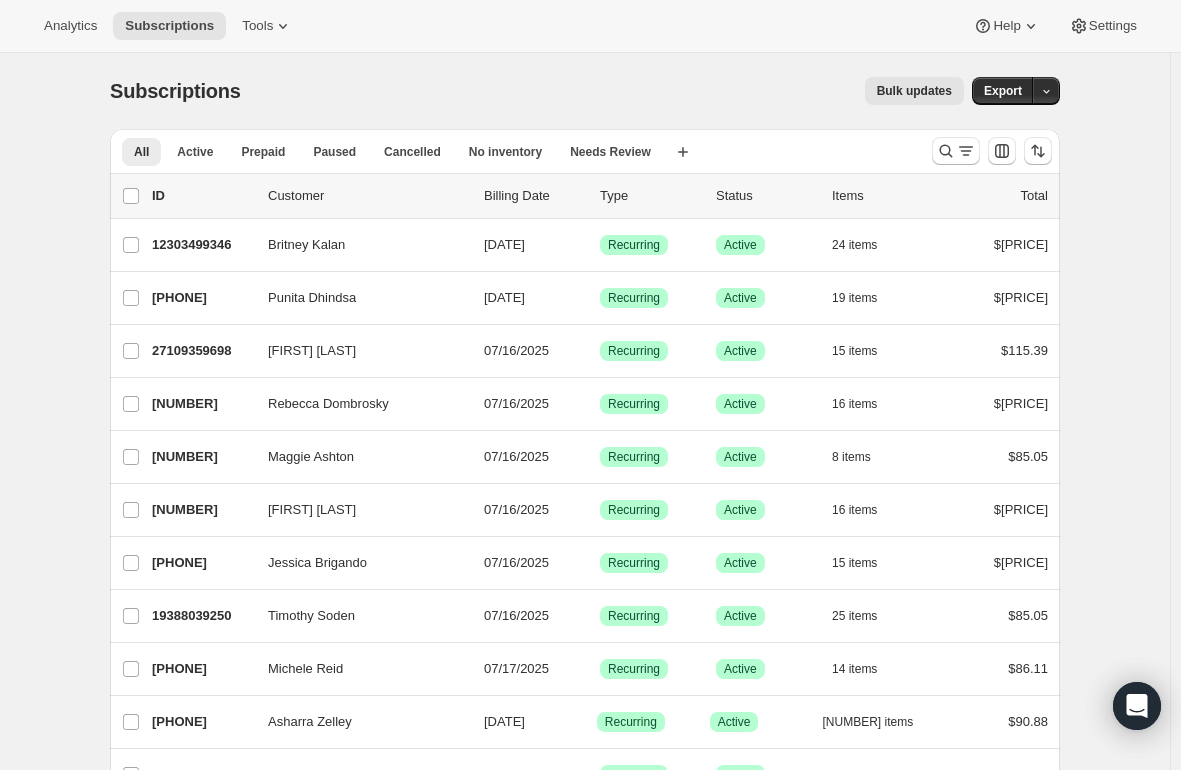 scroll, scrollTop: 0, scrollLeft: 0, axis: both 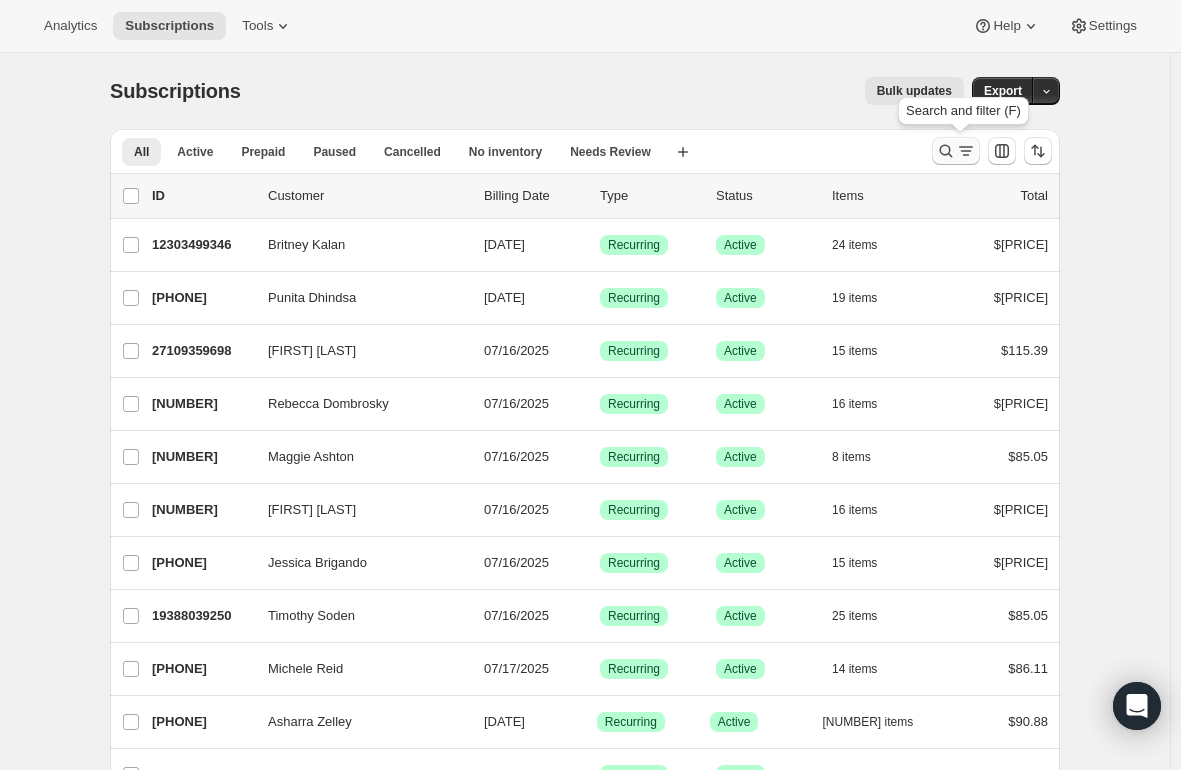 click 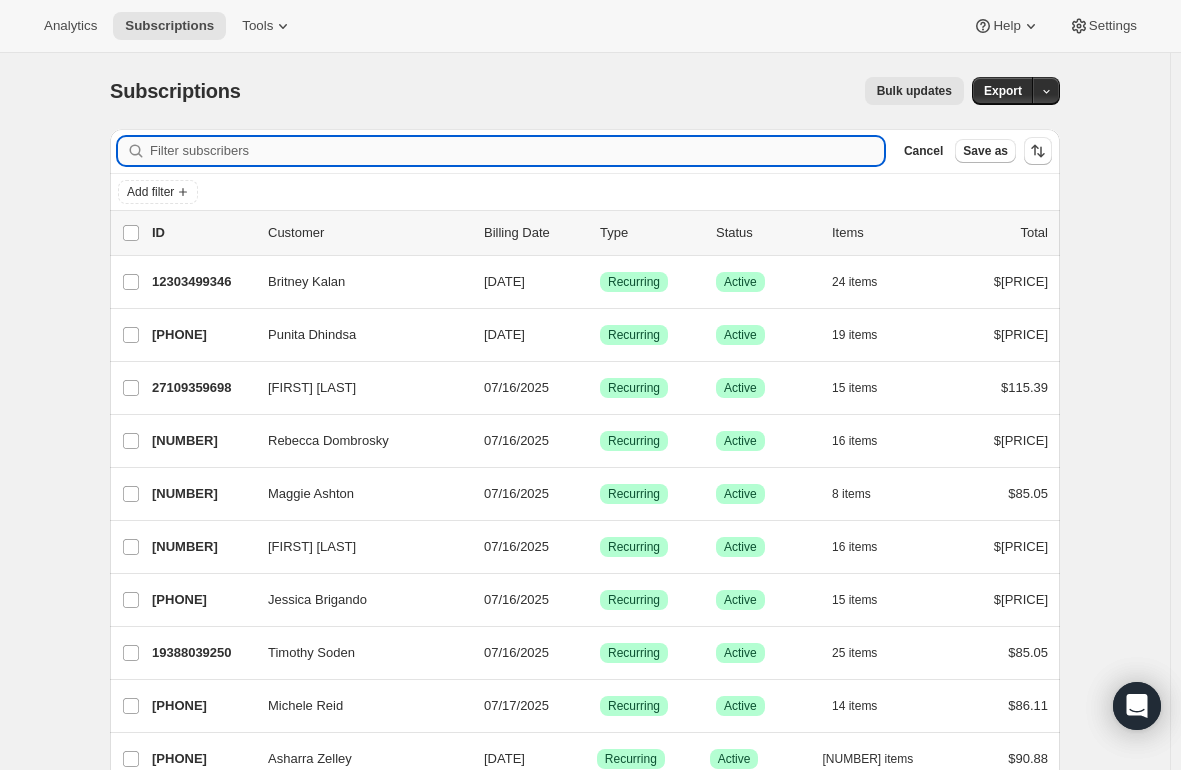 click on "Filter subscribers" at bounding box center (517, 151) 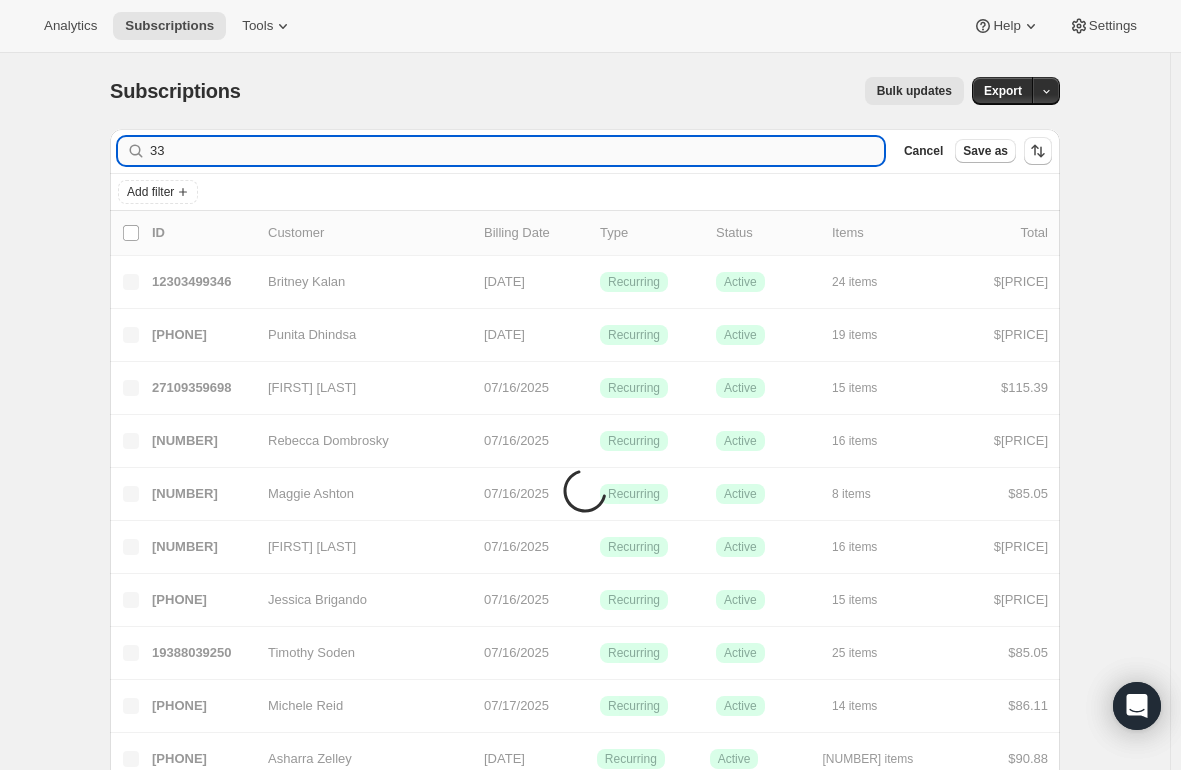 type on "3" 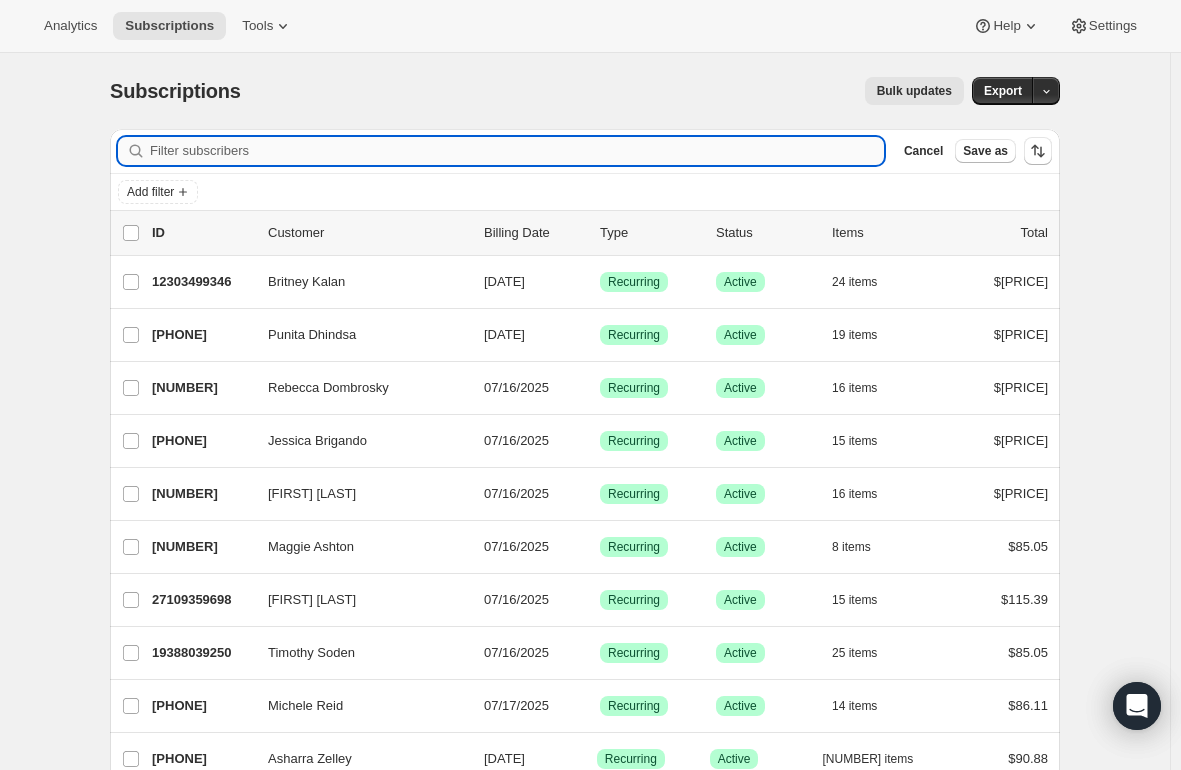 click on "Filter subscribers" at bounding box center (517, 151) 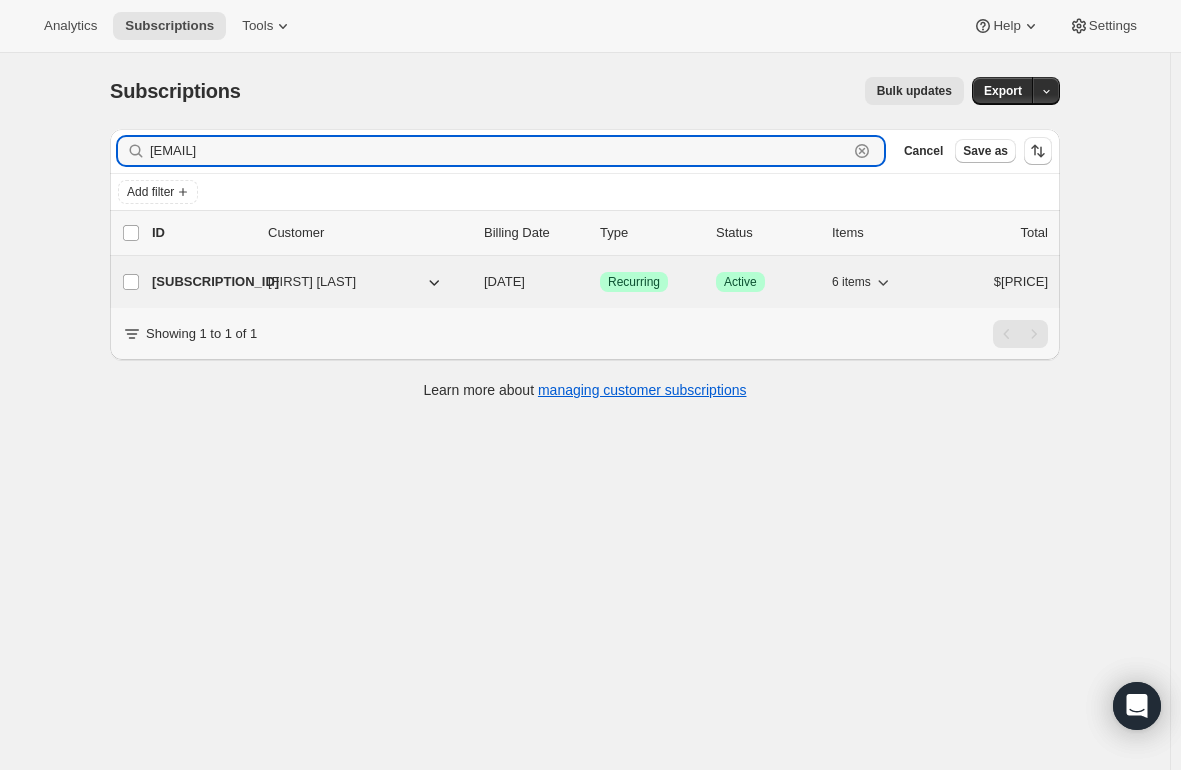 type on "[EMAIL]" 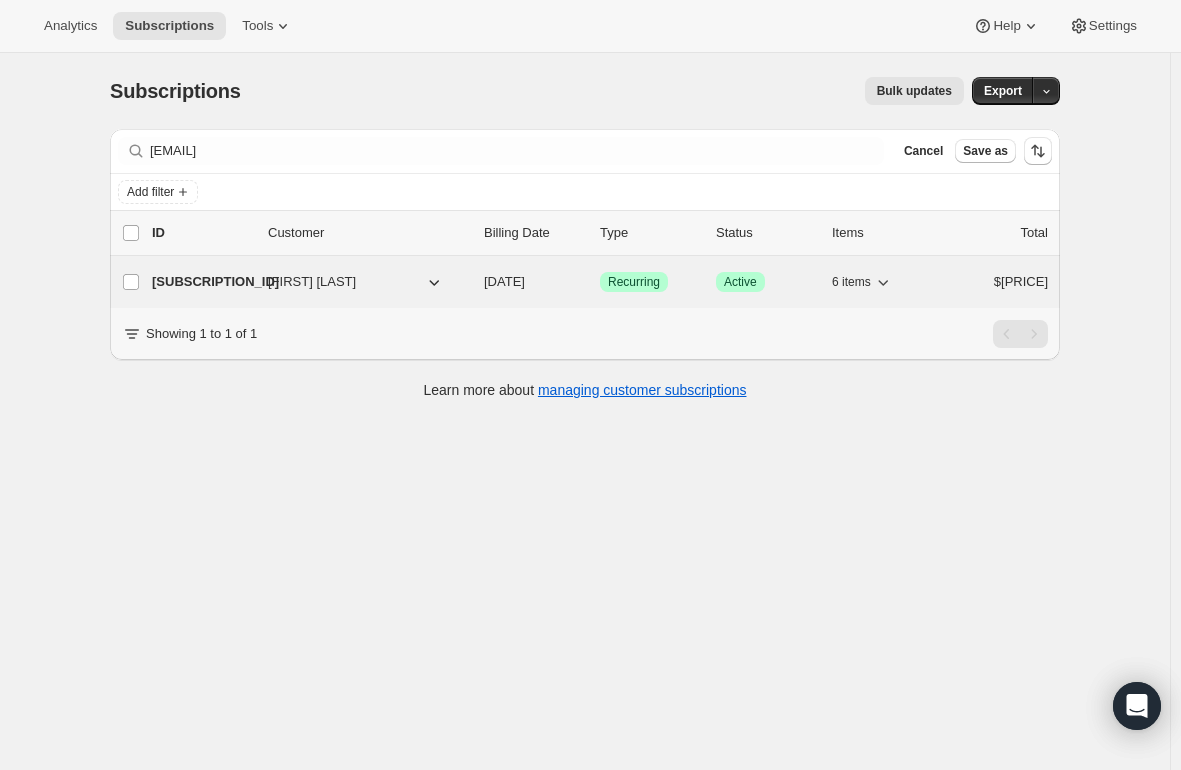click on "[SUBSCRIPTION_ID]" at bounding box center (202, 282) 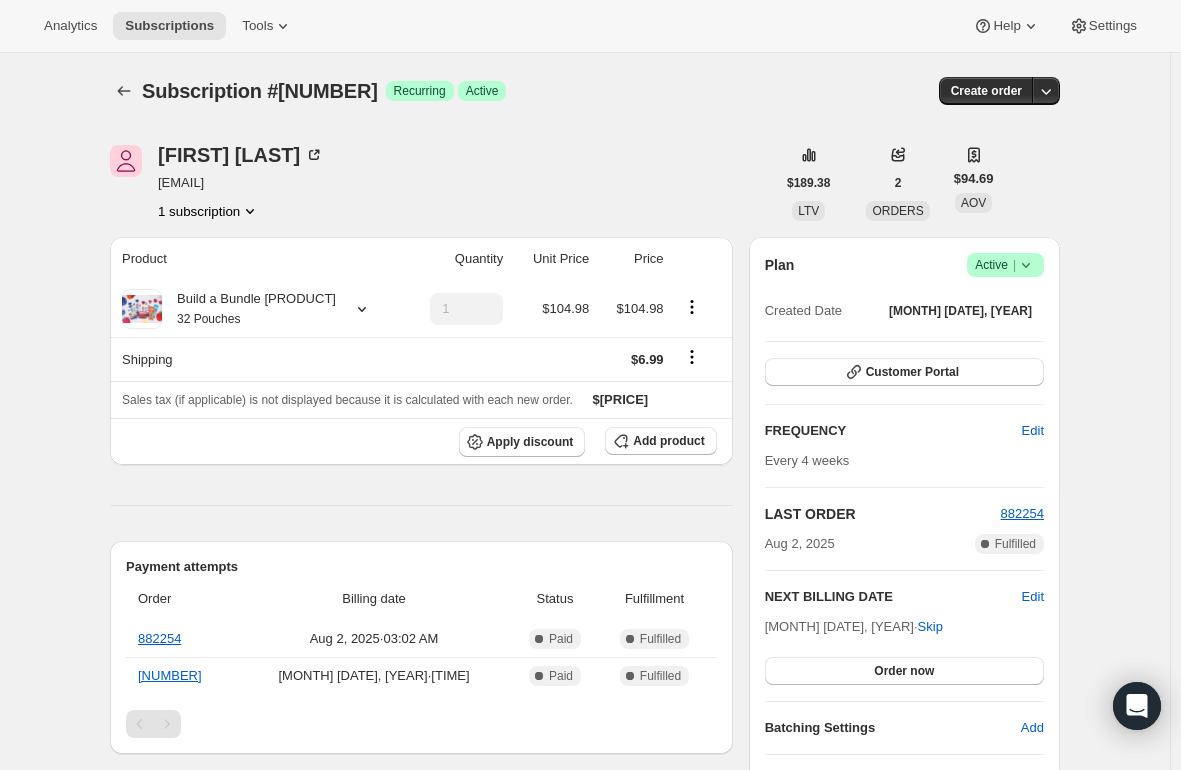 click on "Product Quantity Unit Price Price Build a Bundle Pouches 32 Pack 32 Pouches 1 [PRICE] [PRICE] Shipping [PRICE] Sales tax (if applicable) is not displayed because it is calculated with each new order.   [PRICE] Apply discount Add product Payment attempts Order Billing date Status Fulfillment [ORDER_ID] [DATE]  ·  [TIME]  Complete Paid  Complete Fulfilled Timeline [DATE] Klaviyo notification sent via Awtomic Moments. [TIME] Earned moment Free Cocoyo Mixed Berry Pouch with 3rd Subscription Box via Awtomic Moments. [TIME] Order processed successfully.  View order [TIME] [DATE] Subscription reminder email sent via Awtomic email, Klaviyo, Attentive. [TIME] [DATE] Automatically swapped items within Build a Bundle Pouches 32 Pack .   View bulk process New box selection [PRODUCT_NAME] - [PRODUCT_CODE] Previous box selection [PRODUCT_NAME] - [PRODUCT_CODE] [TIME] [DATE]." at bounding box center (421, 960) 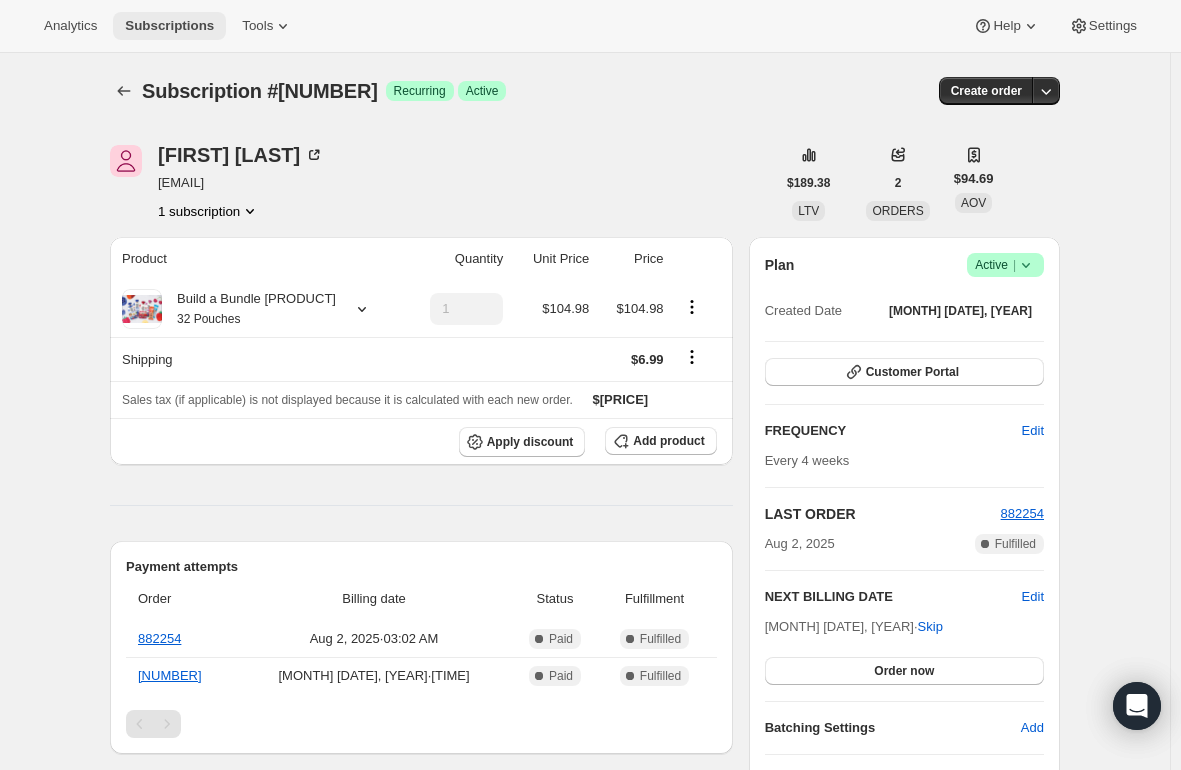 click on "Subscriptions" at bounding box center (169, 26) 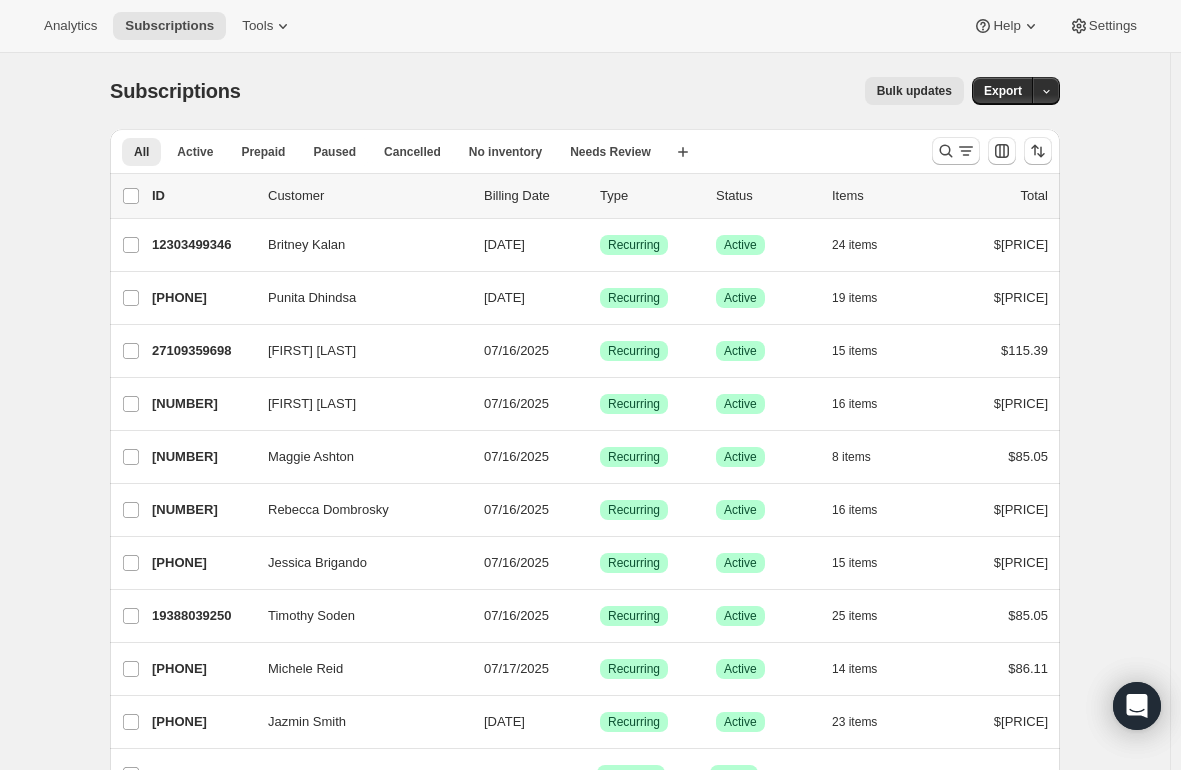 click on "ID Customer Billing Date Type Status Items Total [FIRST] [LAST] [NUMBER] [FIRST] [LAST] [DATE] Success Recurring Success Active 24   items $[PRICE]
[FIRST] [LAST] [NUMBER] [FIRST] [LAST] [DATE] Success Recurring Success Active 19   items $[PRICE]
[FIRST] [LAST] [NUMBER] [FIRST] [LAST] [DATE] Success Recurring Success Active 15   items $[PRICE]
[FIRST] [LAST] [NUMBER] [FIRST] [LAST] [DATE] Success Recurring Success Active 16   items $[PRICE]
[FIRST] [LAST] [NUMBER] [FIRST] [LAST] [DATE] Success Recurring Success Active 8   items $[PRICE]
[NUMBER]" at bounding box center [585, 1516] 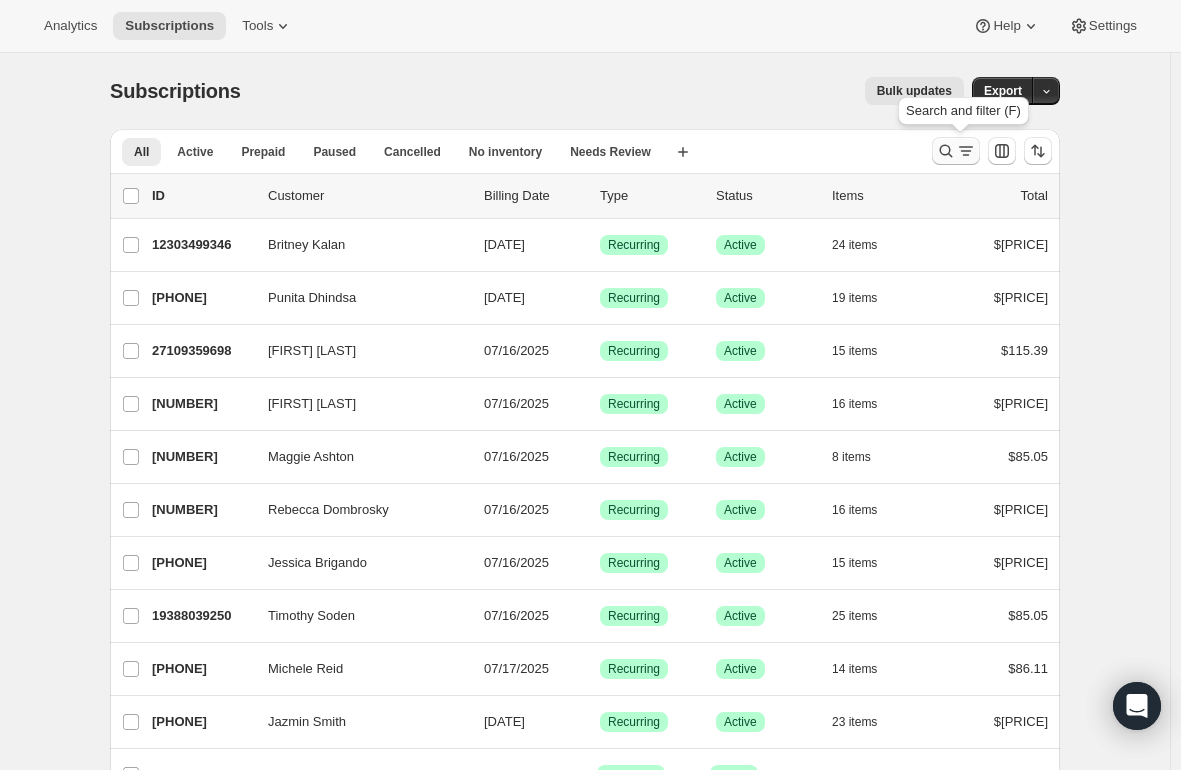 click 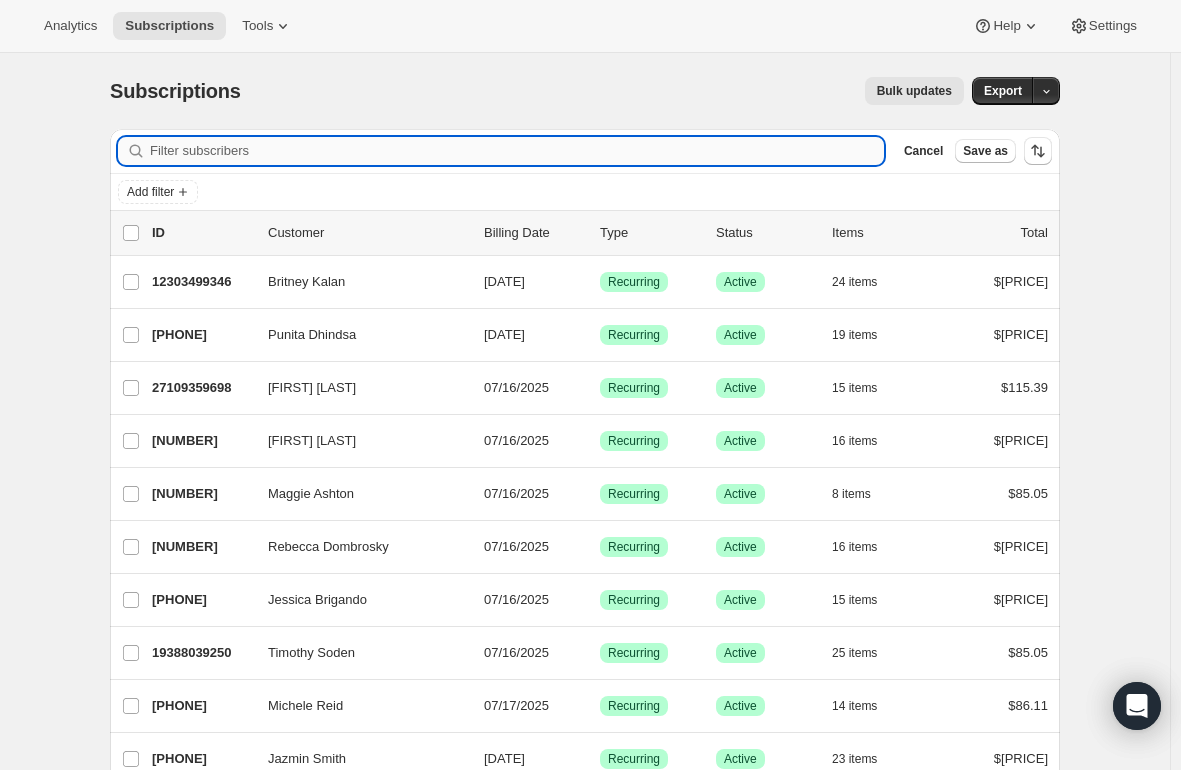 click on "Filter subscribers" at bounding box center (517, 151) 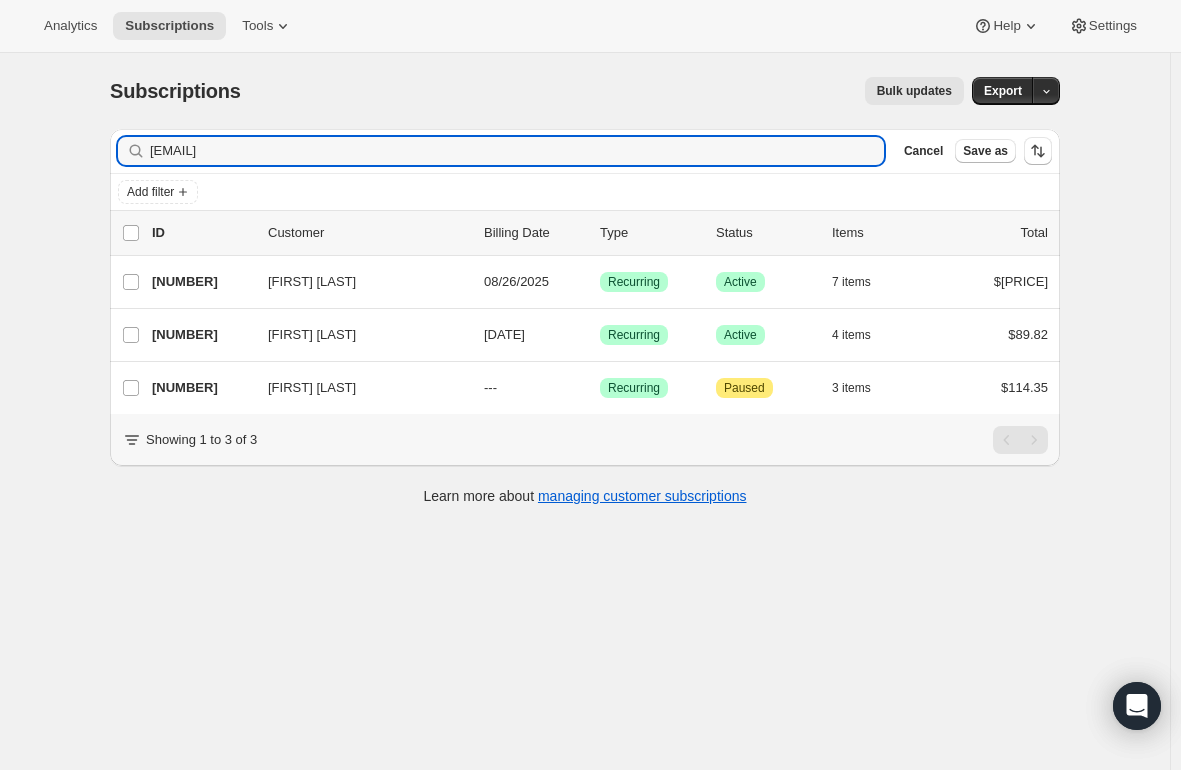 type on "[EMAIL]" 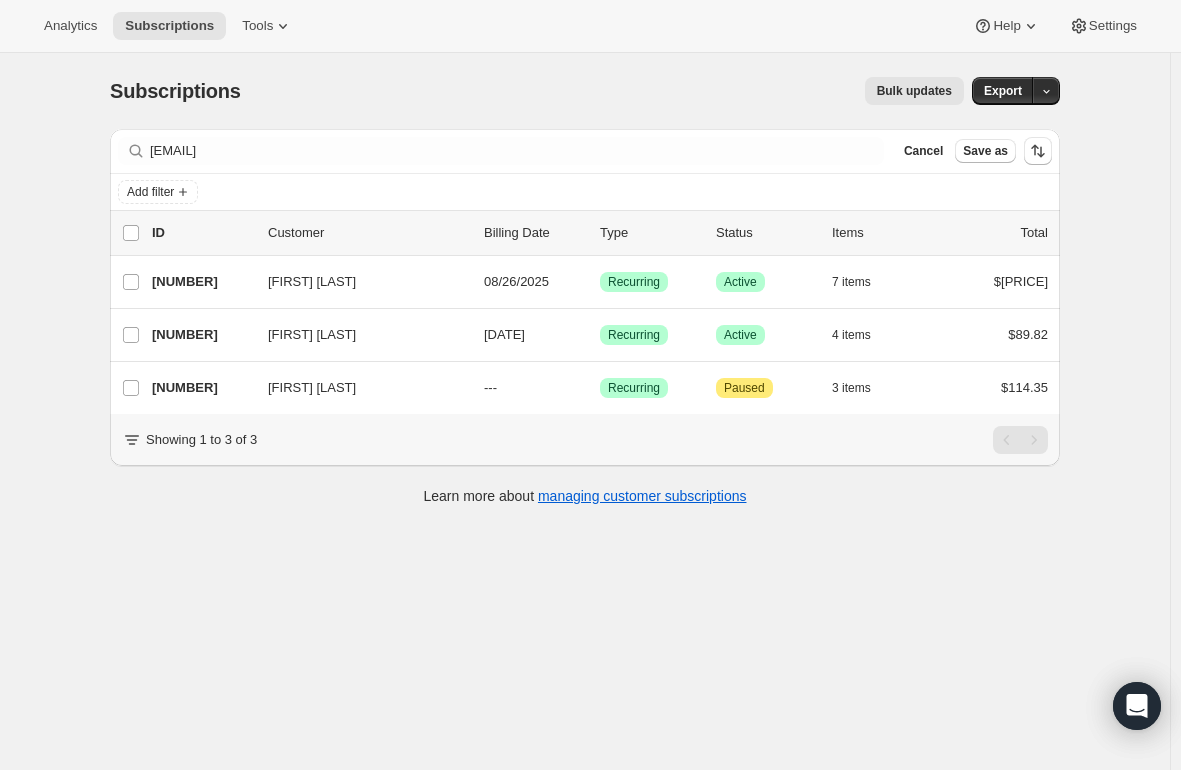 click on "ID Customer Billing Date Type Status Items Total [FIRST] [LAST] [NUMBER] [FIRST] [LAST] [DATE] Success Recurring Success Active 7   items $[PRICE]
[FIRST] [LAST] [NUMBER] [FIRST] [LAST] [DATE] Success Recurring Success Active 4   items $[PRICE]
[FIRST] [LAST] [NUMBER] [FIRST] [LAST] --- Success Recurring Attention Paused 3   items $[PRICE]" at bounding box center (585, 438) 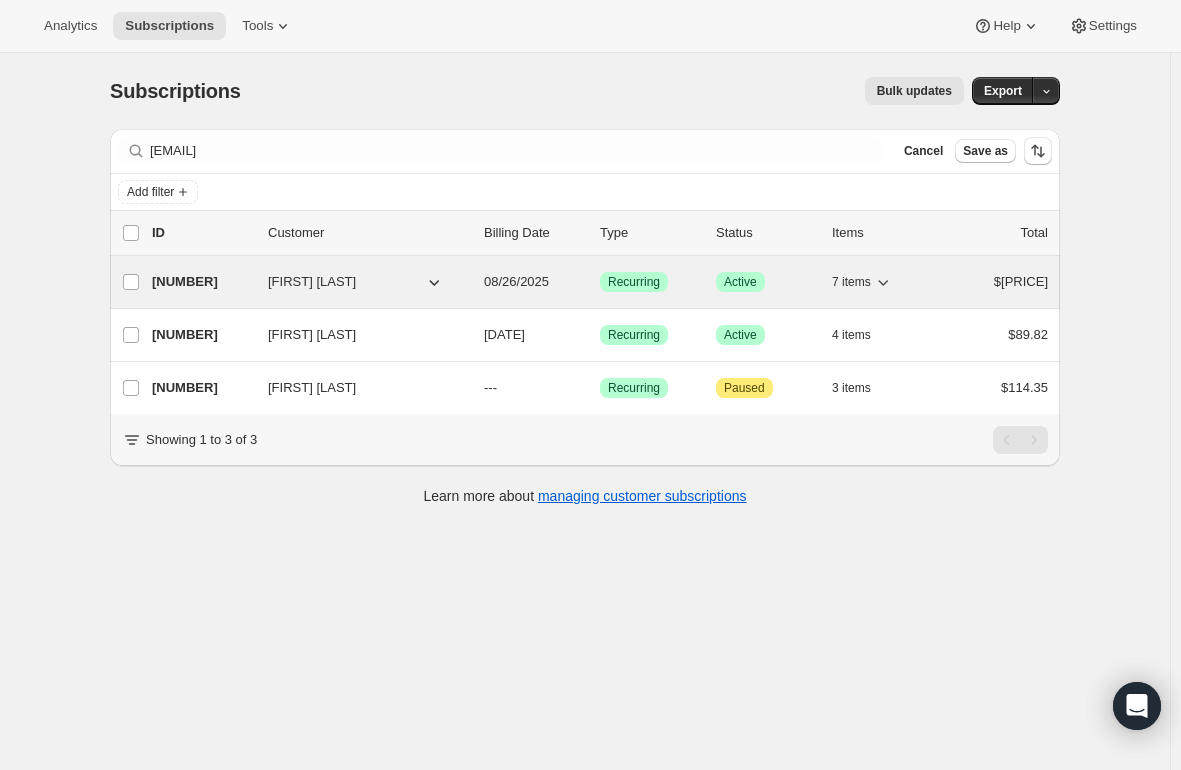 click on "[NUMBER]" at bounding box center (202, 282) 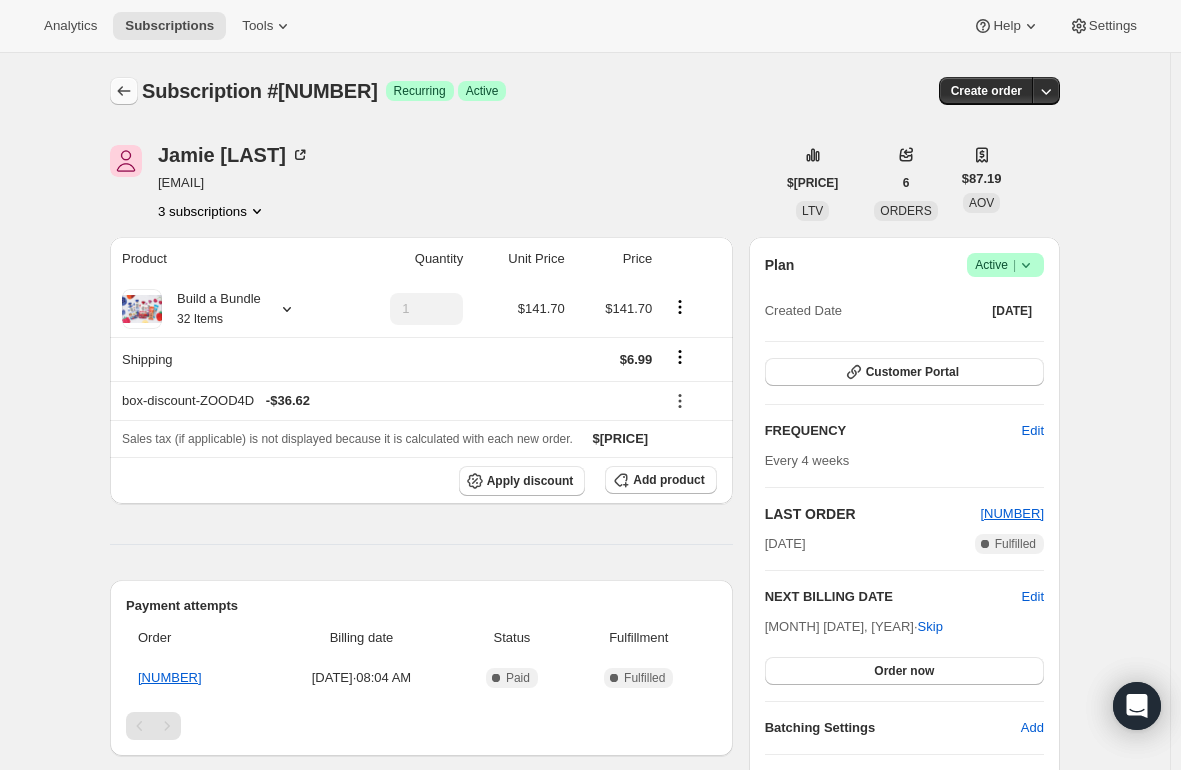 click 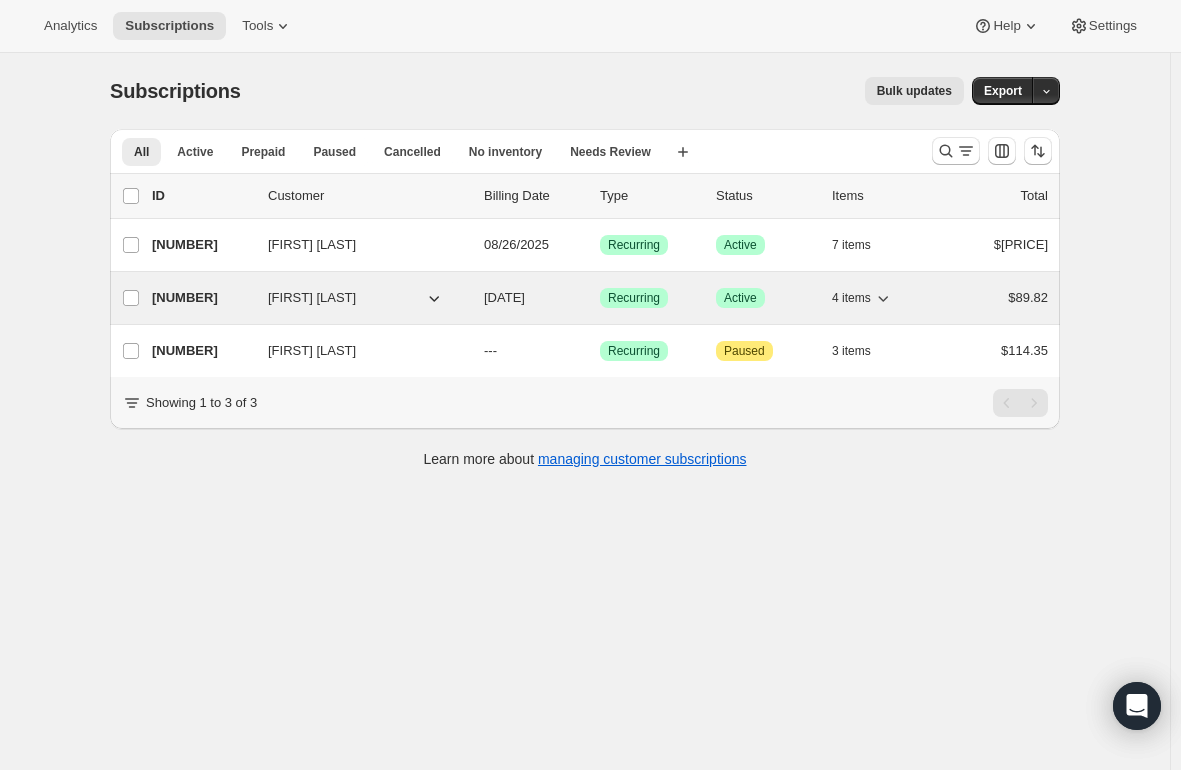 click on "[NUMBER]" at bounding box center [202, 298] 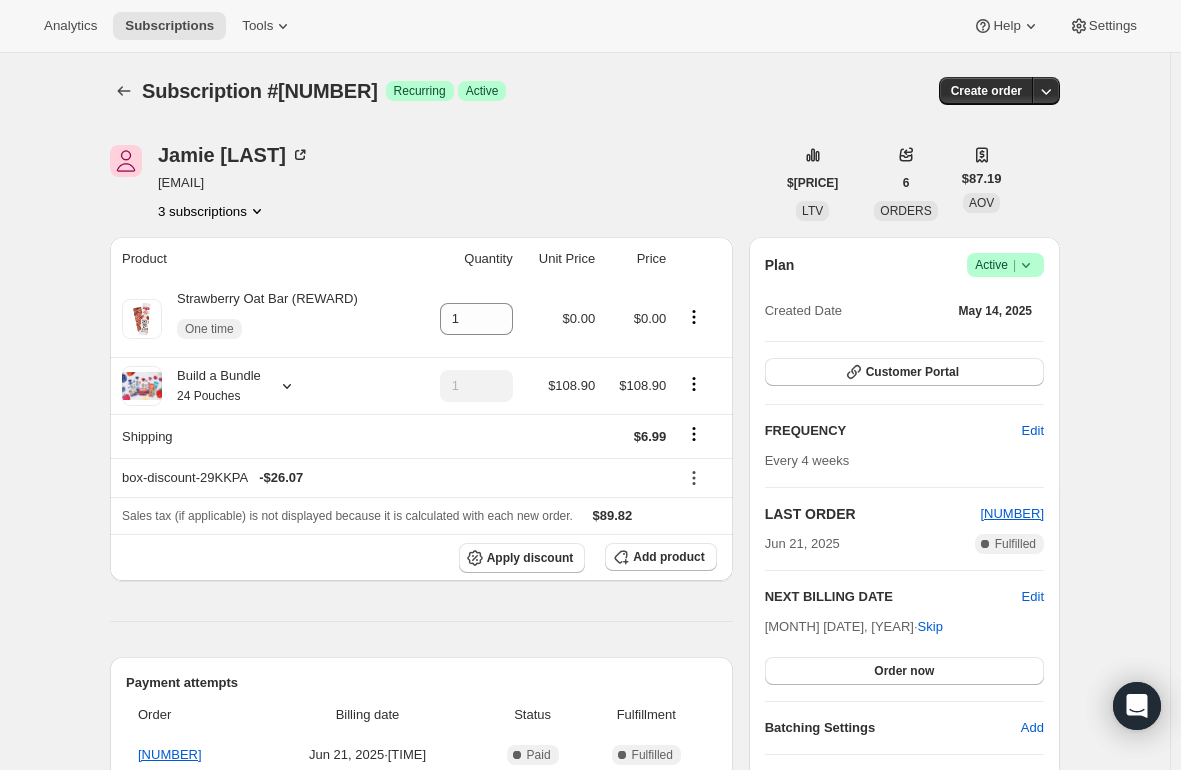 click on "[FIRST] [LAST] [EMAIL] 3 subscriptions" at bounding box center (442, 183) 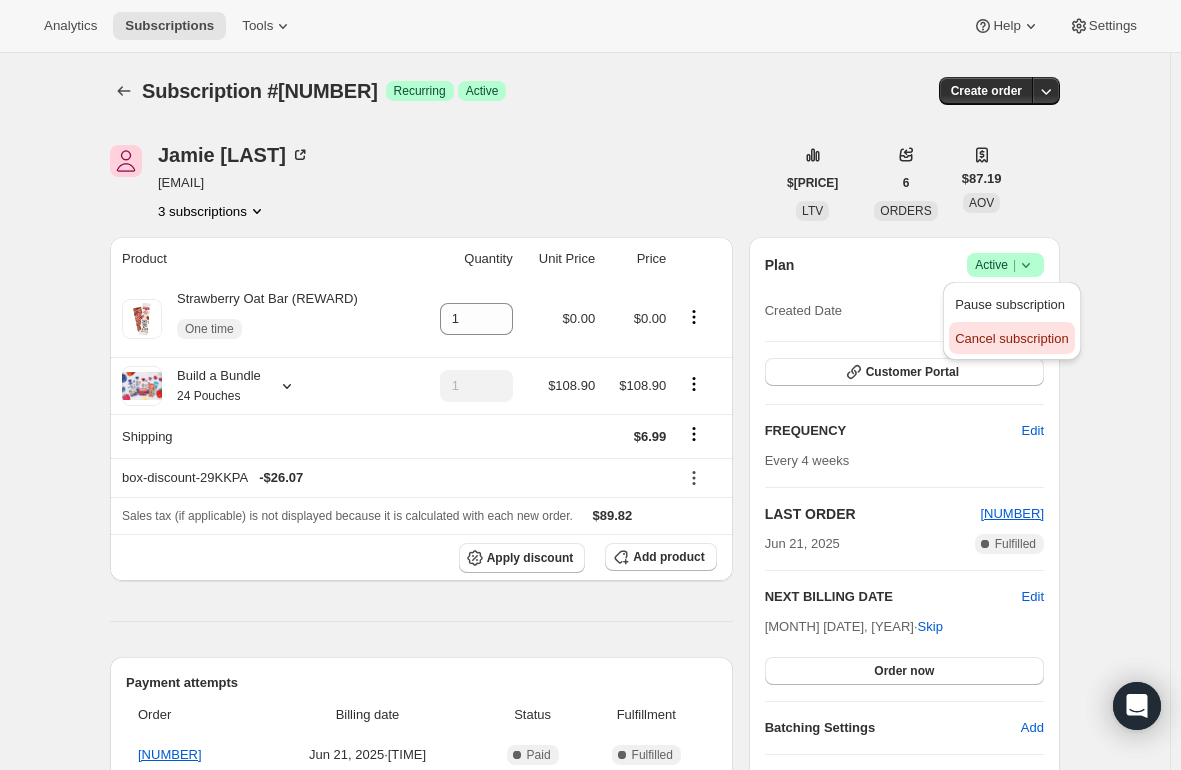 click on "Cancel subscription" at bounding box center (1011, 338) 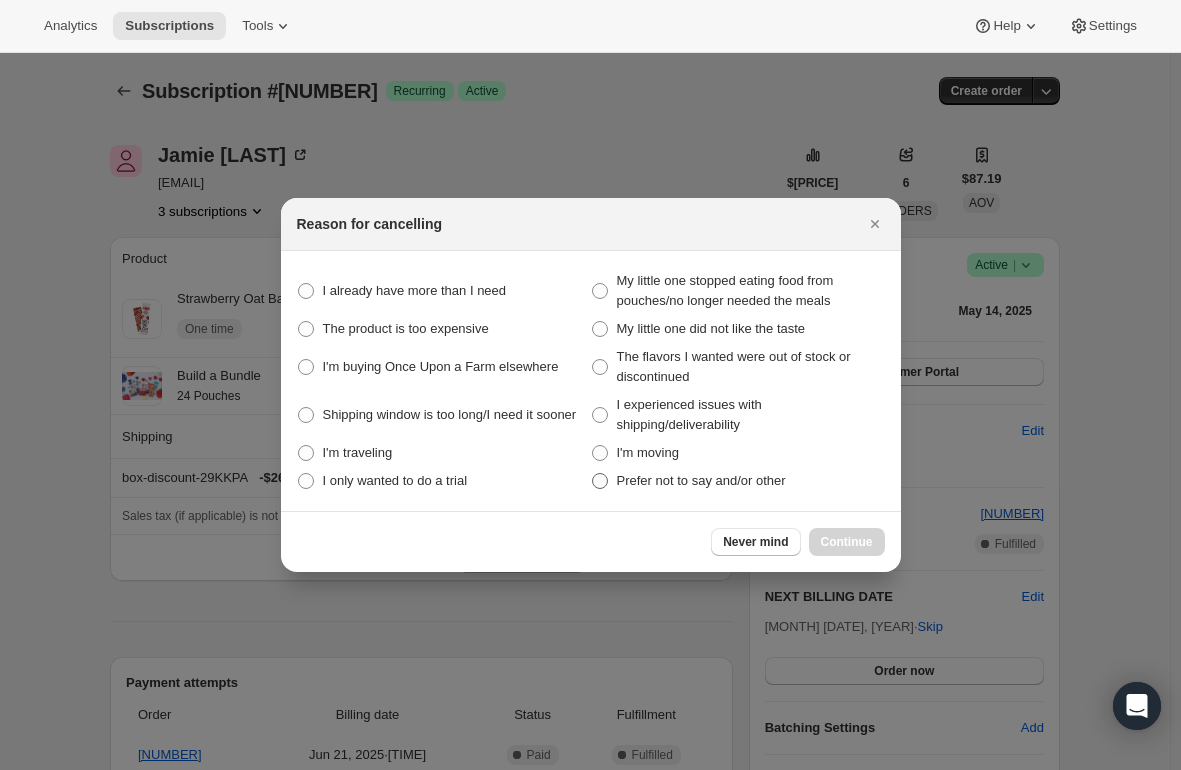 drag, startPoint x: 604, startPoint y: 481, endPoint x: 616, endPoint y: 481, distance: 12 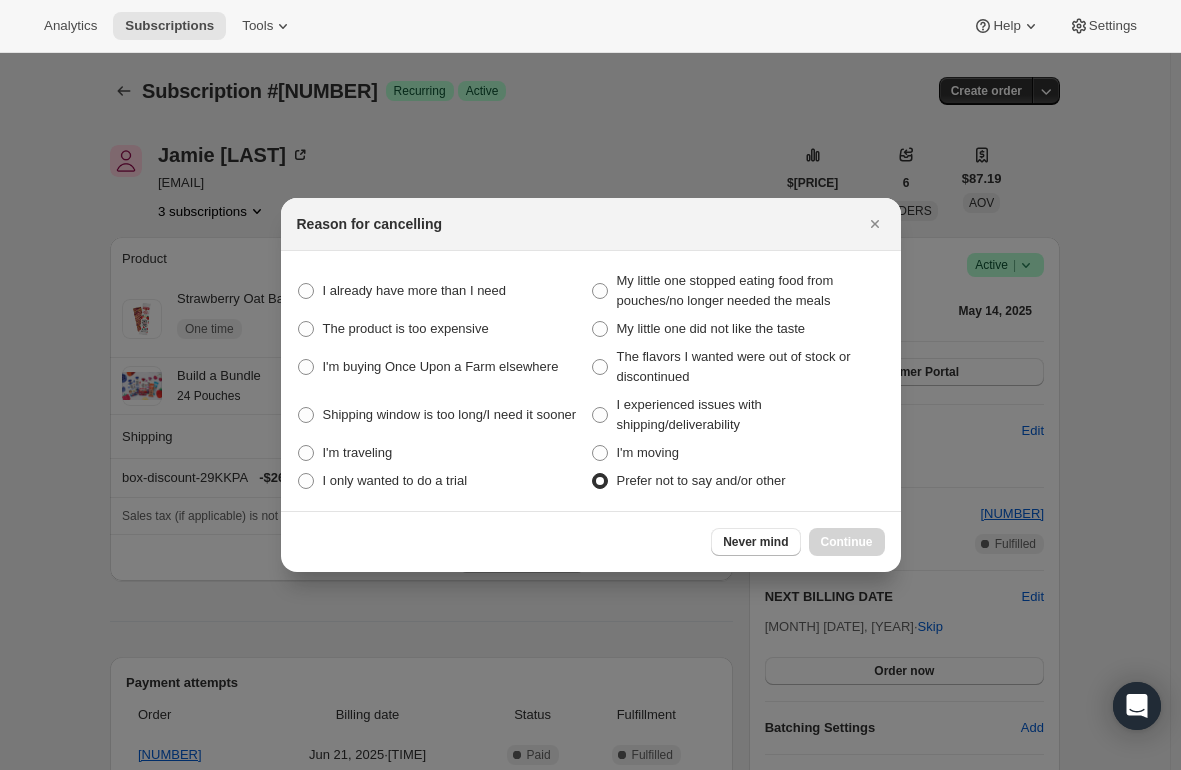 radio on "true" 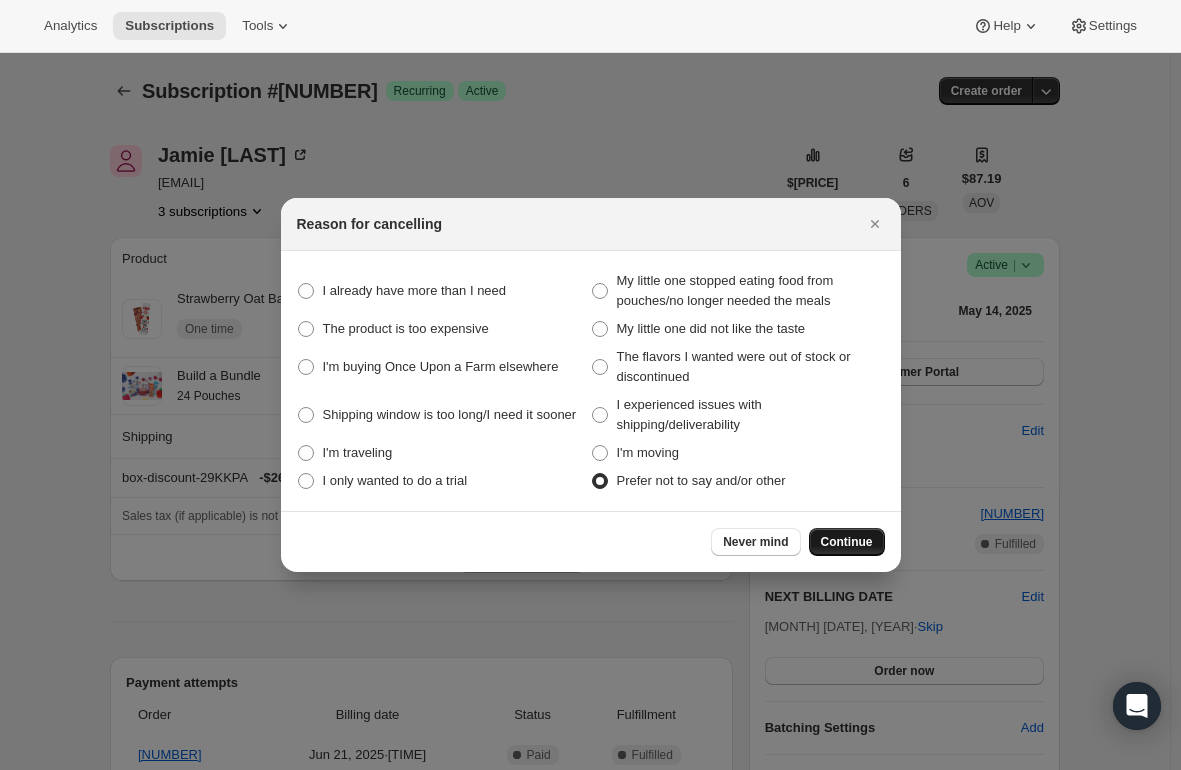 click on "Continue" at bounding box center [847, 542] 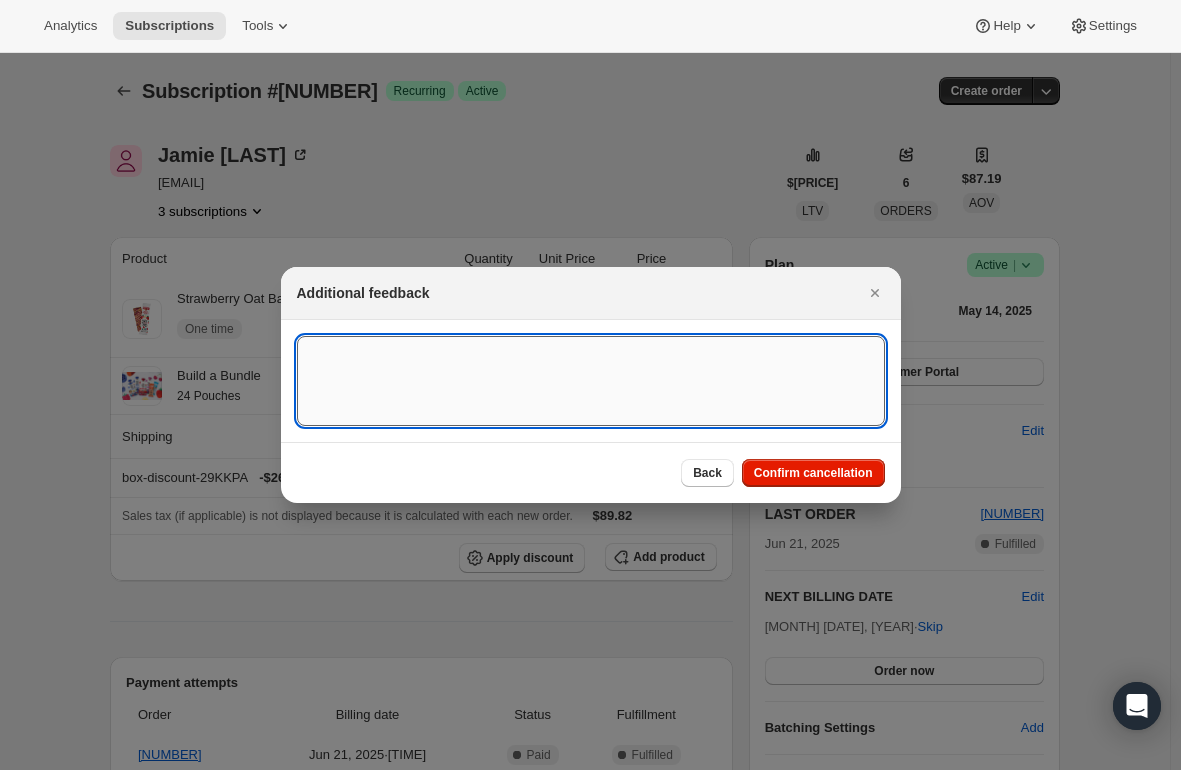 click at bounding box center [591, 381] 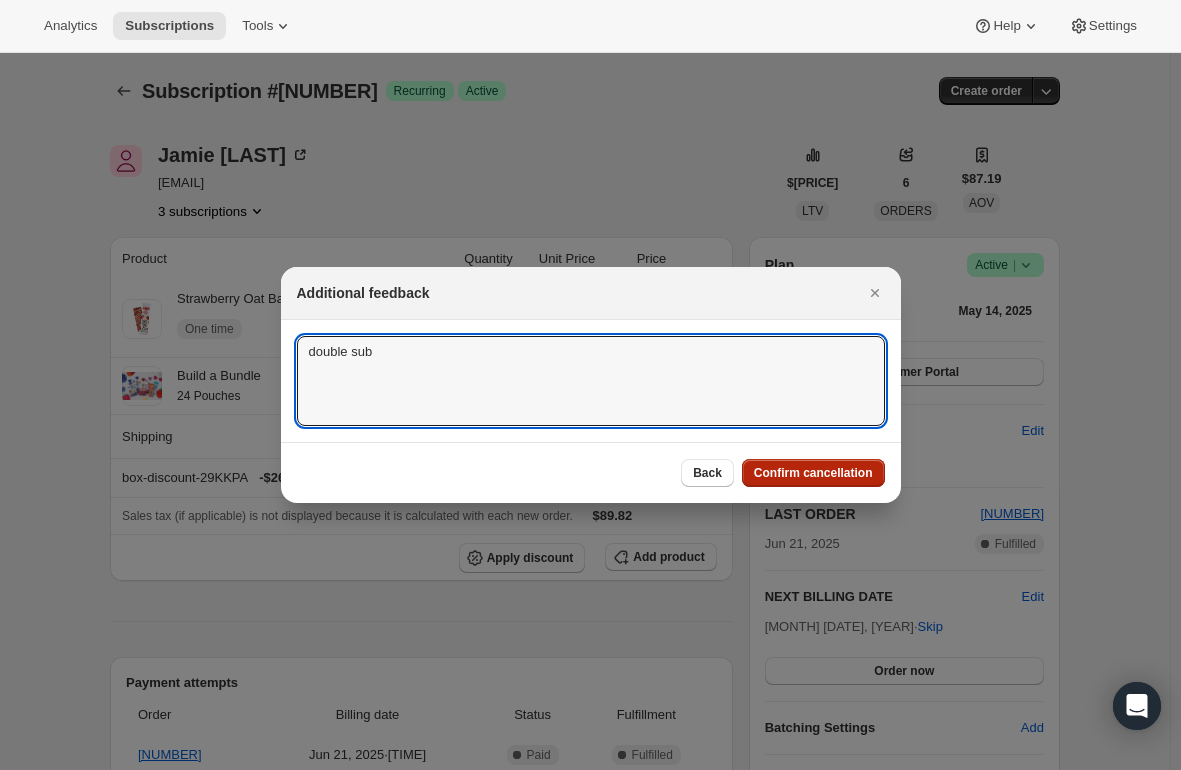 type on "double sub" 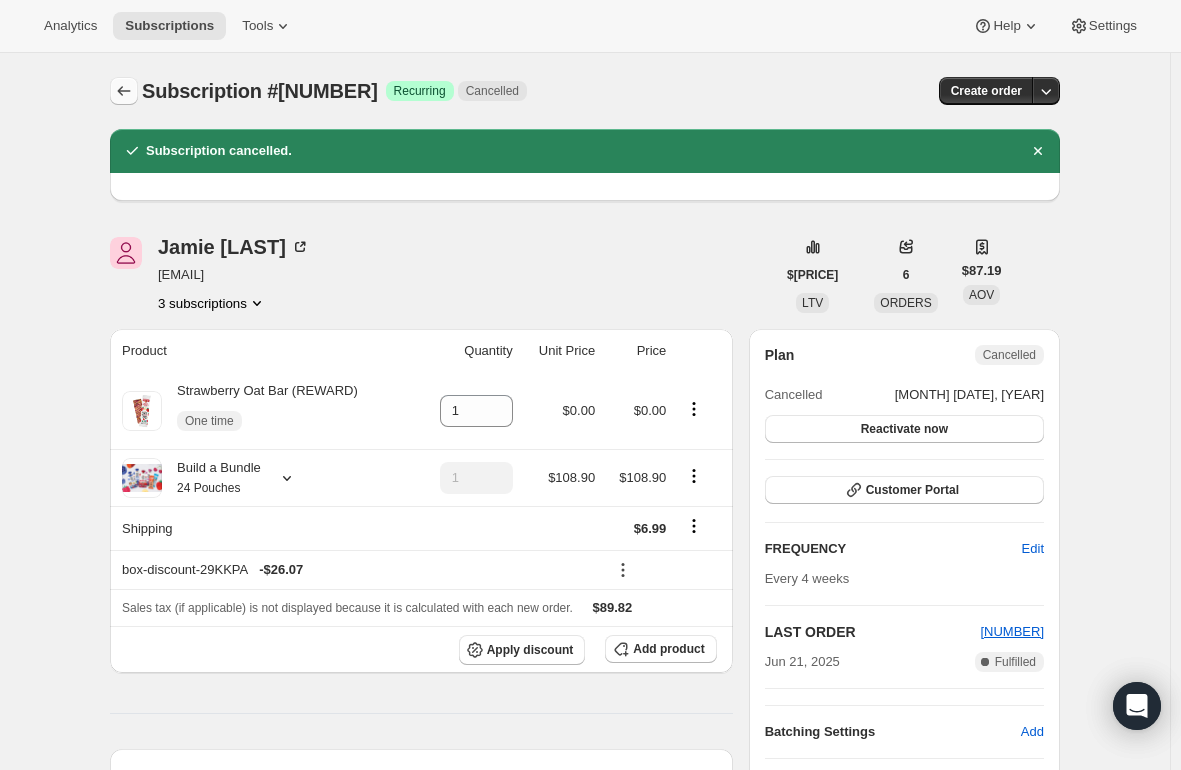 click 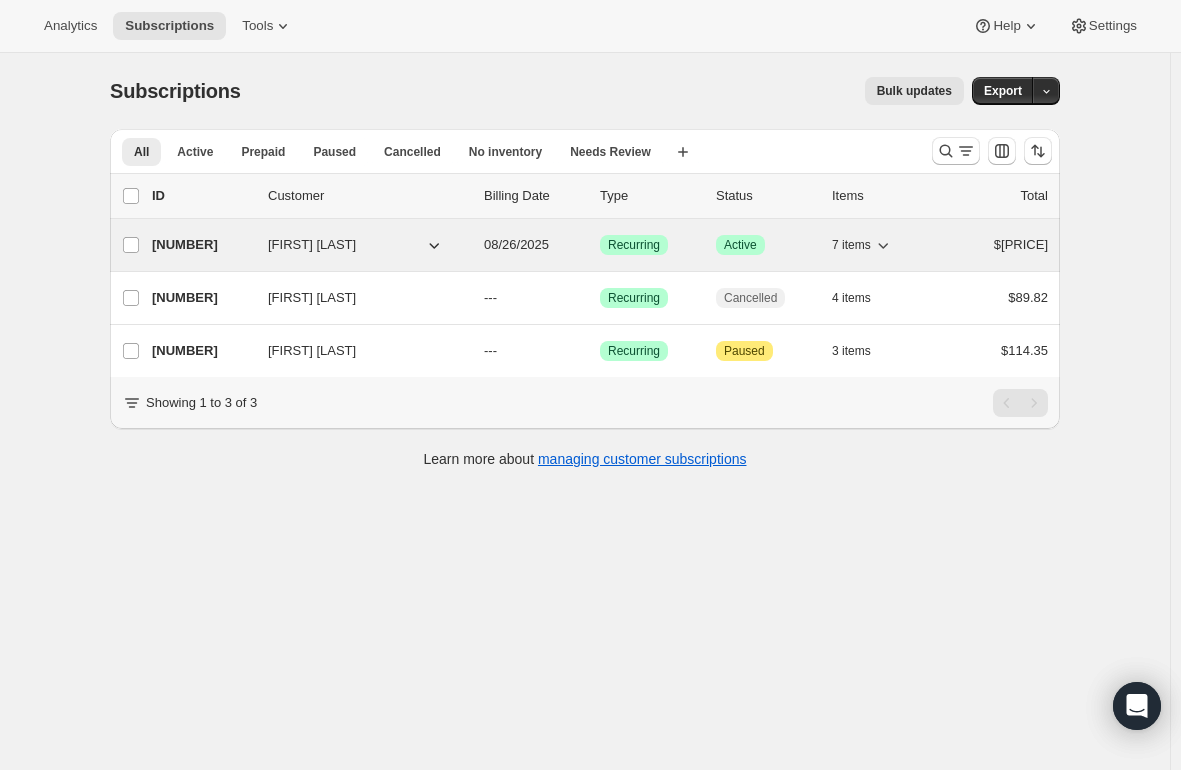 click on "[NUMBER]" at bounding box center (202, 245) 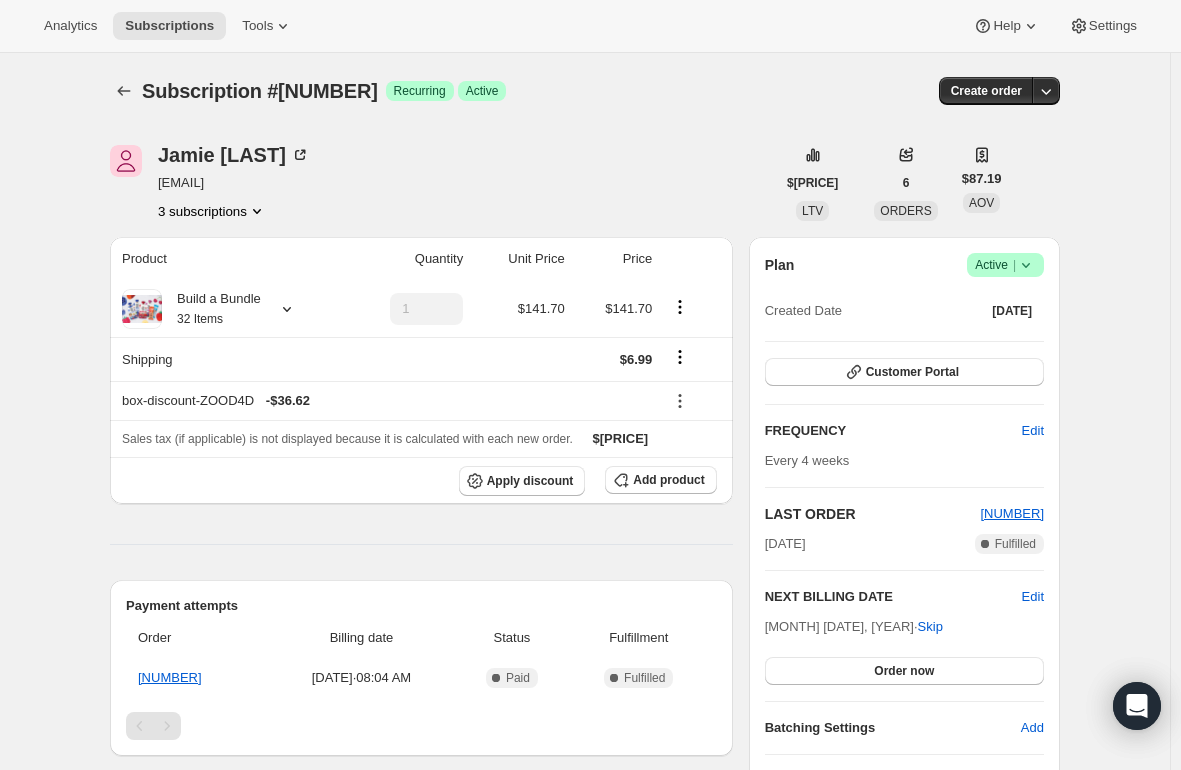 click on "Product Quantity Unit Price Price Build a Bundle 32 Items 1 [PRICE] [PRICE] Shipping [PRICE] box-discount-ZOOD4D   - [PRICE] Sales tax (if applicable) is not displayed because it is calculated with each new order.   [PRICE] Apply discount Add product Payment attempts Order Billing date Status Fulfillment [ORDER_ID] [DATE]  ·  [TIME]  Complete Paid  Complete Fulfilled Timeline [DATE] Klaviyo notification sent via Awtomic Moments. [TIME] Earned moment Free Product With 2nd Pouch Subscription Box  via Awtomic Moments. [TIME] [FIRST] [LAST]  created the subscription order.  View order [TIME]" at bounding box center [421, 641] 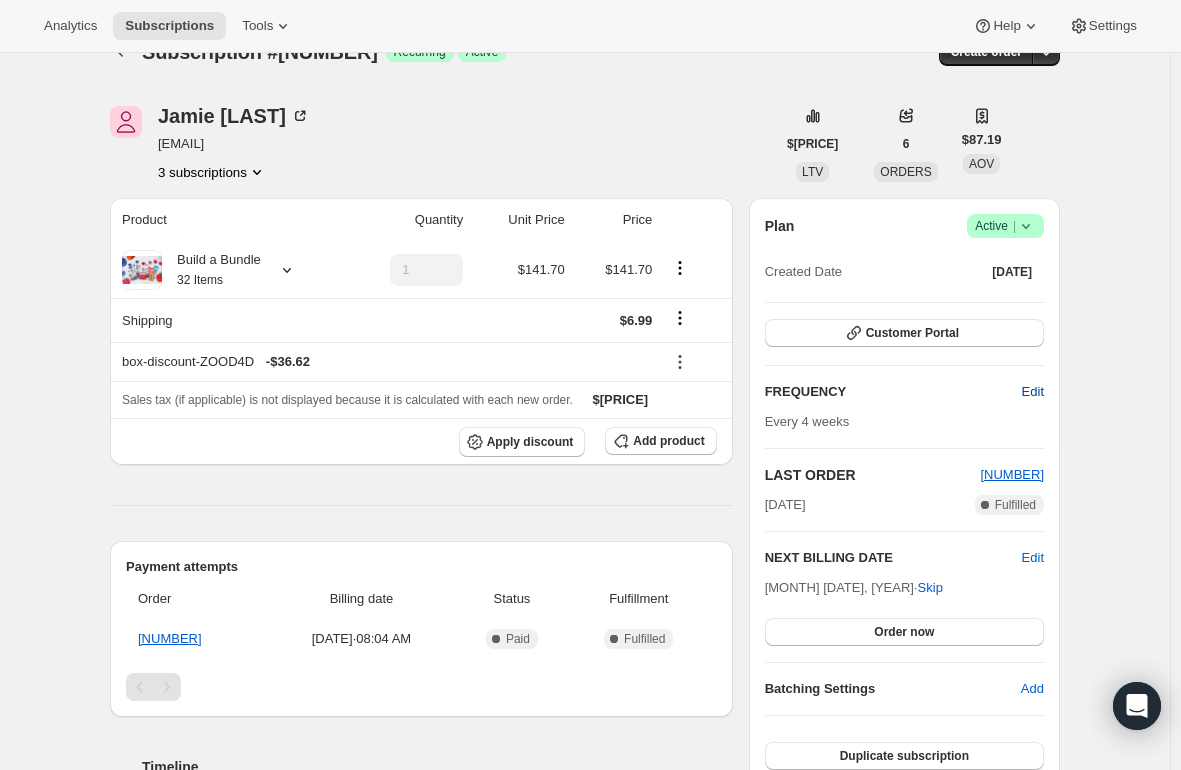 scroll, scrollTop: 100, scrollLeft: 0, axis: vertical 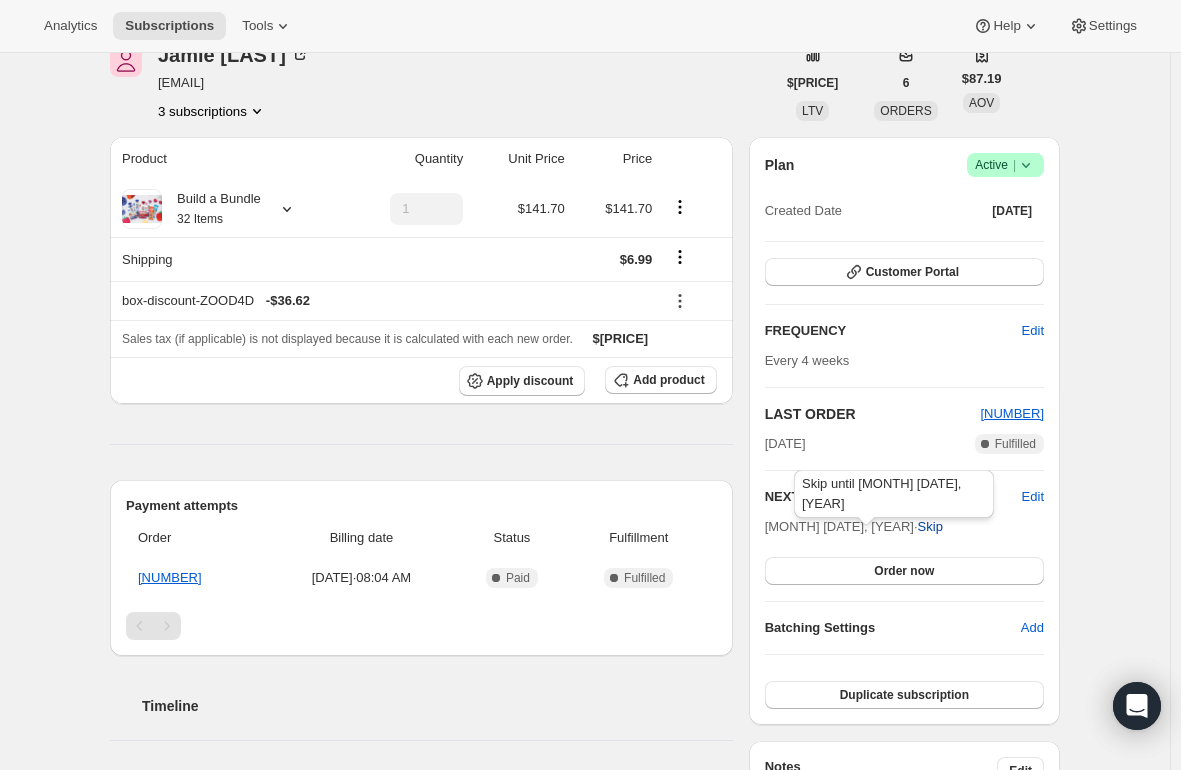click on "Skip" at bounding box center [930, 527] 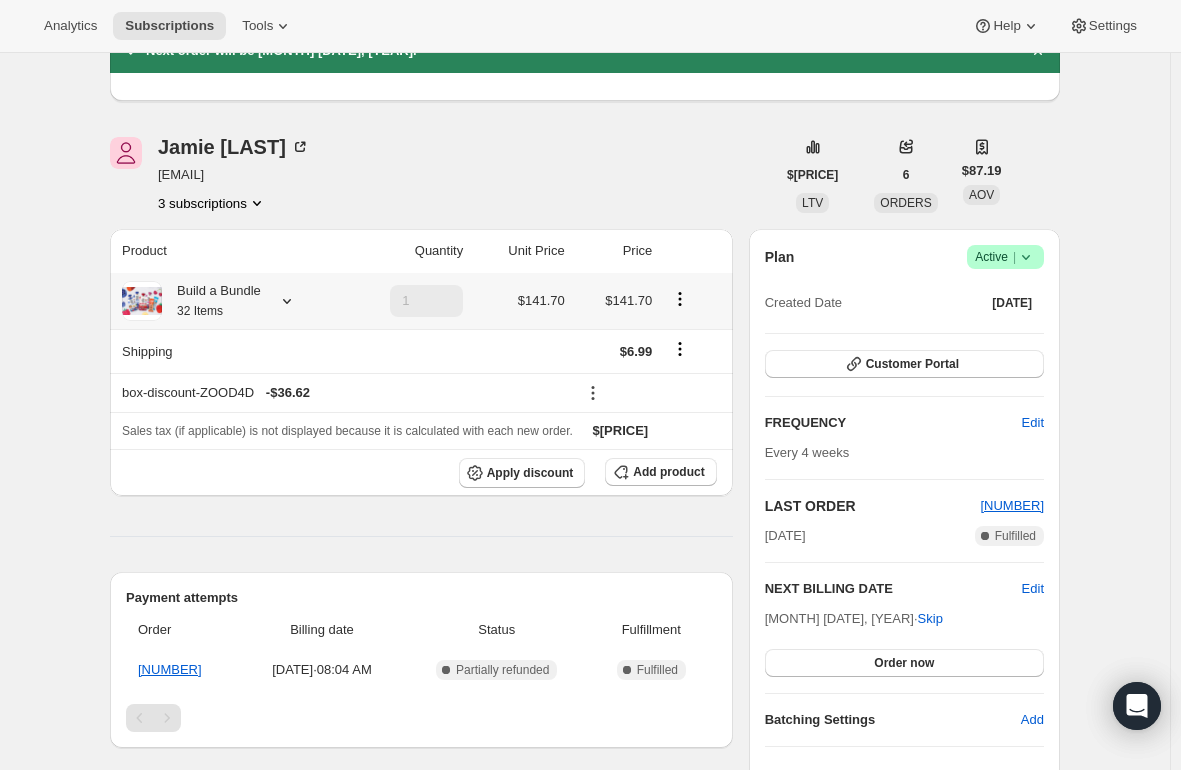 scroll, scrollTop: 0, scrollLeft: 0, axis: both 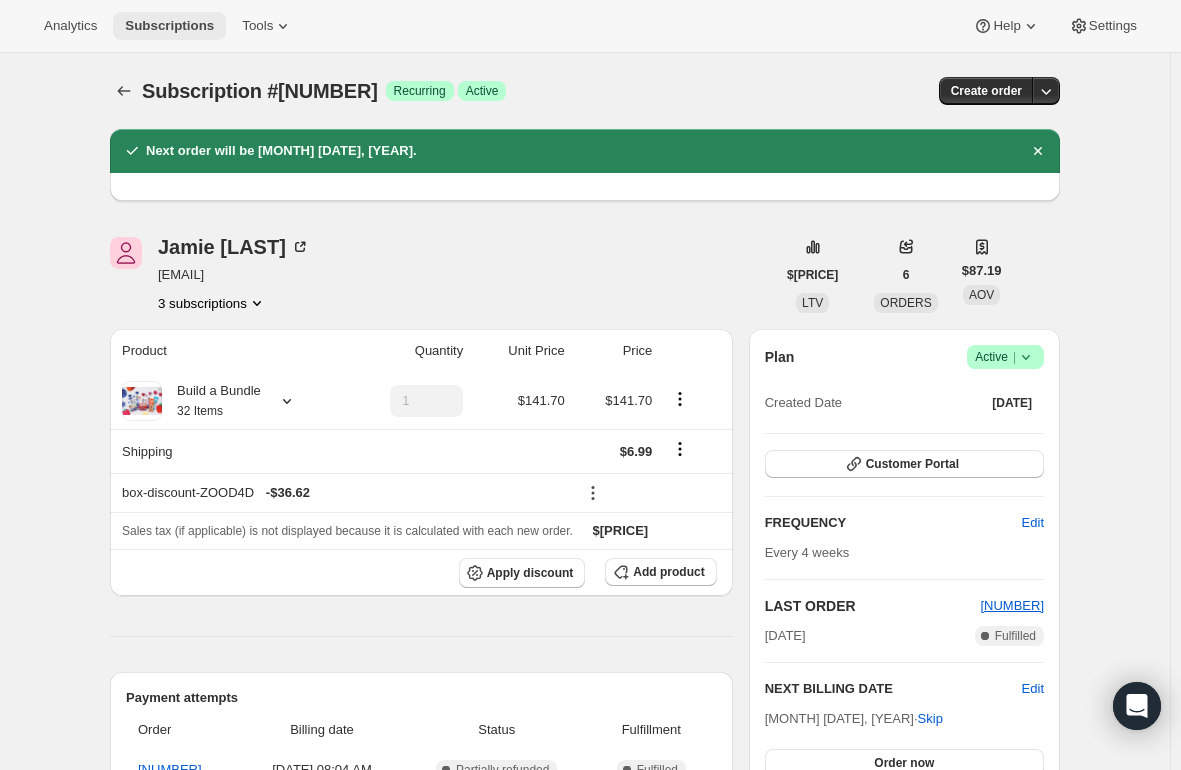 click on "Subscriptions" at bounding box center (169, 26) 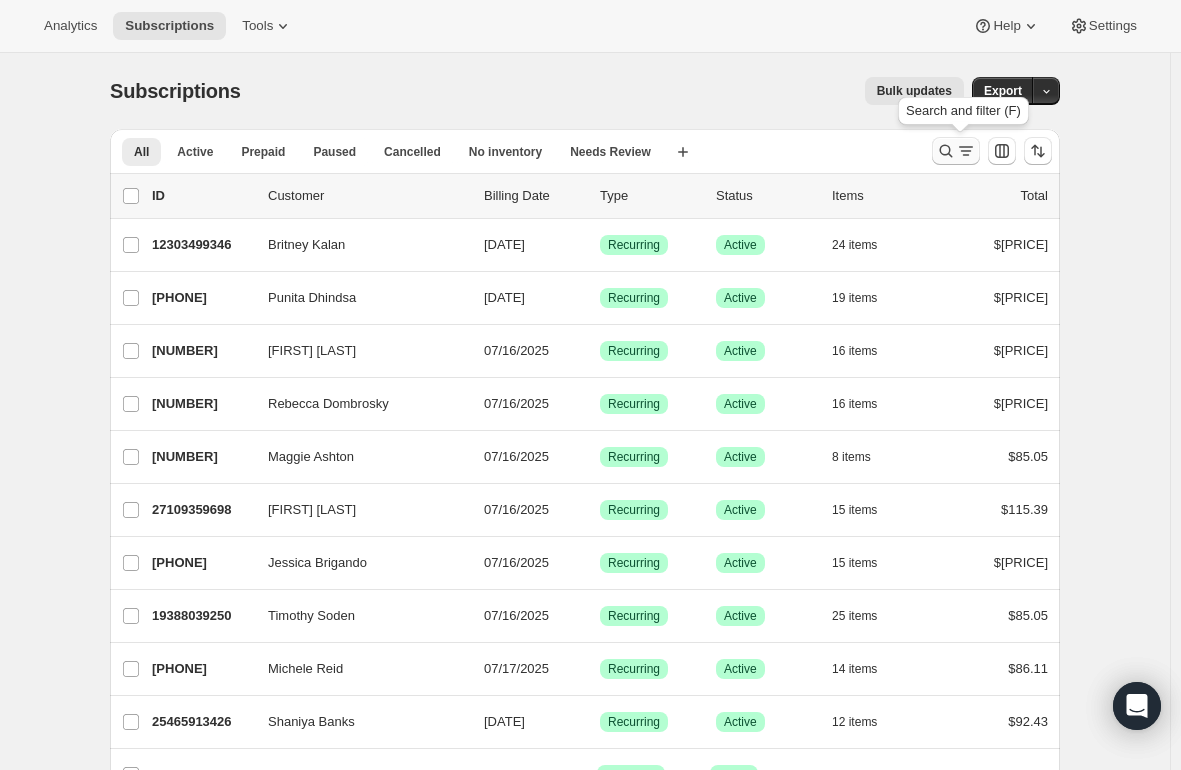 click 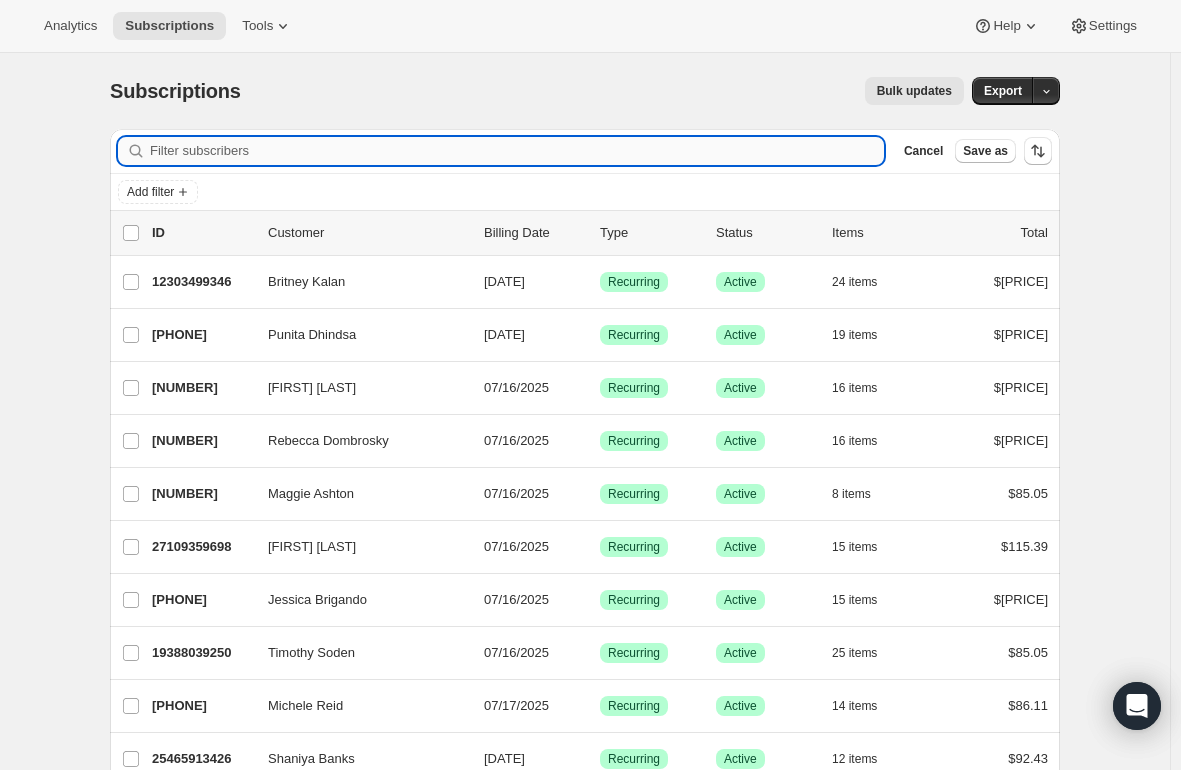 click on "Filter subscribers" at bounding box center (517, 151) 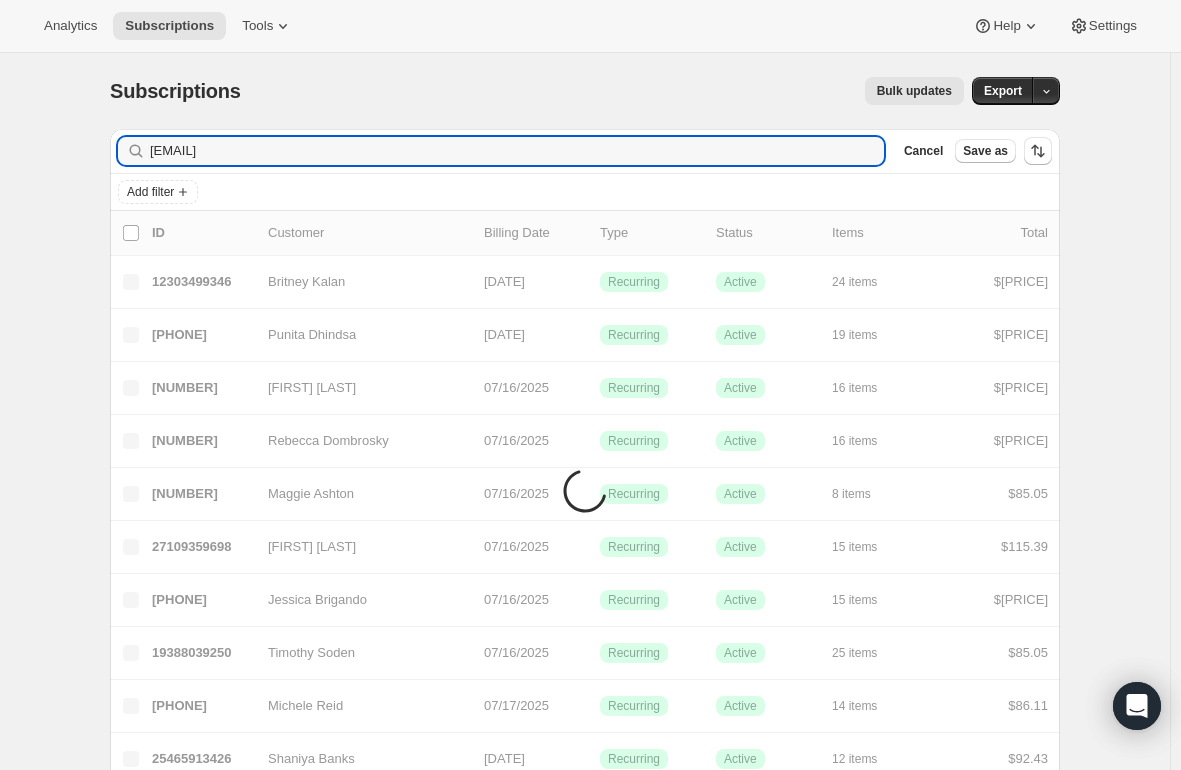 type on "[EMAIL]" 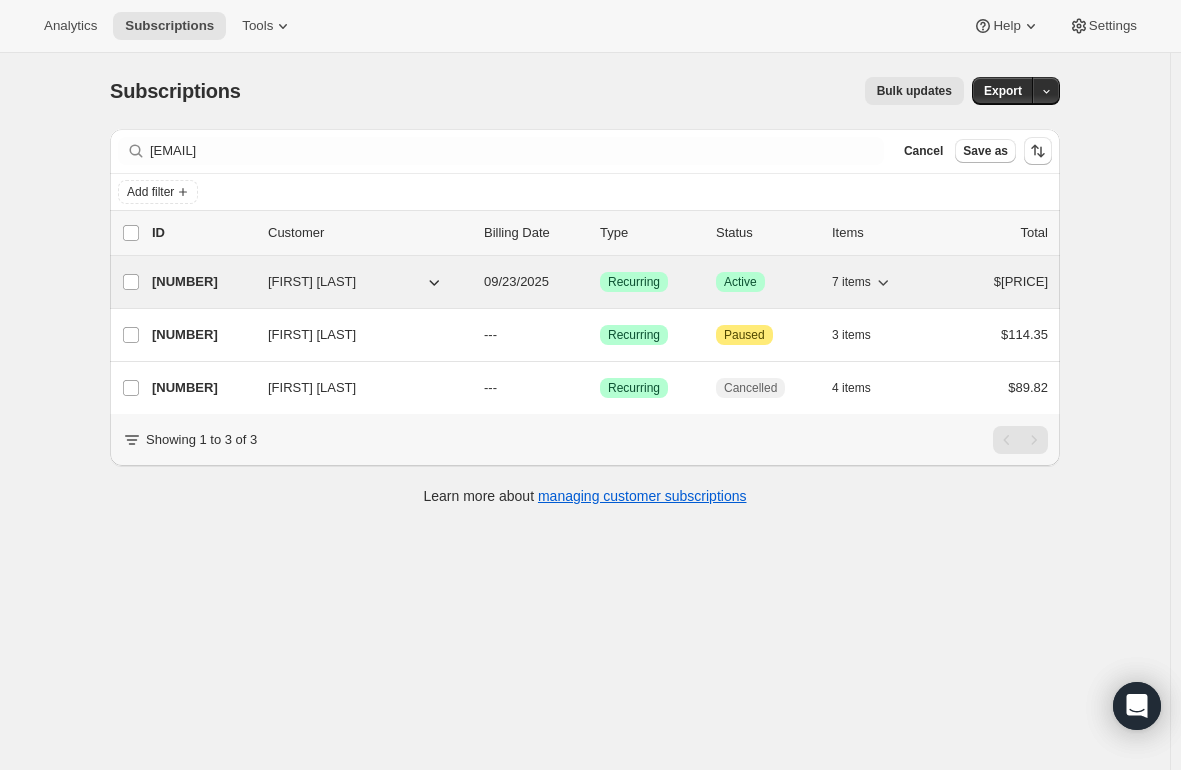 click on "[NUMBER]" at bounding box center (202, 282) 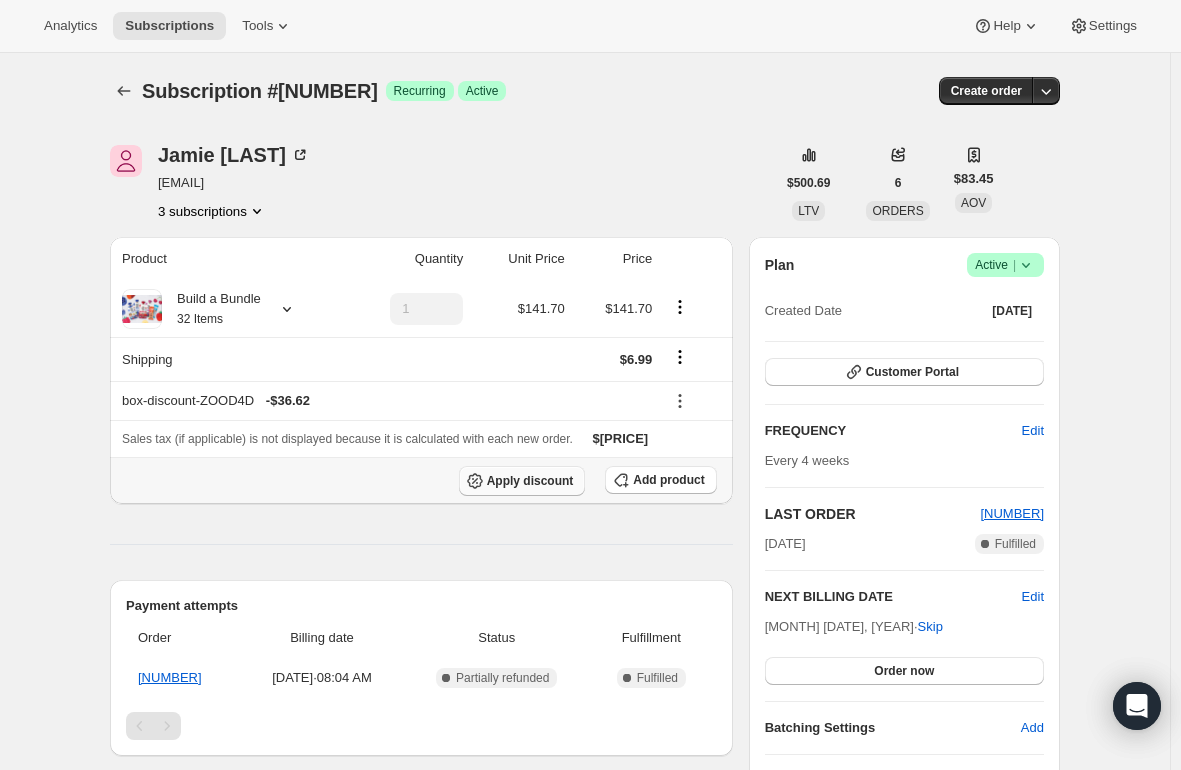 click on "Apply discount" at bounding box center [530, 481] 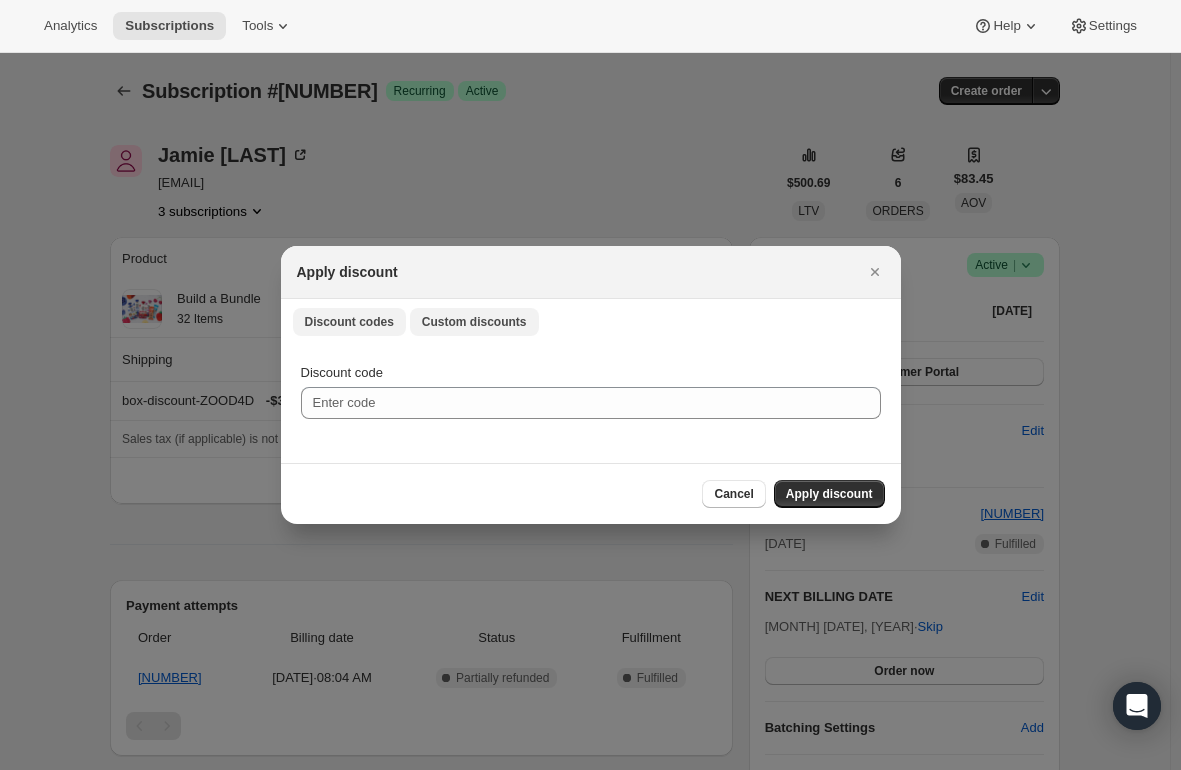 click on "Custom discounts" at bounding box center (474, 322) 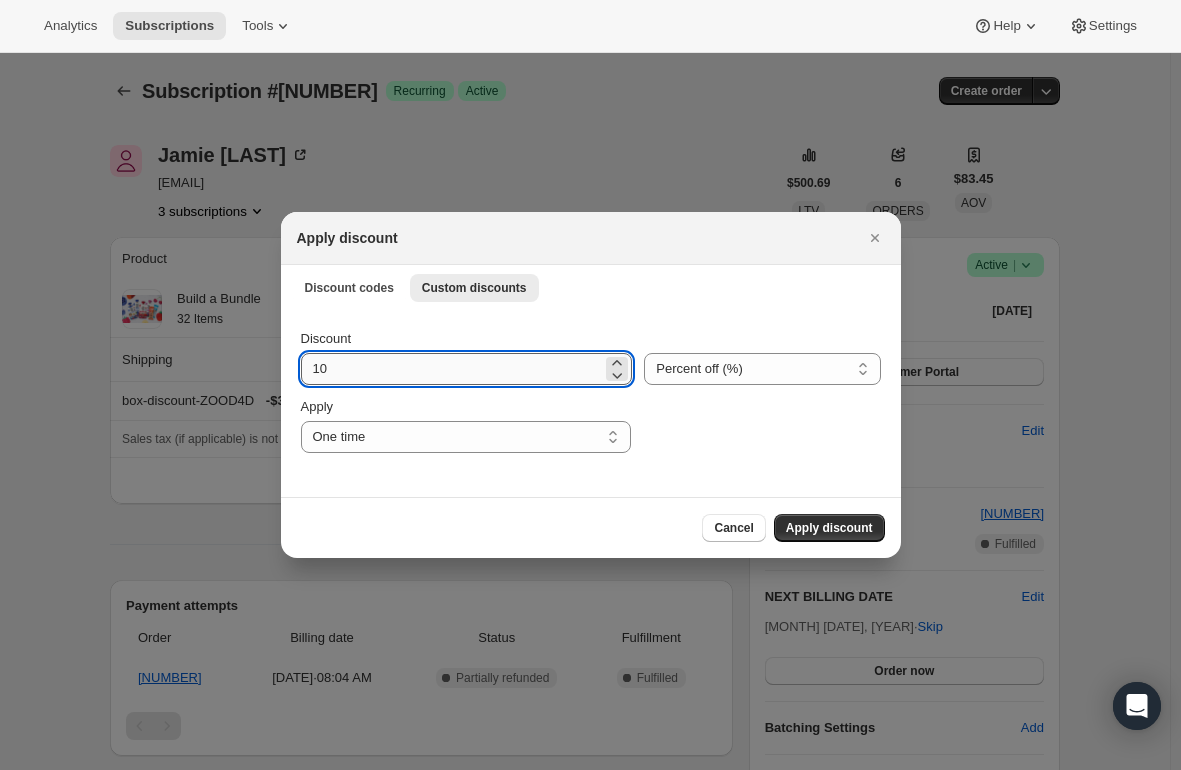 click on "10" at bounding box center [452, 369] 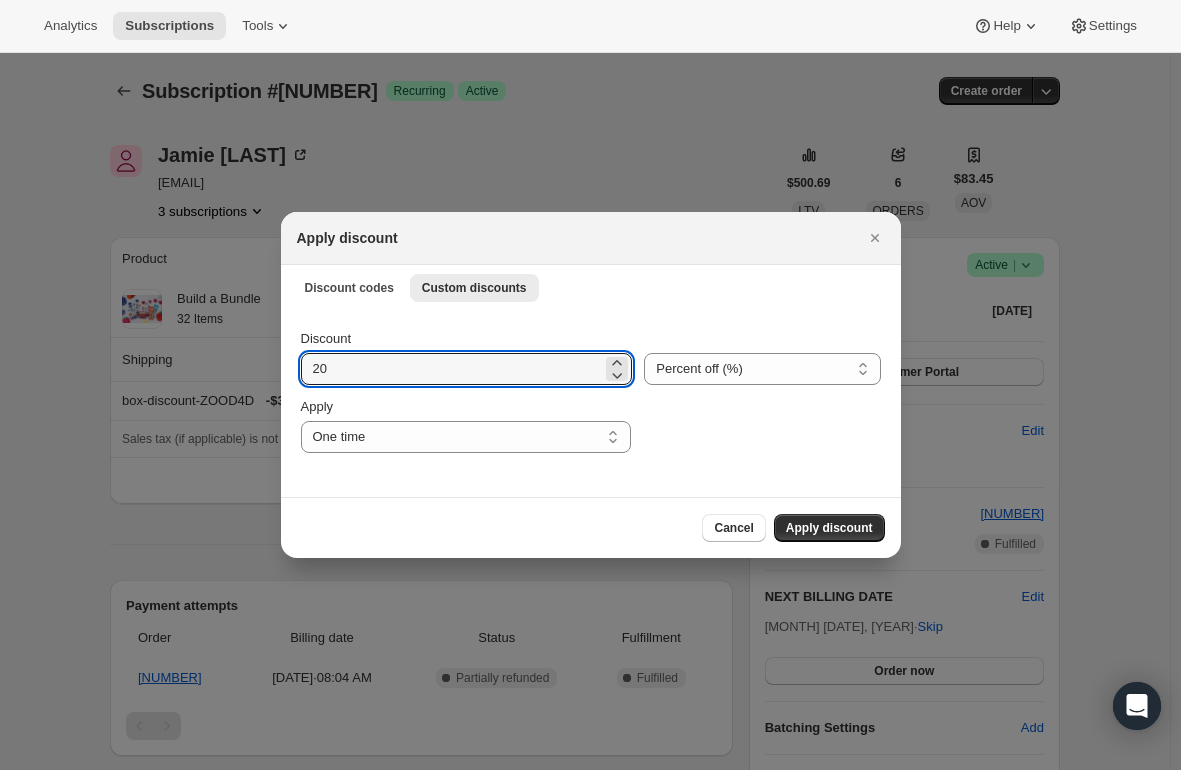 type on "20" 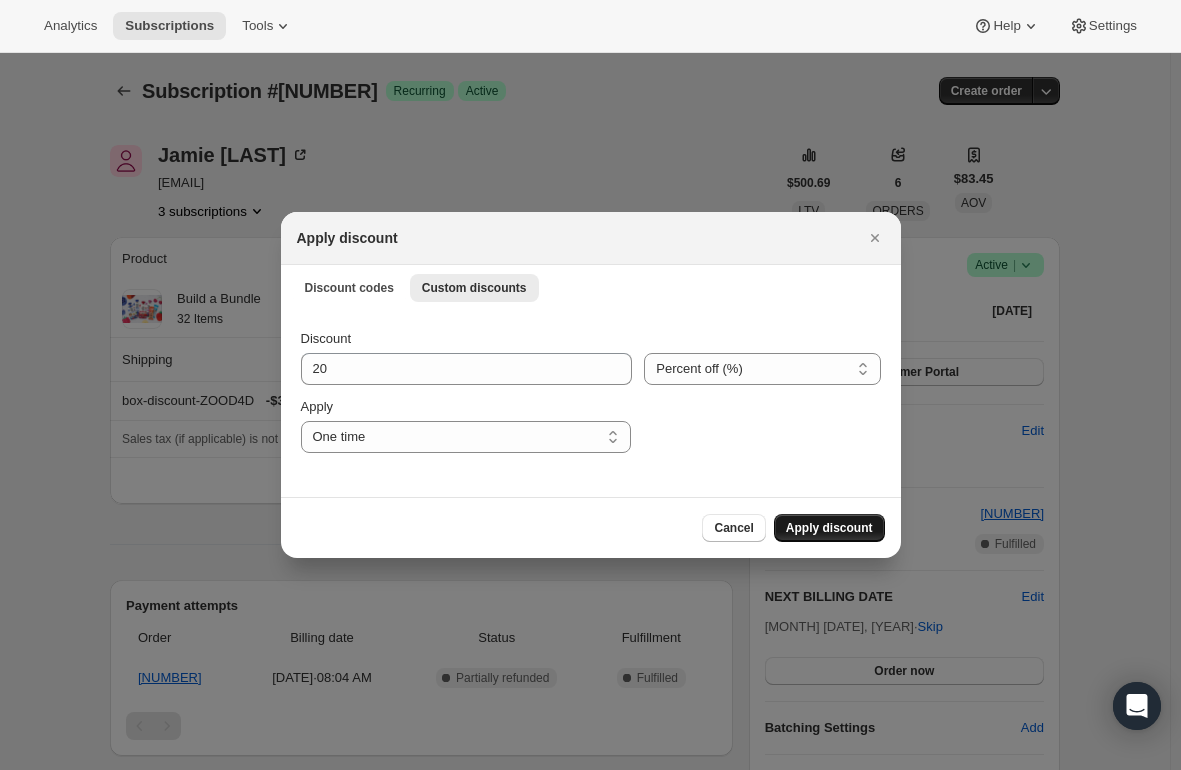 click on "Apply discount" at bounding box center (829, 528) 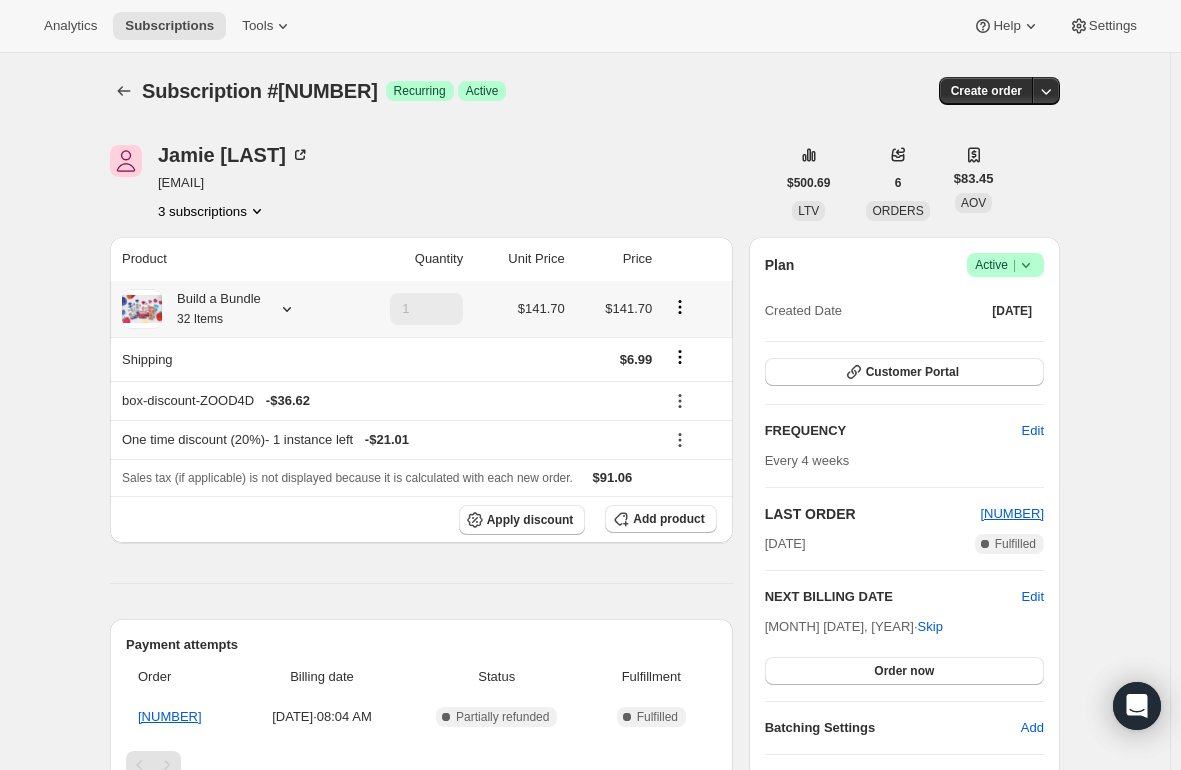 click on "Build a Bundle 32 Items" at bounding box center (211, 309) 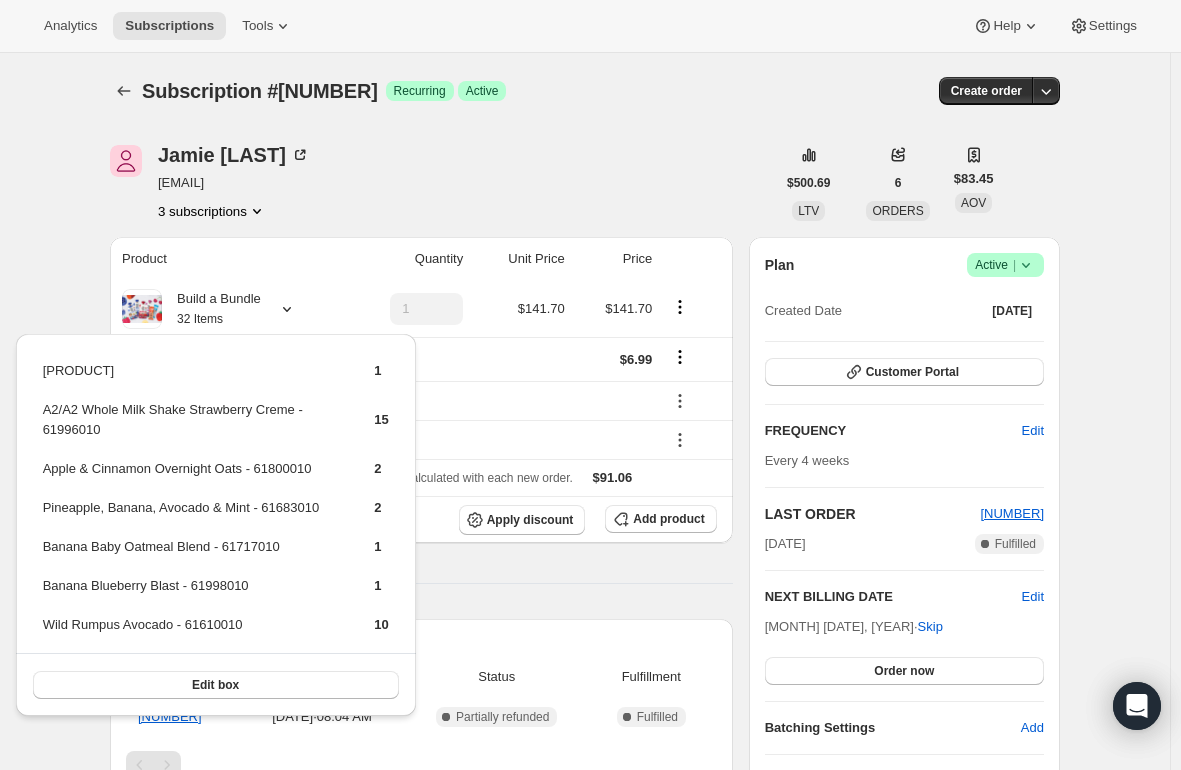 click on "Product Quantity Unit Price Price Build a Bundle 32 Items 1 $141.70 $141.70 Shipping $6.99 box-discount-ZOOD4D   - $36.62 One time discount (20%)  - 1 instance left   - $21.01 Sales tax (if applicable) is not displayed because it is calculated with each new order.   $91.06 Apply discount Add product Payment attempts Order Billing date Status Fulfillment [NUMBER] [MONTH] [DATE], [YEAR]  ·  08:04 AM  Complete Partially refunded  Complete Fulfilled Timeline [MONTH] [DATE], [YEAR] [LAST] added 20% discount via Admin, which will apply to the next order.  02:14 PM [LAST] set next billing date to [DAY], [MONTH] [DATE], [YEAR] with "Skip" via Admin. 02:04 PM [MONTH] [DATE], [YEAR] Klaviyo notification sent via Awtomic Moments. 08:10 AM Earned moment Free Product With 2nd Pouch Subscription Box  via Awtomic Moments. 08:10 AM [LAST]  created the subscription order.  View order 08:04 AM" at bounding box center [421, 748] 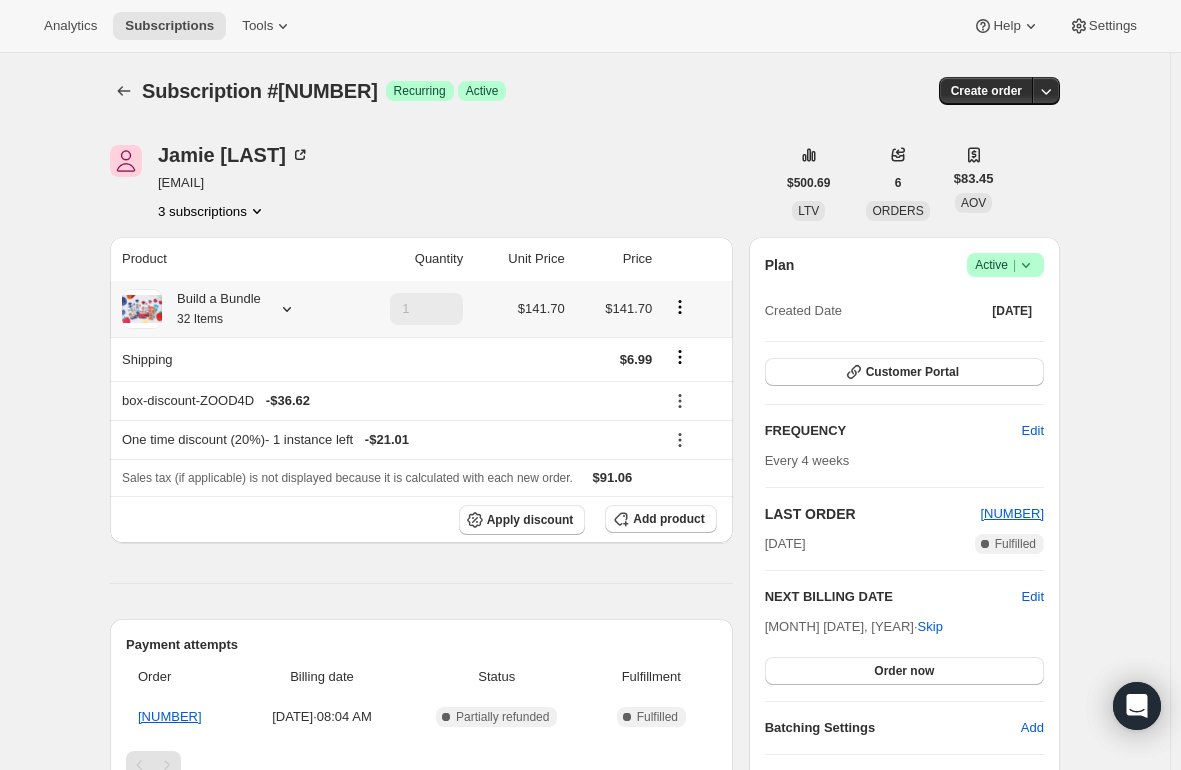 click on "Build a Bundle 32 Items" at bounding box center [226, 309] 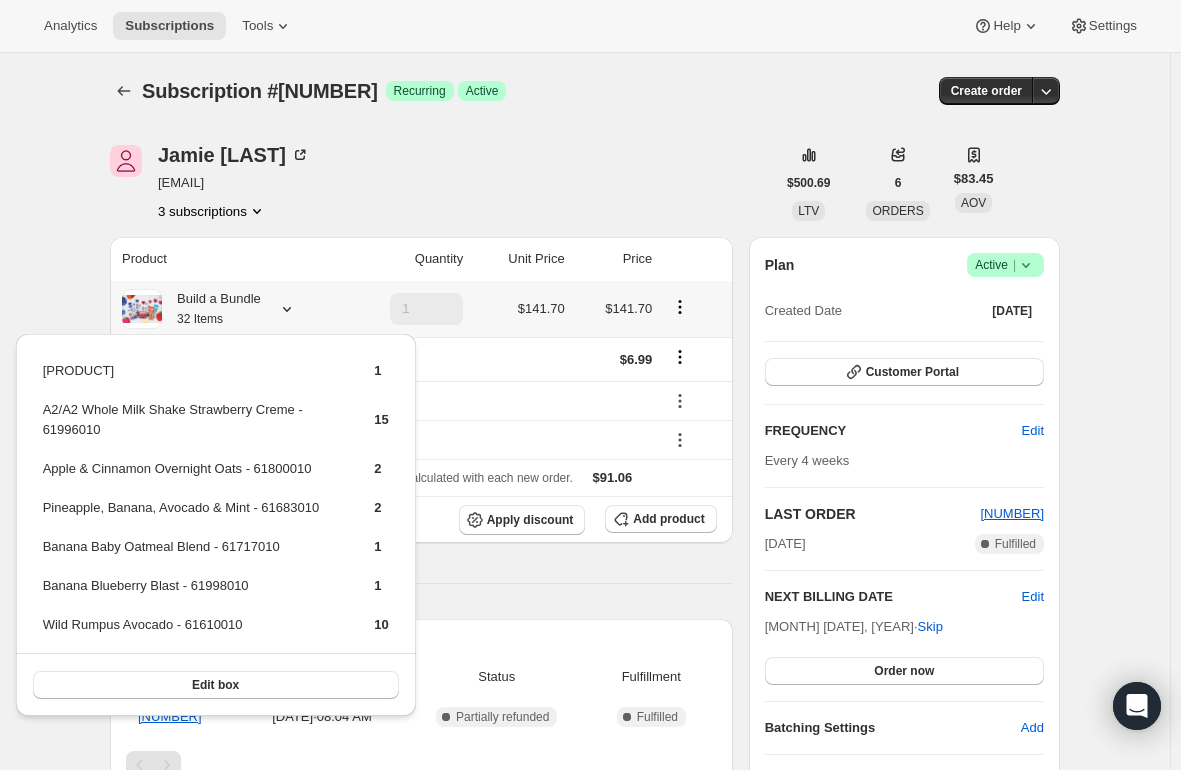 click on "A2/A2 Whole Milk Shake Strawberry Creme - 61996010" at bounding box center (191, 427) 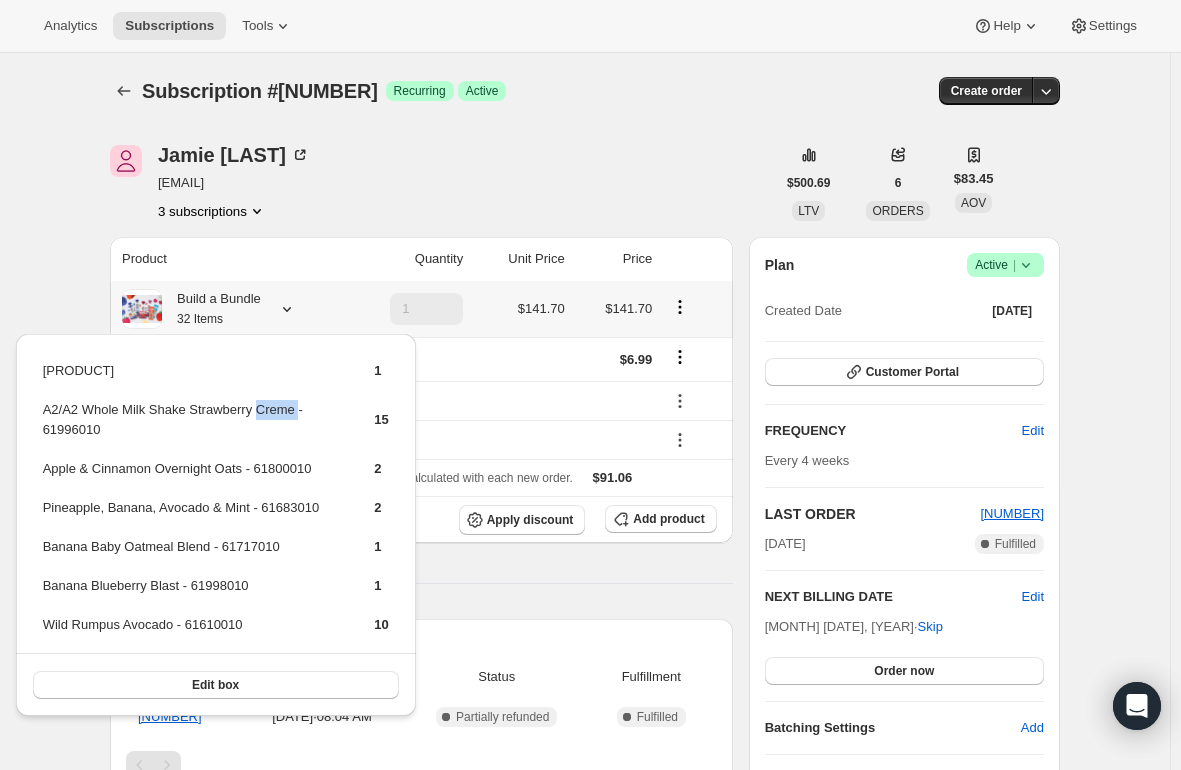 click on "A2/A2 Whole Milk Shake Strawberry Creme - 61996010" at bounding box center [191, 427] 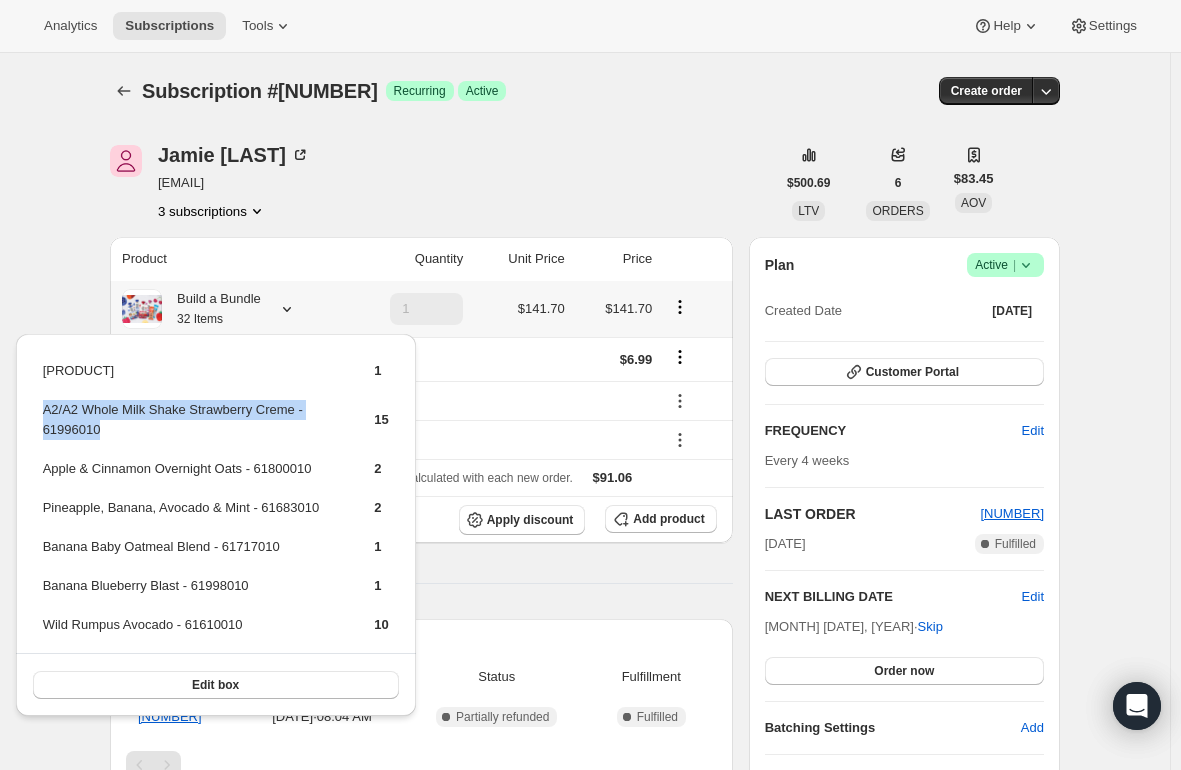 click on "A2/A2 Whole Milk Shake Strawberry Creme - 61996010" at bounding box center (191, 427) 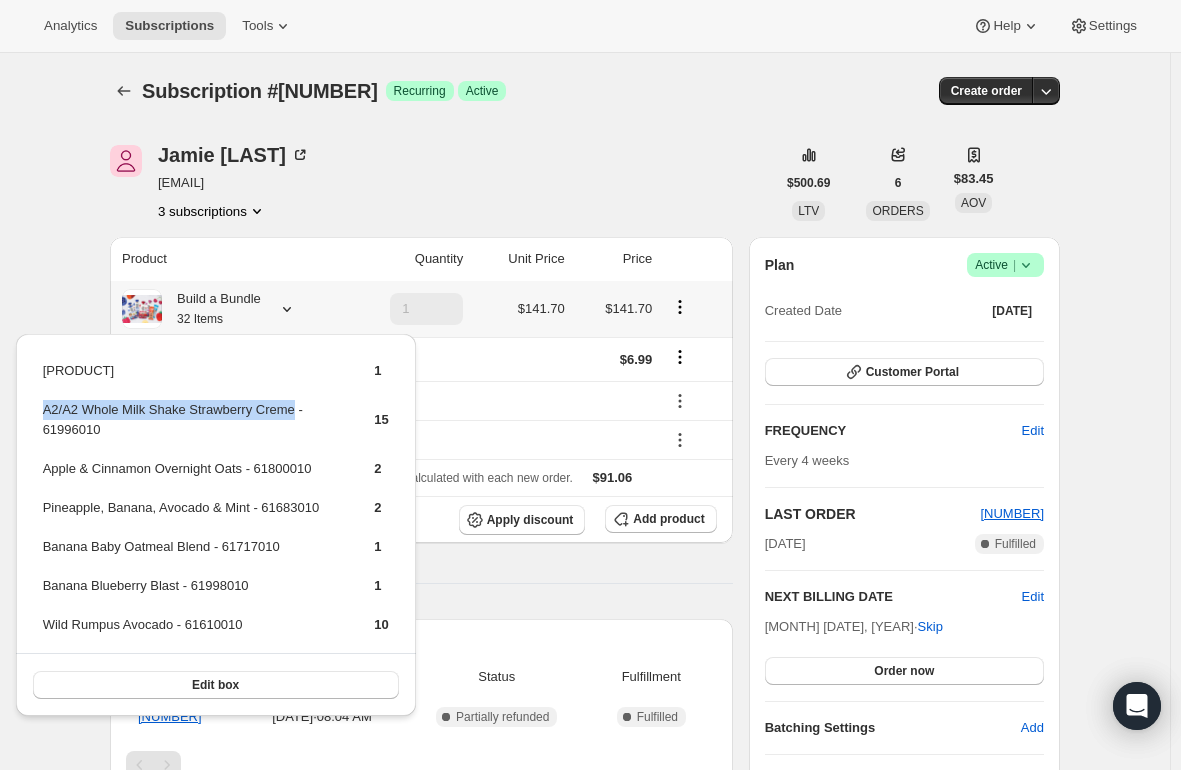 drag, startPoint x: 292, startPoint y: 410, endPoint x: 41, endPoint y: 403, distance: 251.0976 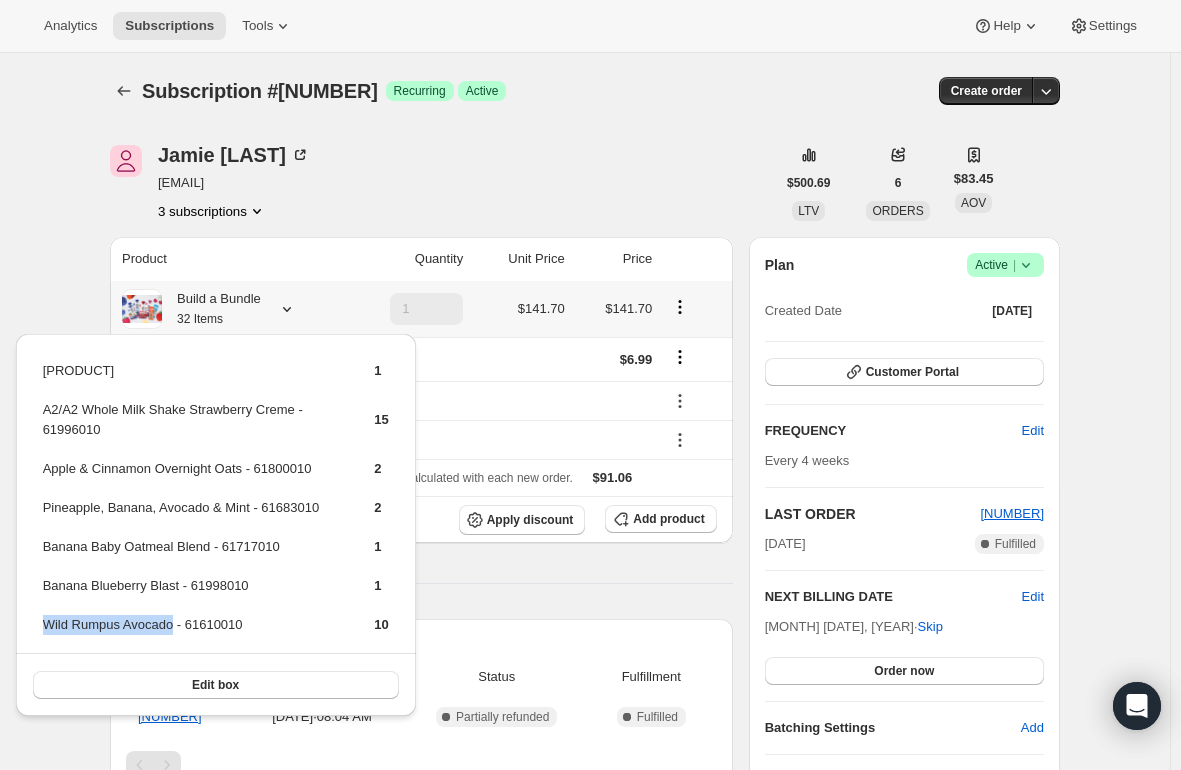 drag, startPoint x: 174, startPoint y: 630, endPoint x: 42, endPoint y: 629, distance: 132.00378 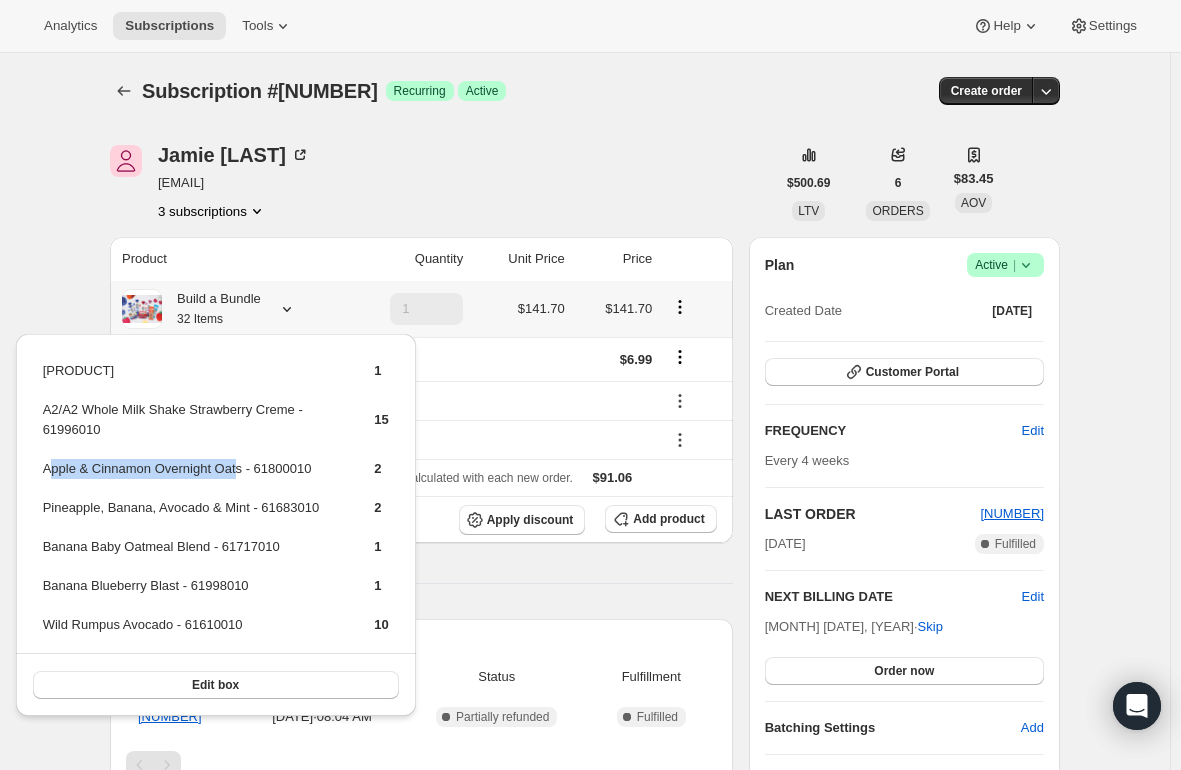 drag, startPoint x: 240, startPoint y: 467, endPoint x: 49, endPoint y: 470, distance: 191.02356 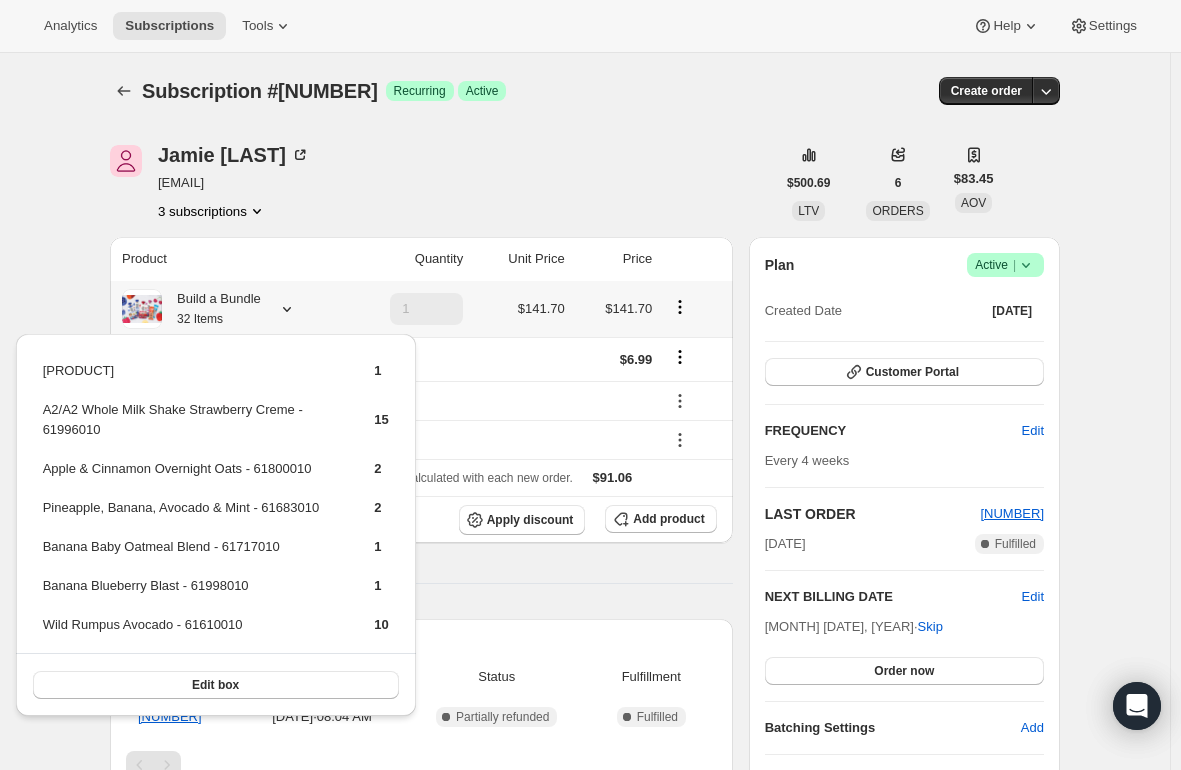 click on "Apple & Cinnamon Overnight Oats - 61800010" at bounding box center (191, 476) 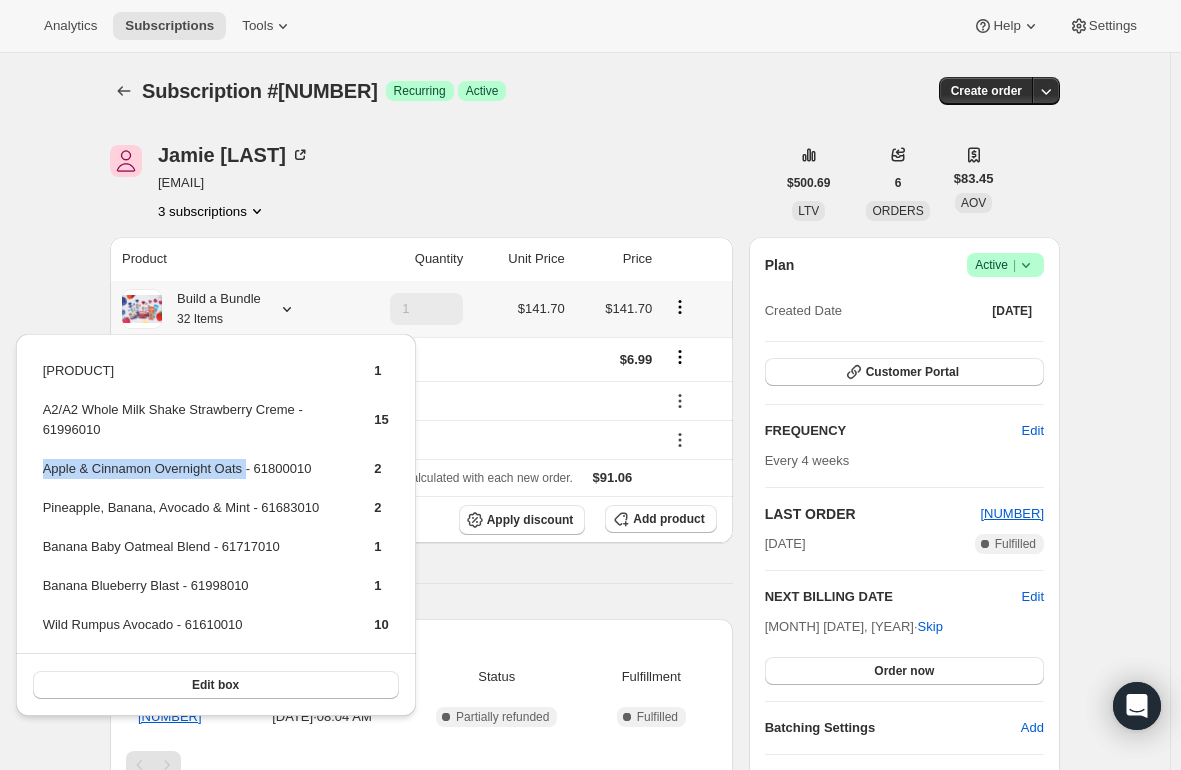drag, startPoint x: 241, startPoint y: 464, endPoint x: 58, endPoint y: 468, distance: 183.04372 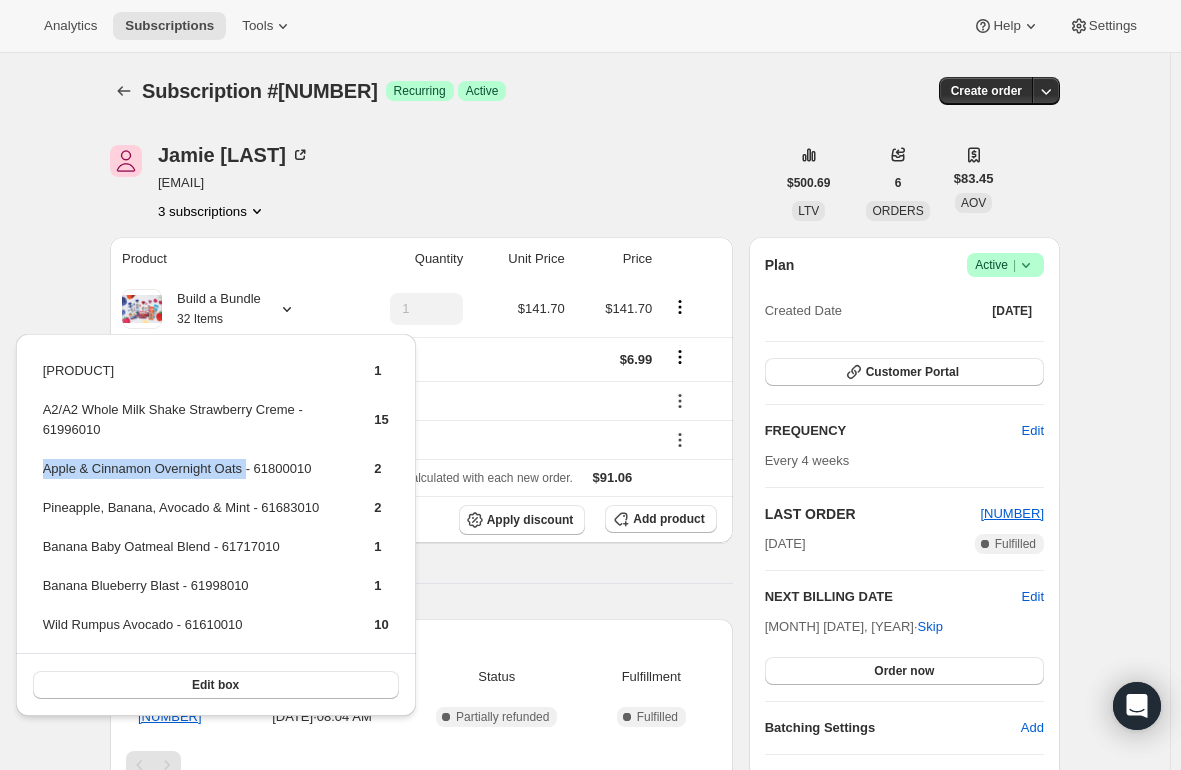 click on "Product Quantity Unit Price Price Build a Bundle 32 Items 1 $141.70 $141.70 Shipping $6.99 box-discount-ZOOD4D   - $36.62 One time discount (20%)  - 1 instance left   - $21.01 Sales tax (if applicable) is not displayed because it is calculated with each new order.   $91.06 Apply discount Add product Payment attempts Order Billing date Status Fulfillment [NUMBER] [MONTH] [DATE], [YEAR]  ·  08:04 AM  Complete Partially refunded  Complete Fulfilled Timeline [MONTH] [DATE], [YEAR] [LAST] added 20% discount via Admin, which will apply to the next order.  02:14 PM [LAST] set next billing date to [DAY], [MONTH] [DATE], [YEAR] with "Skip" via Admin. 02:04 PM [MONTH] [DATE], [YEAR] Klaviyo notification sent via Awtomic Moments. 08:10 AM Earned moment Free Product With 2nd Pouch Subscription Box  via Awtomic Moments. 08:10 AM [LAST]  created the subscription order.  View order 08:04 AM" at bounding box center (421, 748) 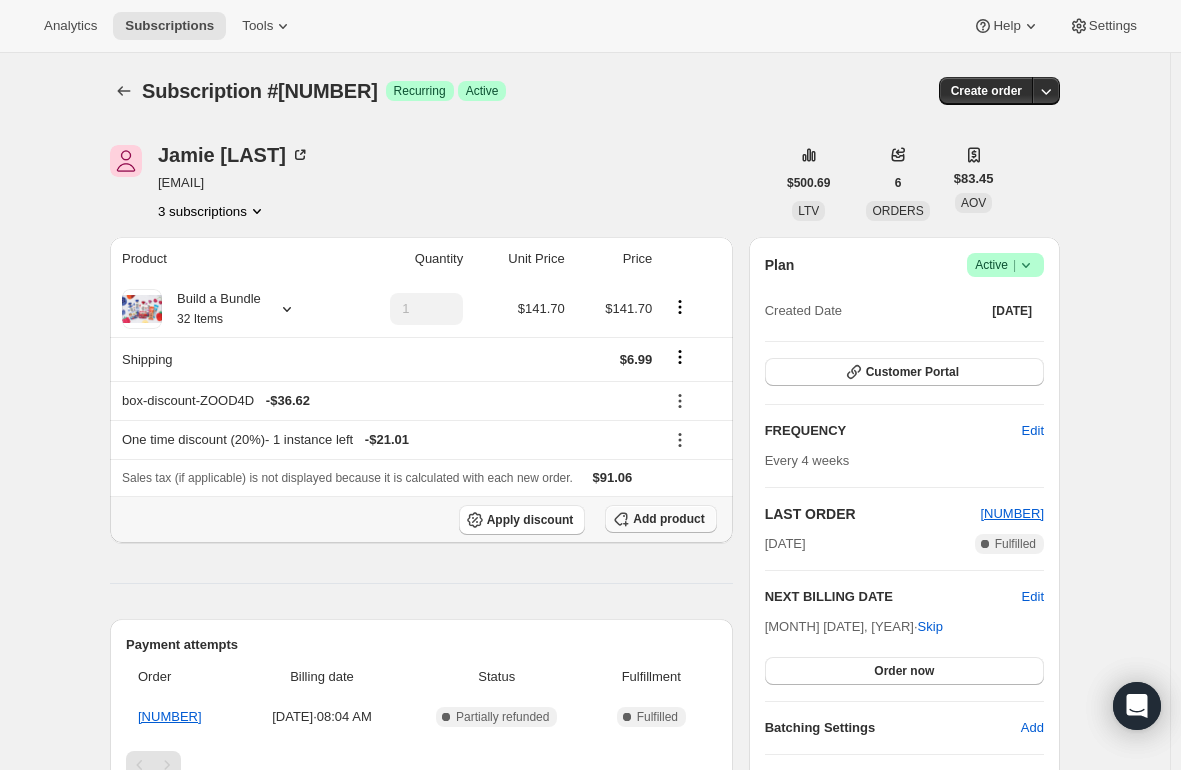 click on "Add product" at bounding box center (668, 519) 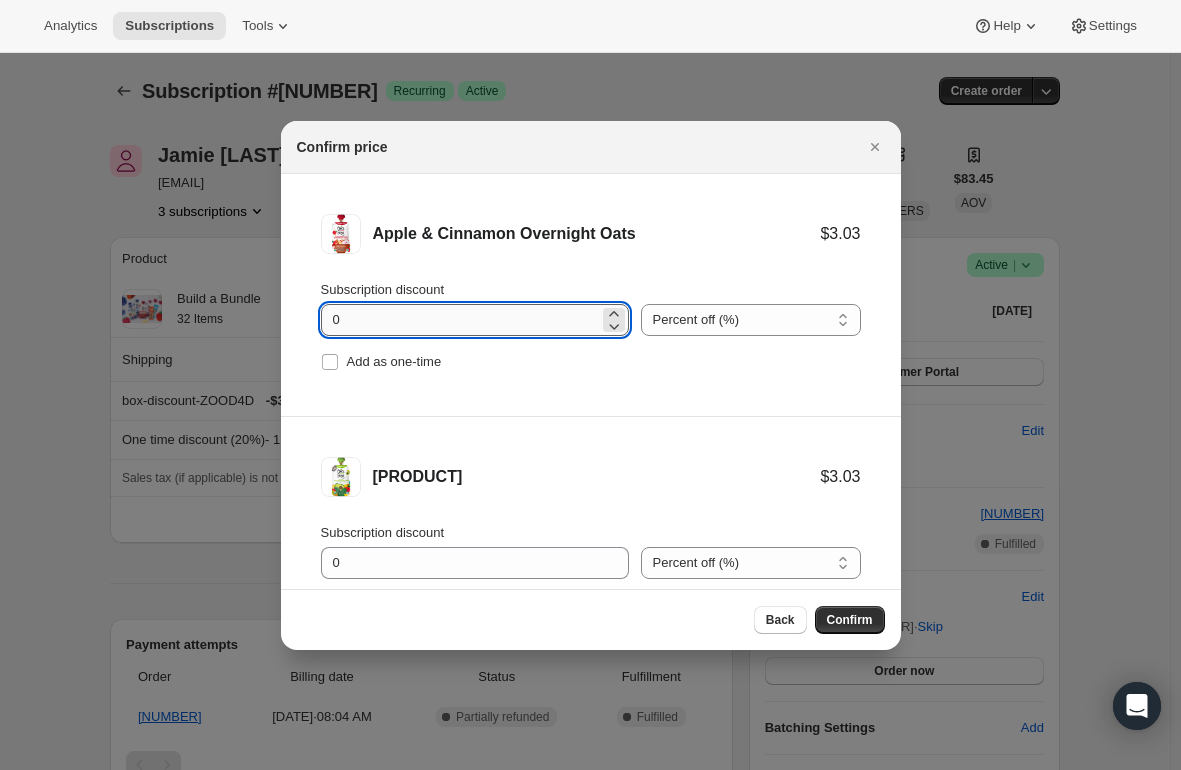 click on "0" at bounding box center [460, 320] 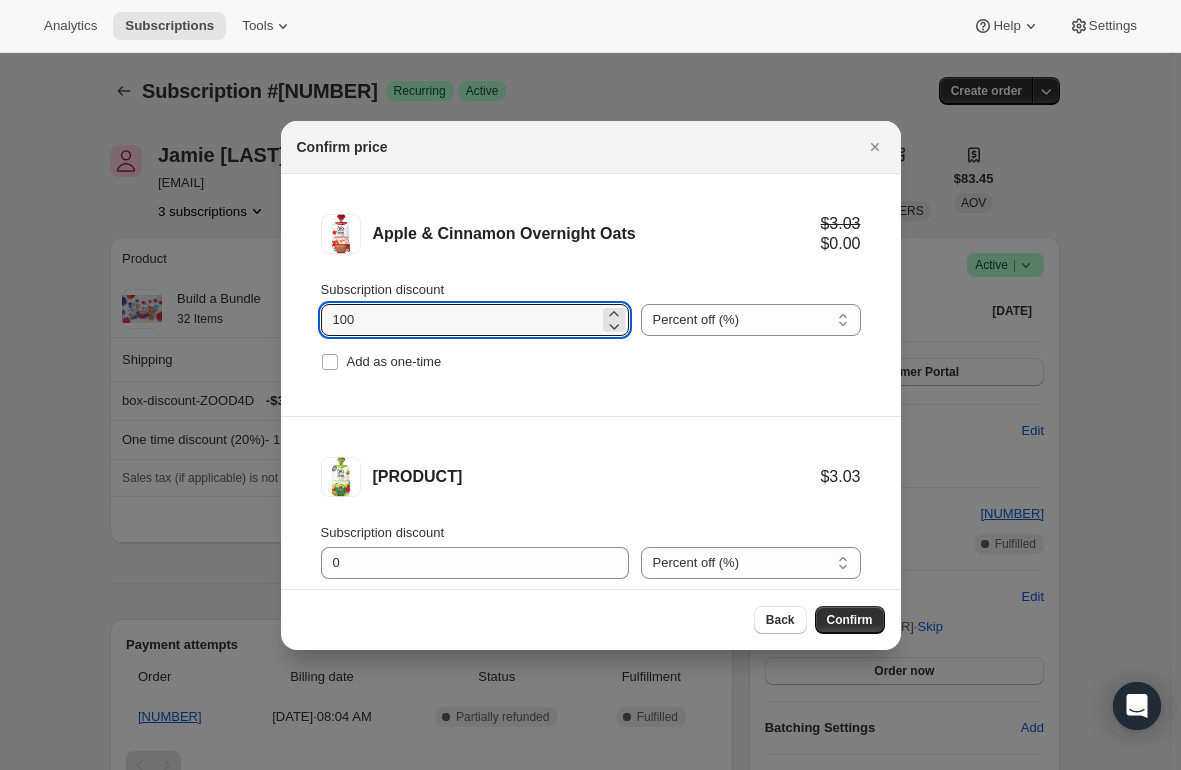 type on "100" 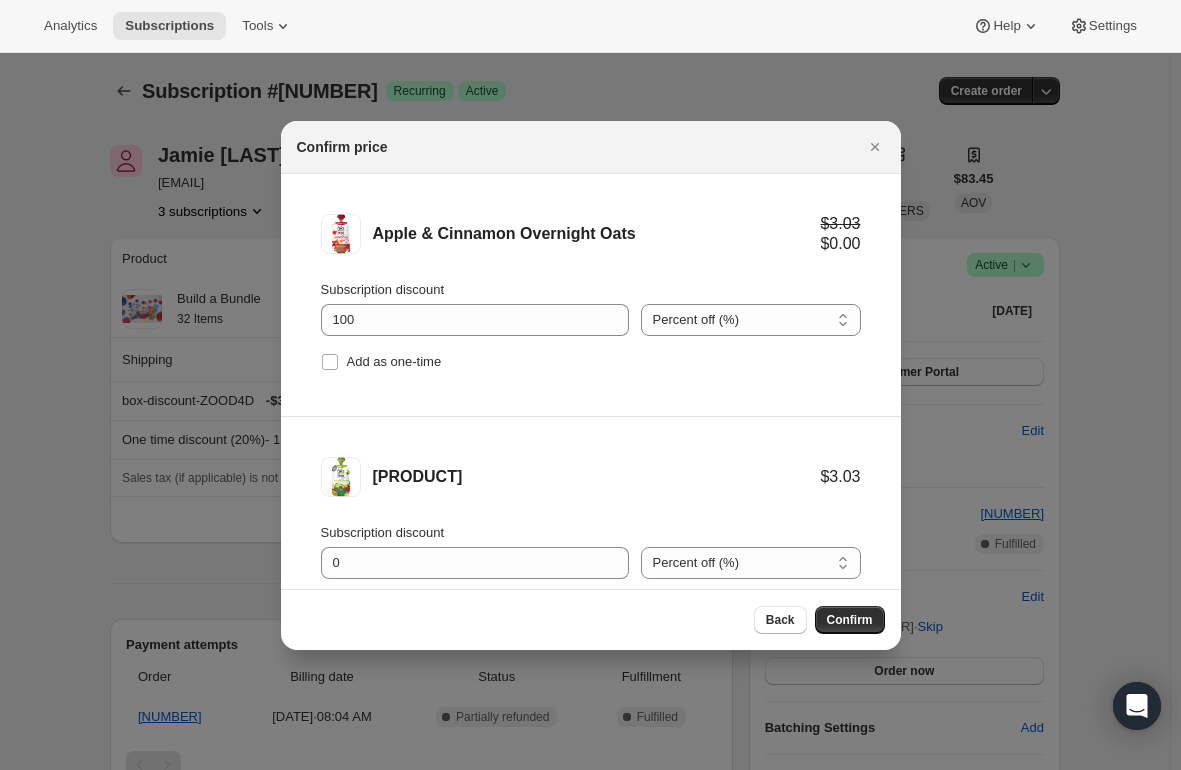 click on "[PRODUCT_NAME] [PRICE] [DISCOUNT] [PERCENTAGE] [AMOUNT] [PERCENTAGE] Add as one-time" at bounding box center [591, 295] 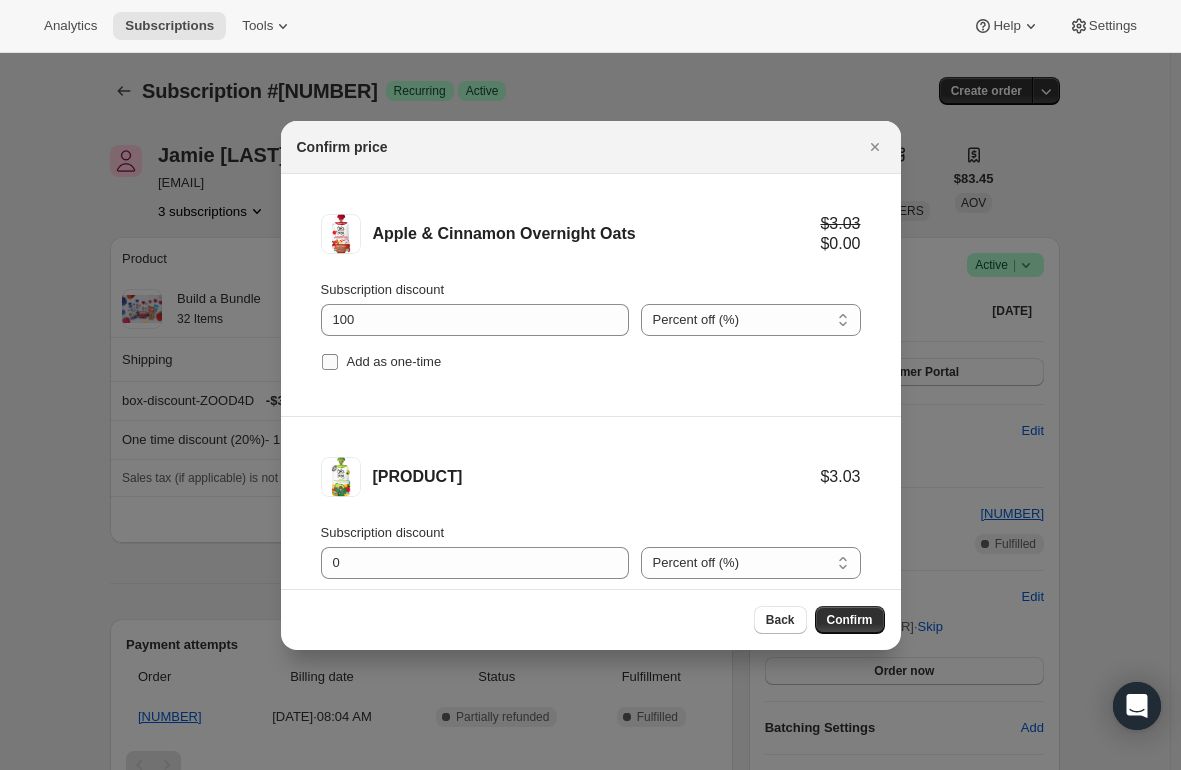click on "Add as one-time" at bounding box center (330, 362) 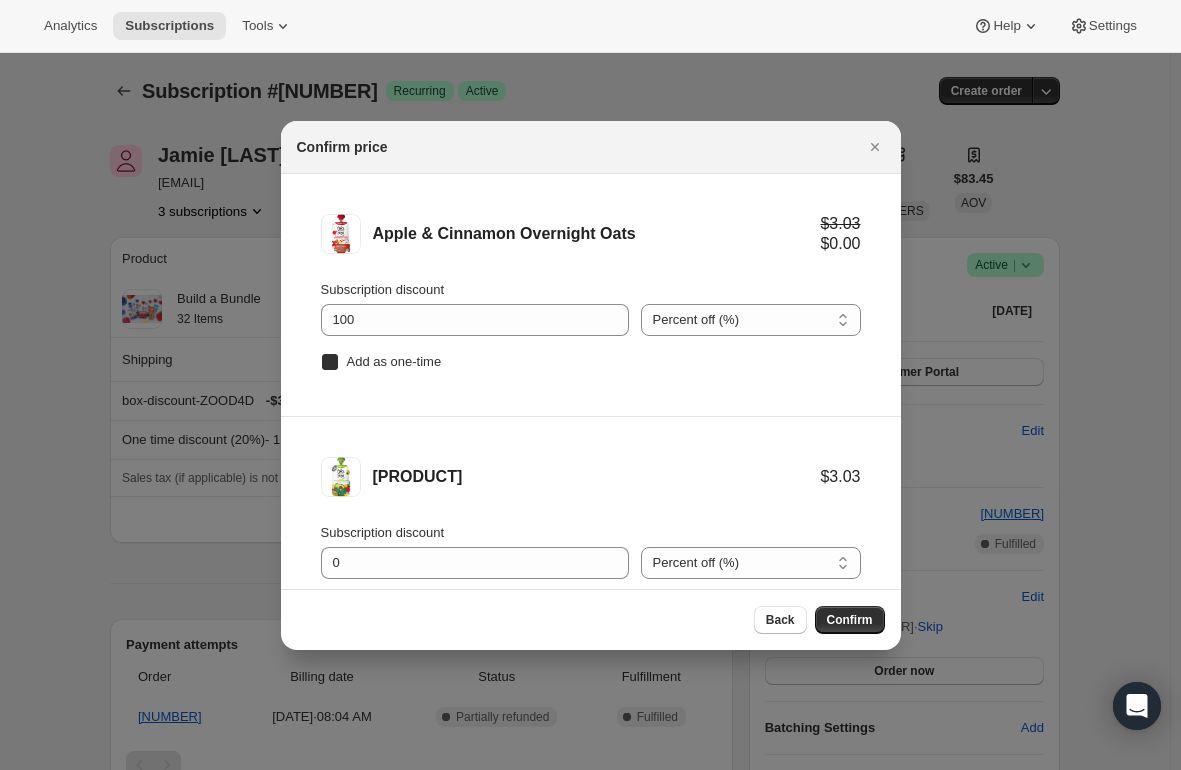 checkbox on "true" 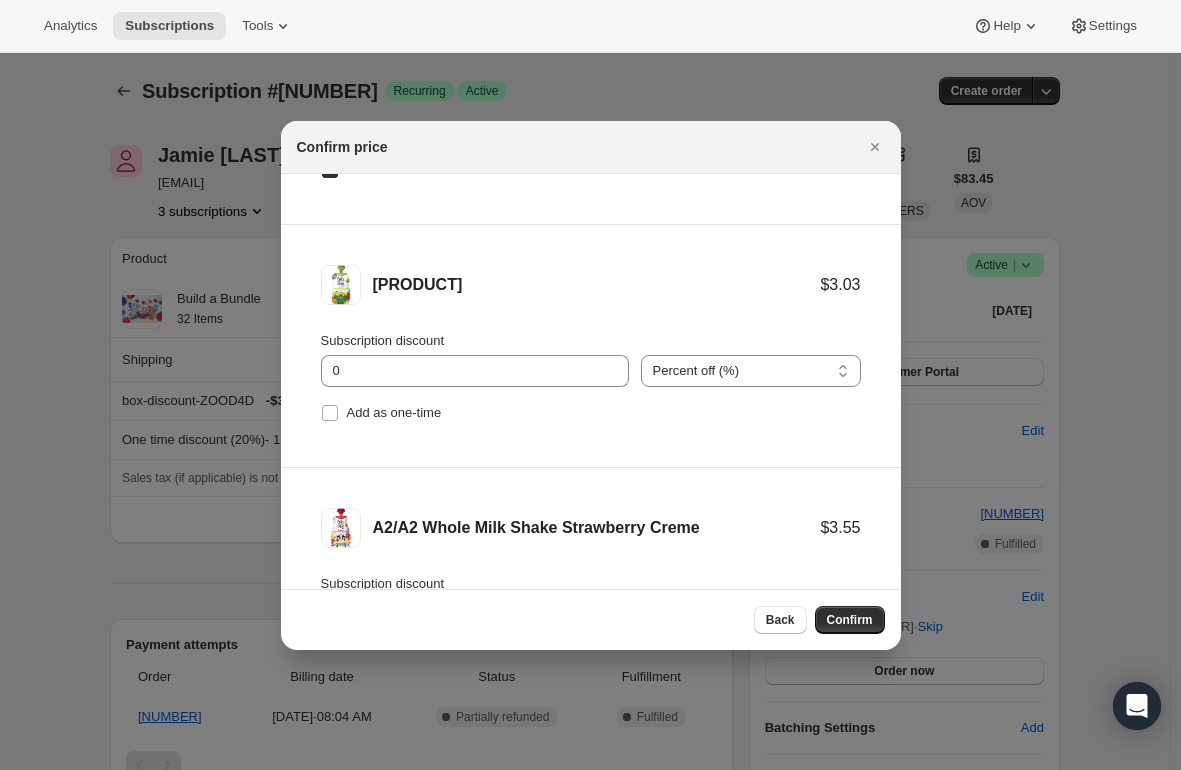 scroll, scrollTop: 200, scrollLeft: 0, axis: vertical 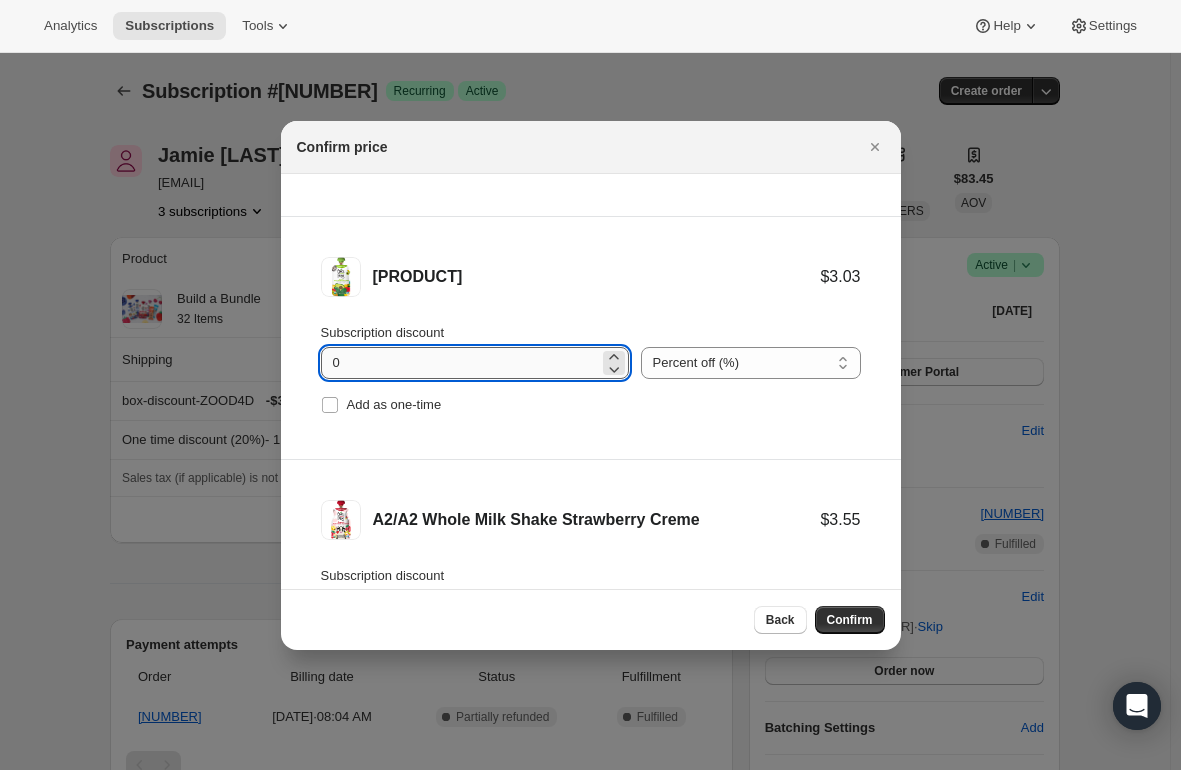 click on "0" at bounding box center [460, 363] 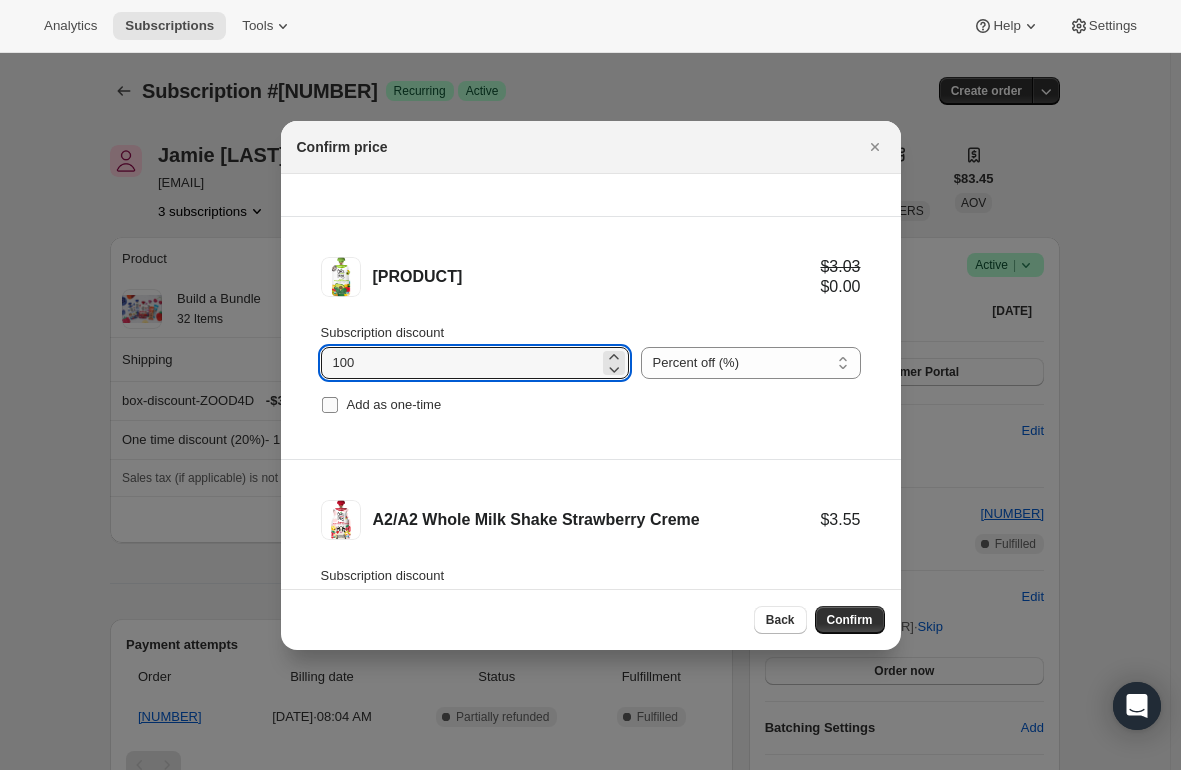 type on "100" 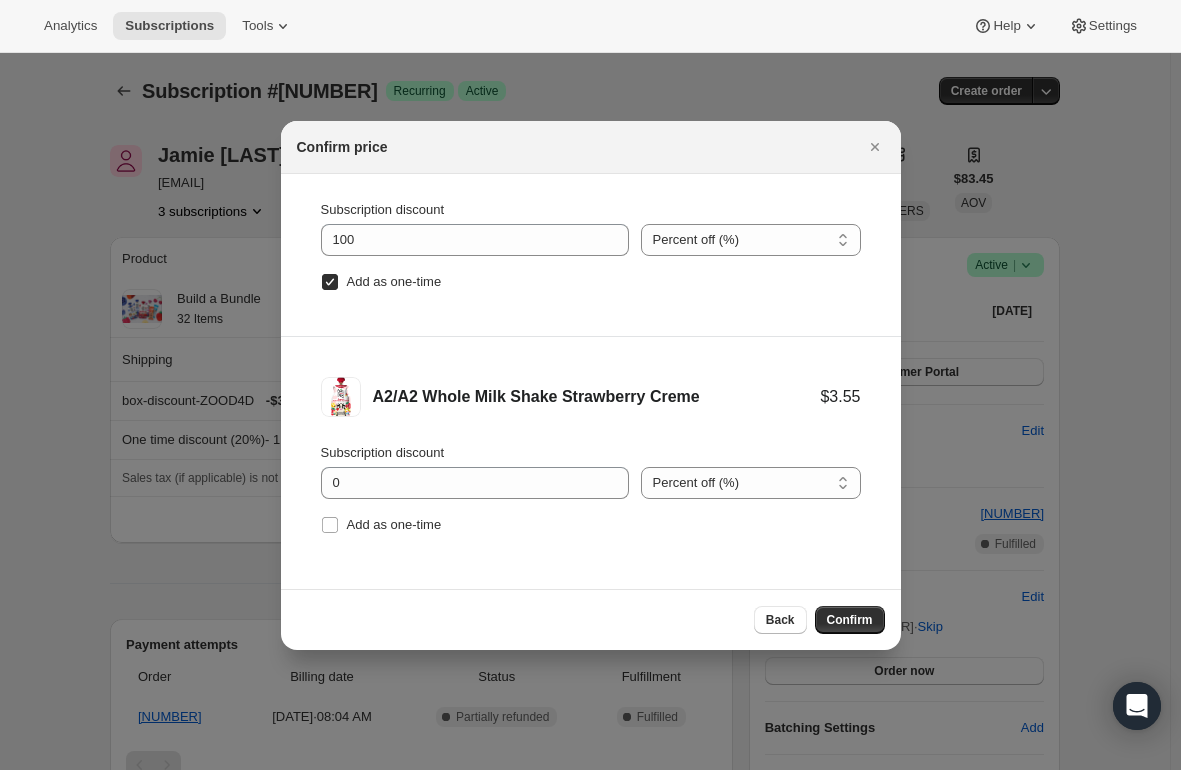 scroll, scrollTop: 326, scrollLeft: 0, axis: vertical 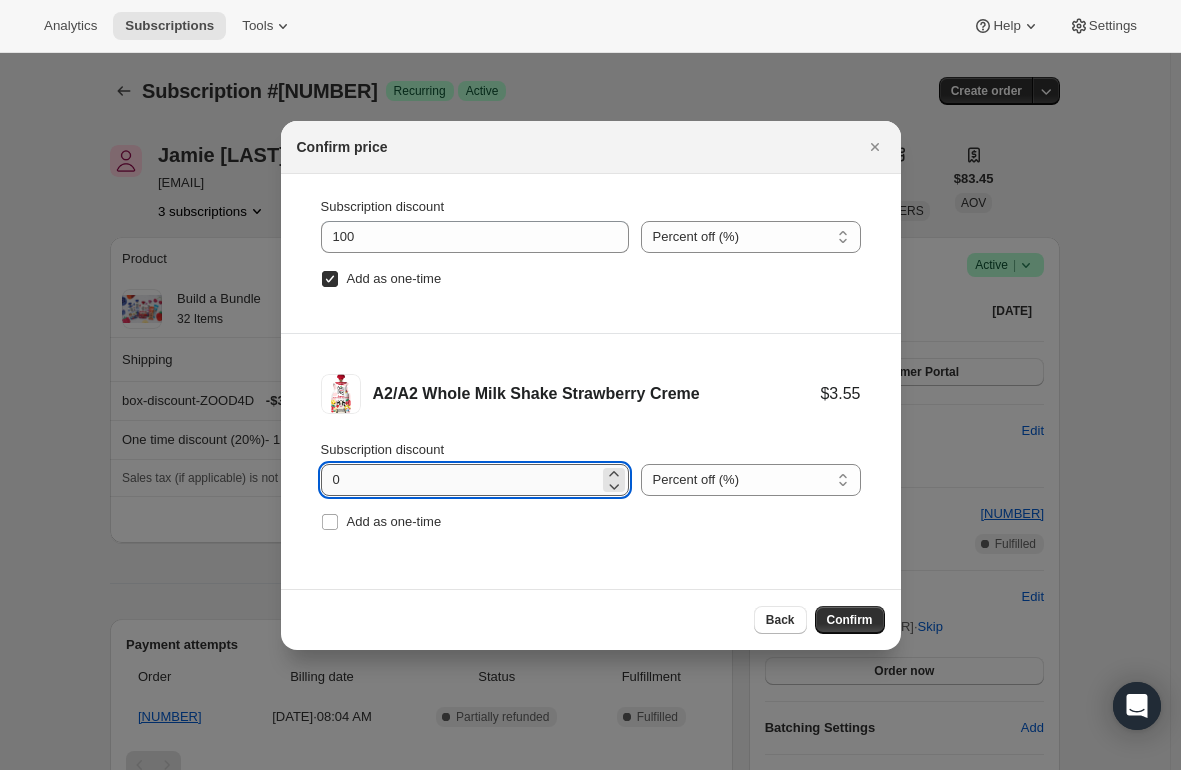 click on "0" at bounding box center [460, 480] 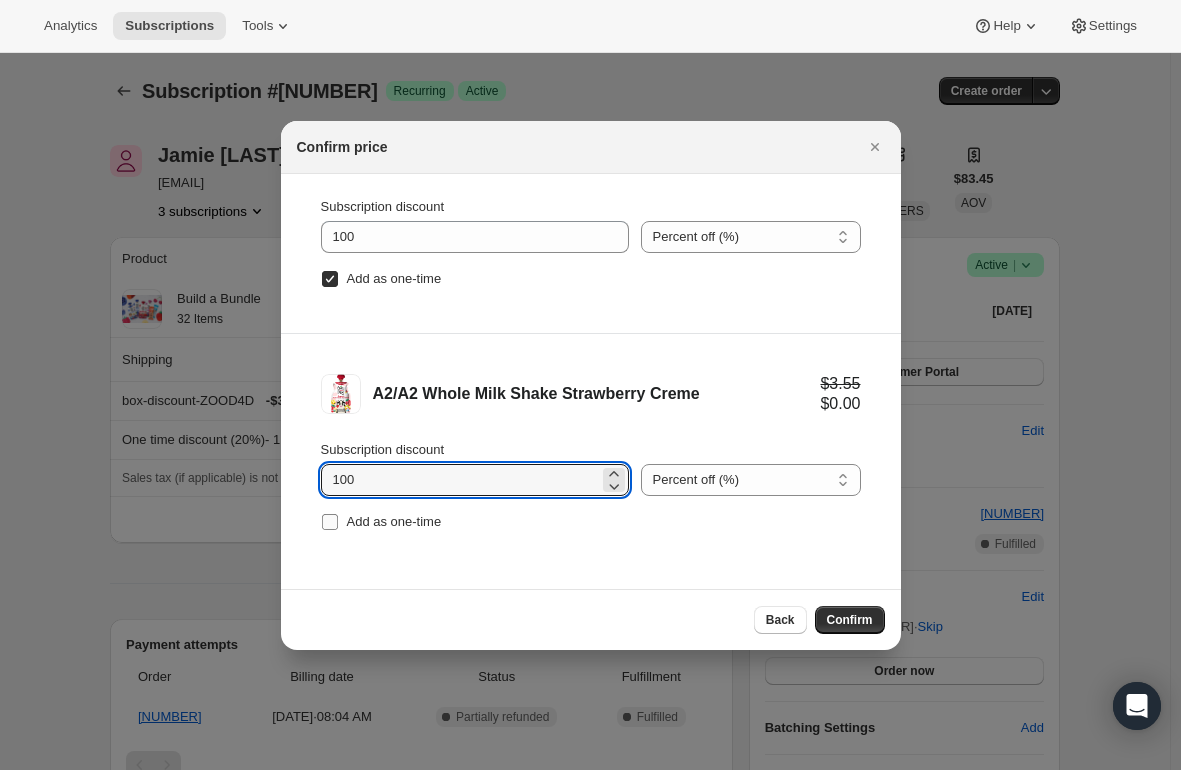 type on "100" 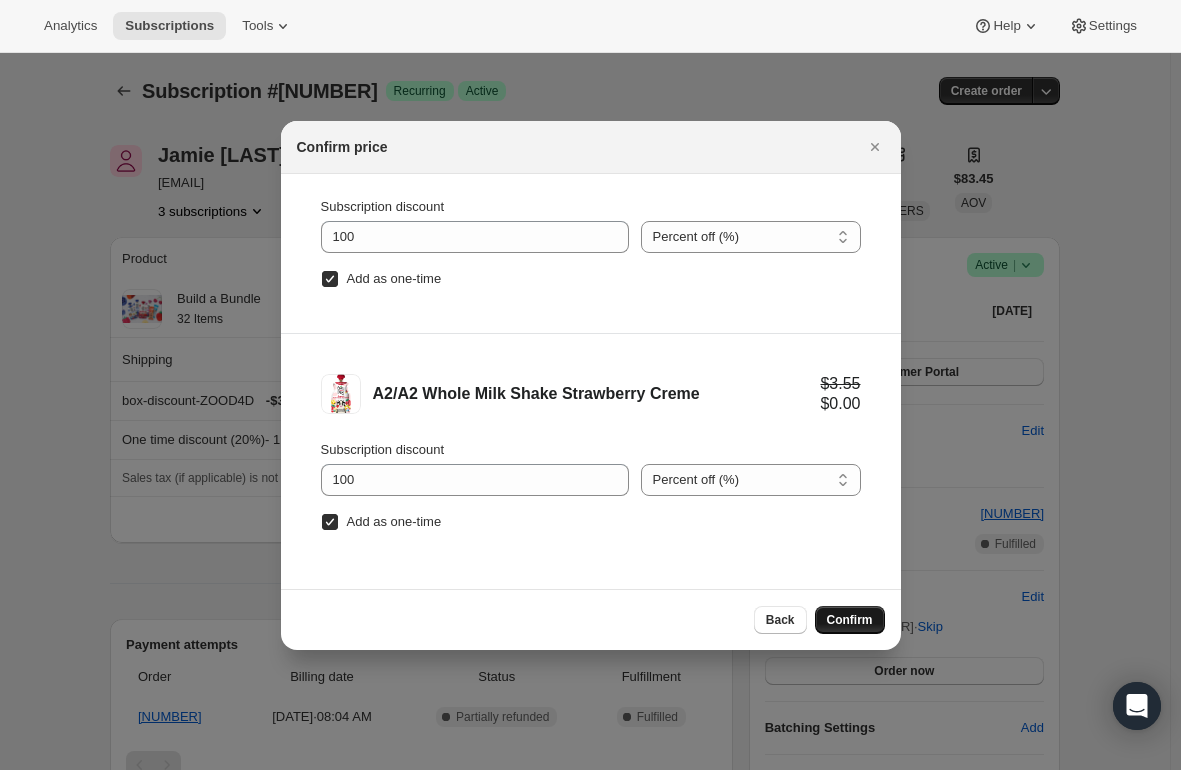 click on "Confirm" at bounding box center [850, 620] 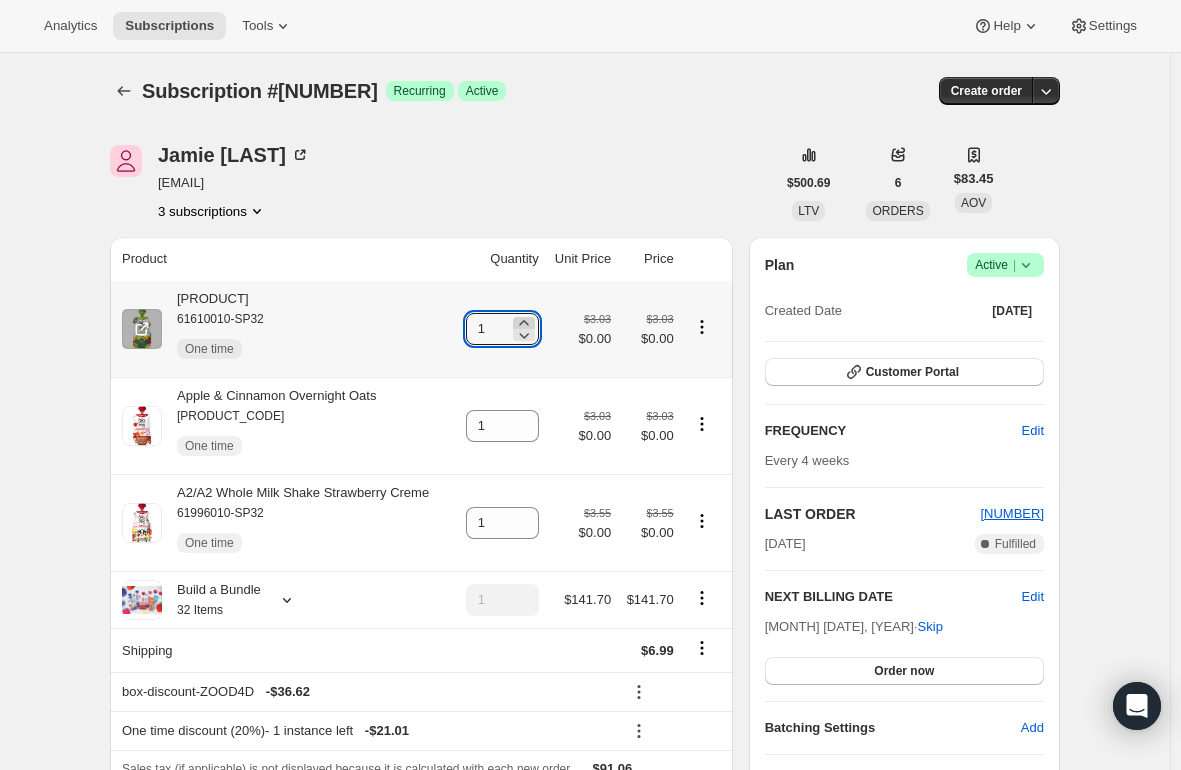 click 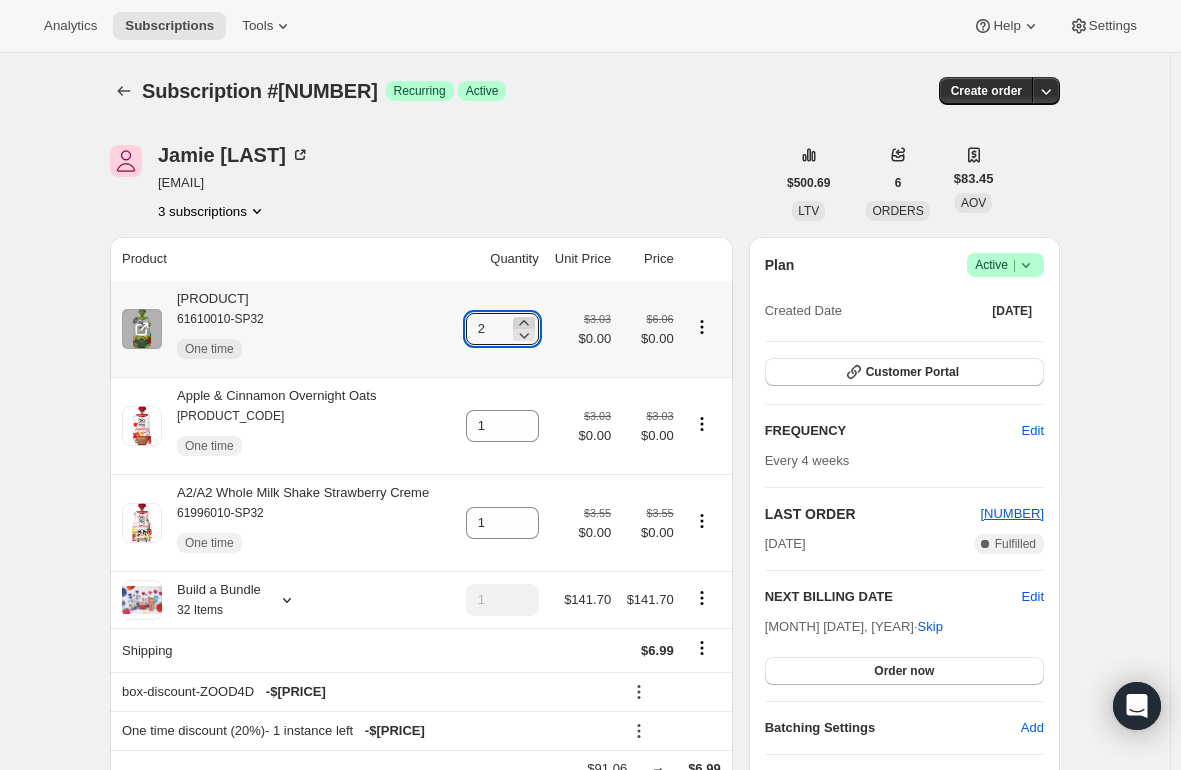 click 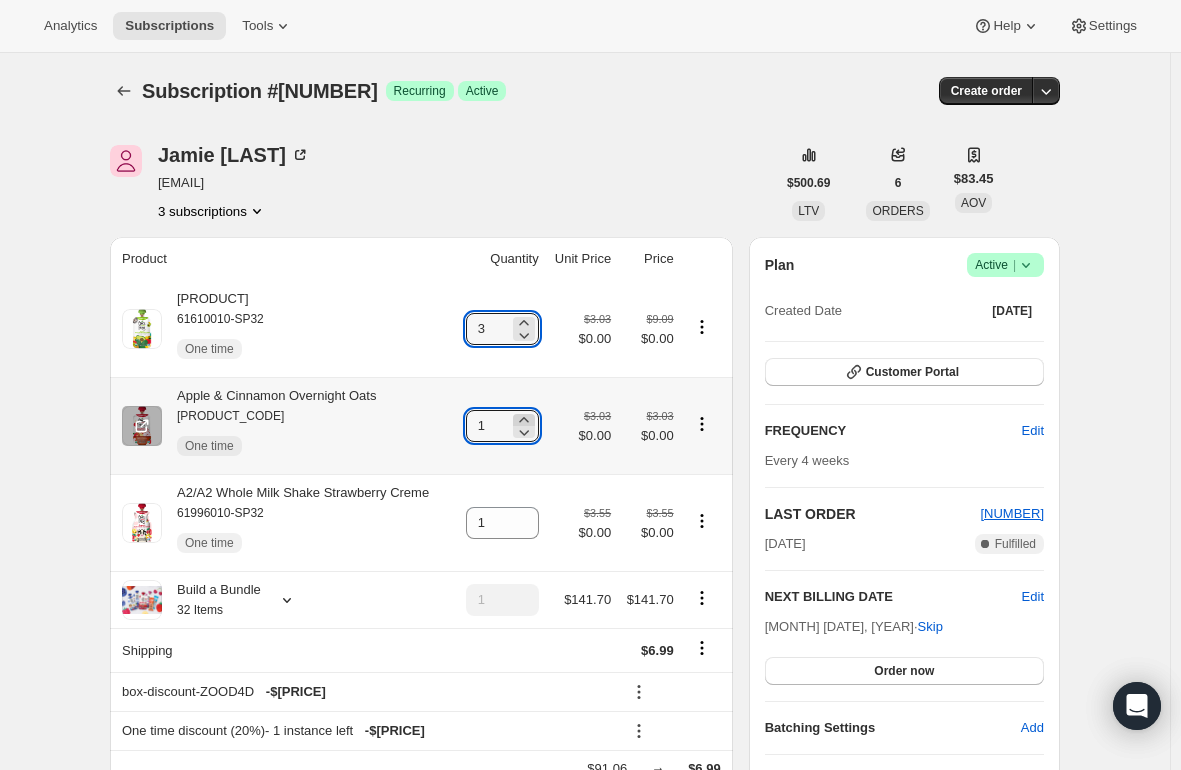 click 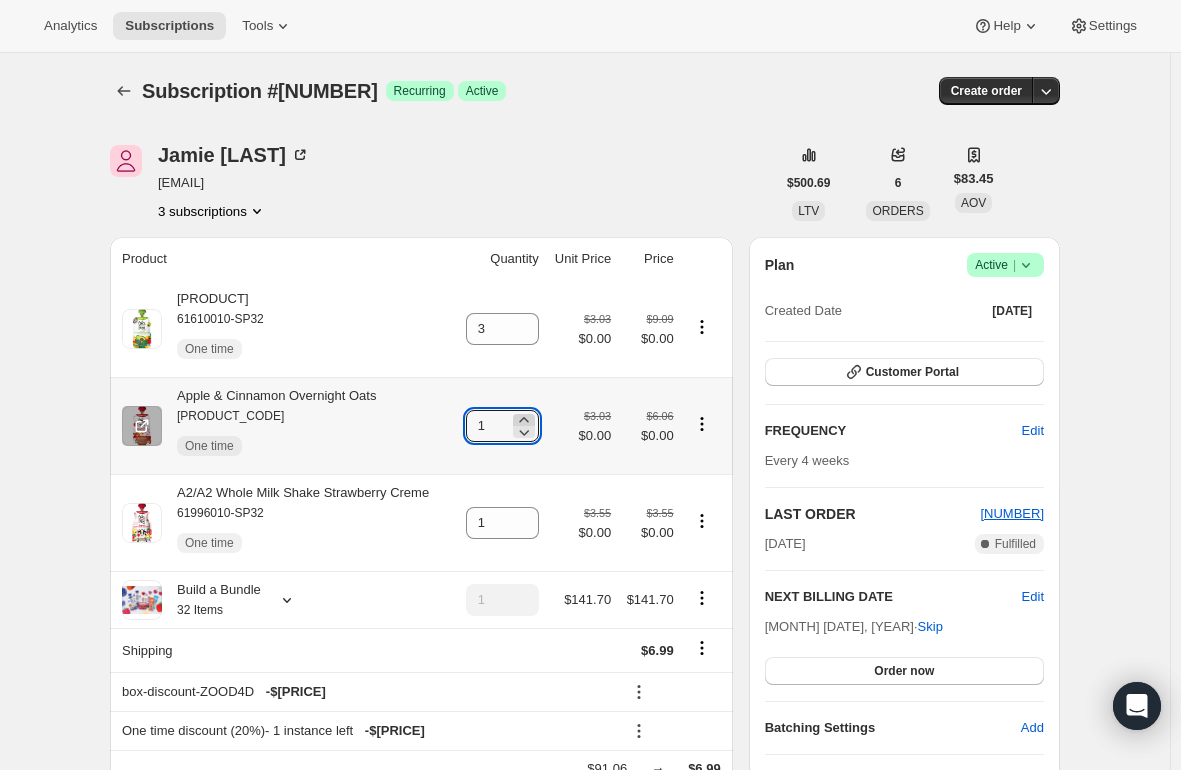 type on "2" 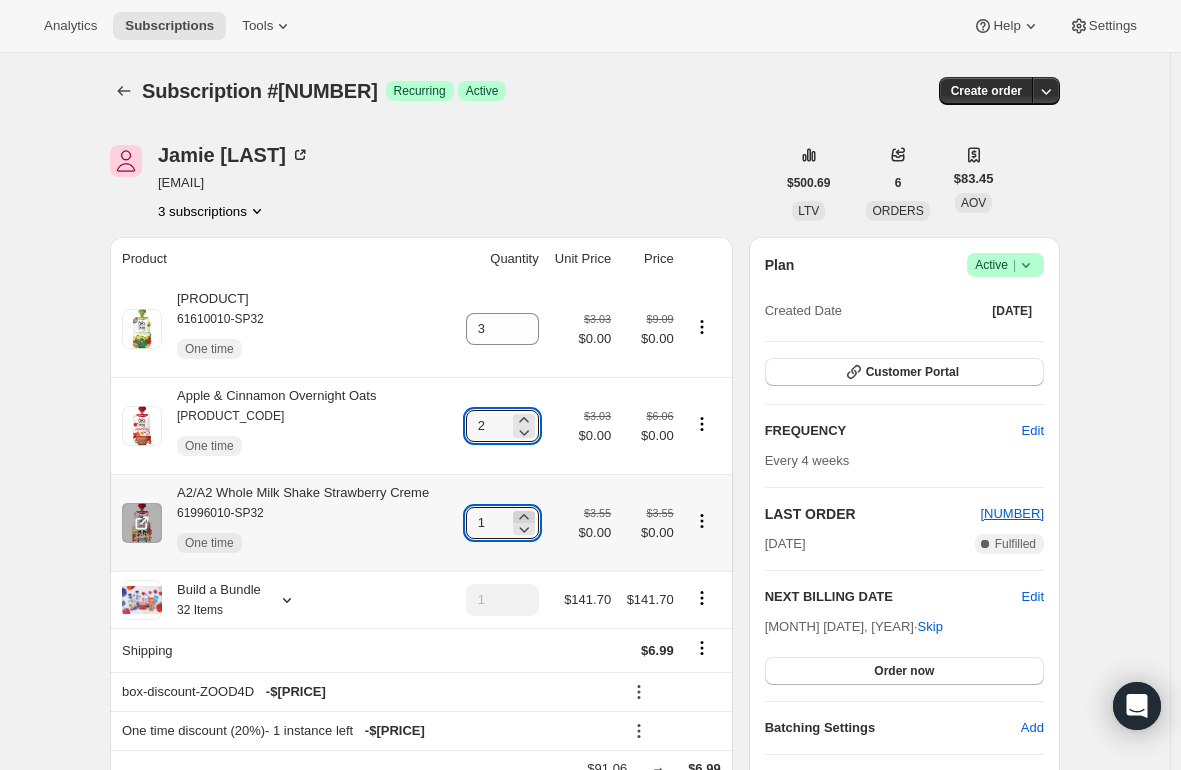 click 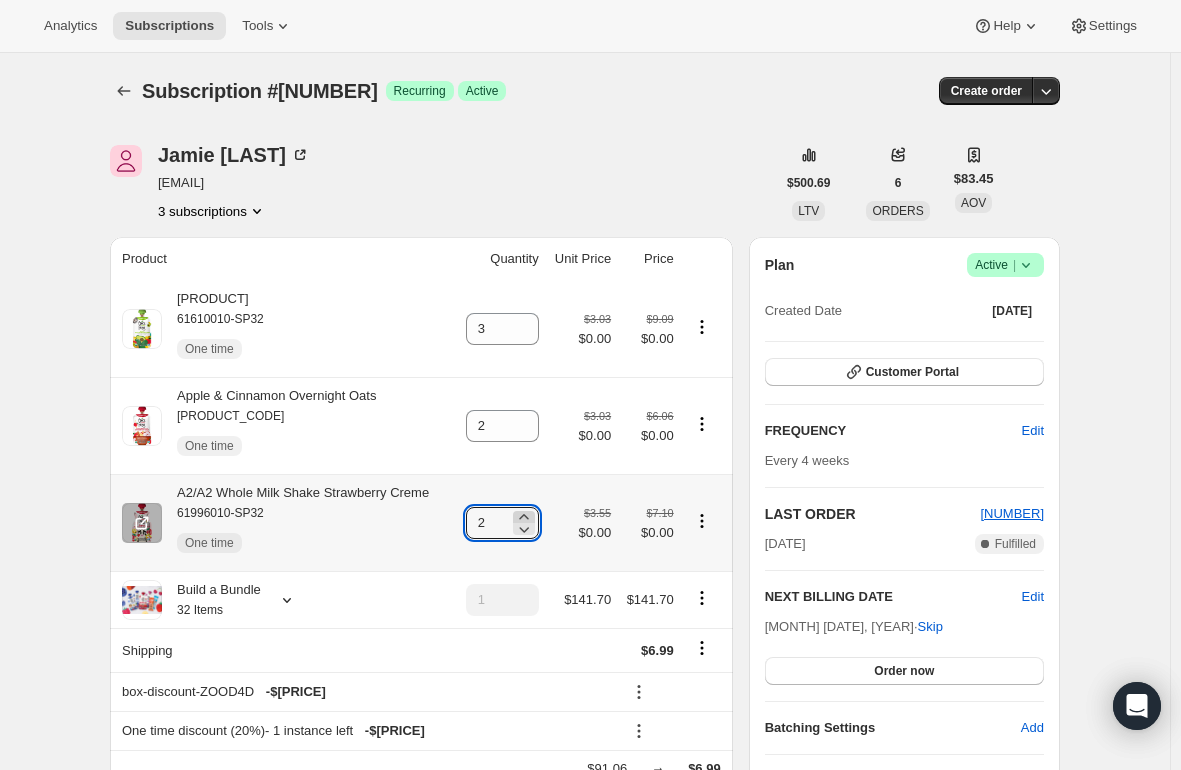 click 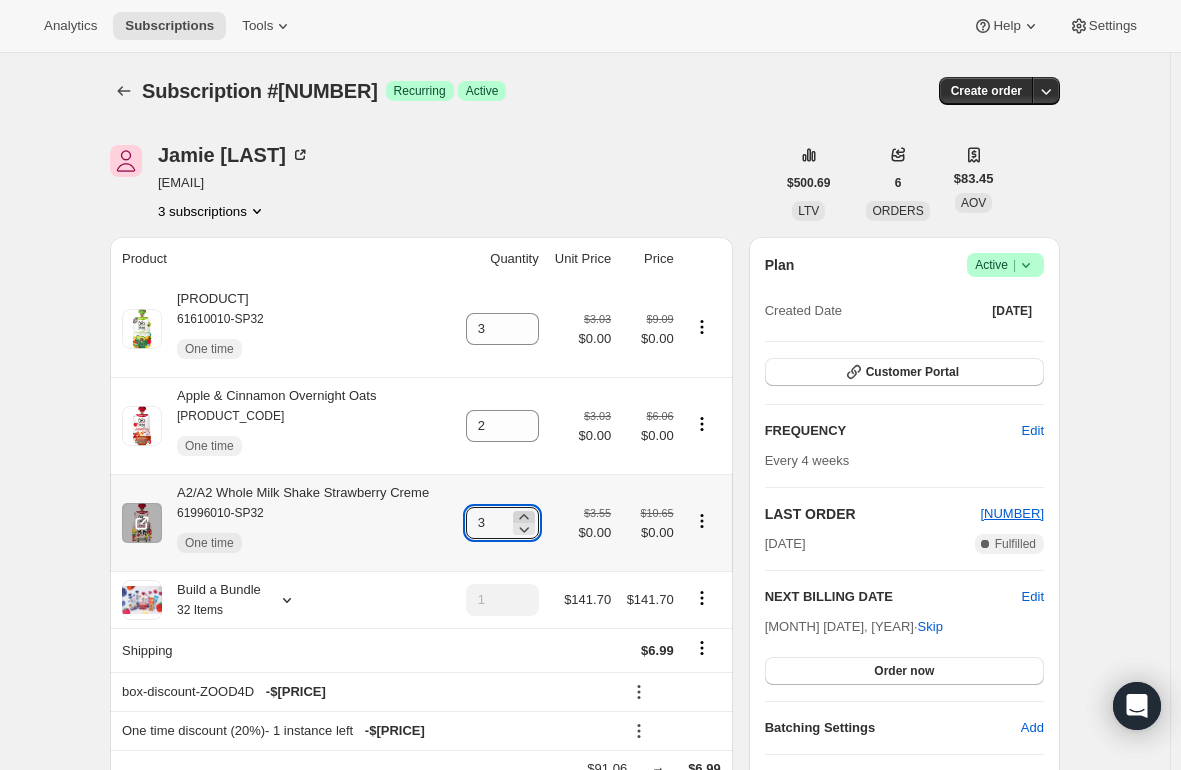 click 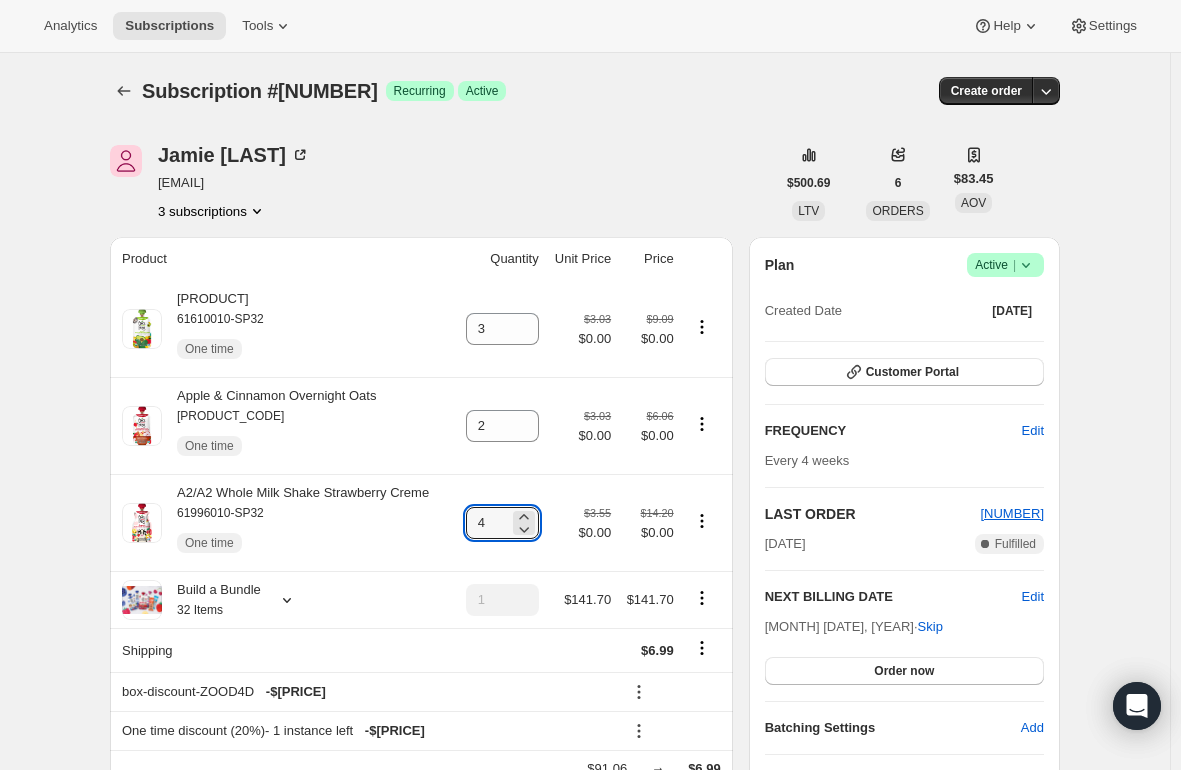 click on "Build a Bundle [PRODUCT] [ID] One time 3 $[PRICE] $[PRICE] $[PRICE] $[PRICE]
[PRODUCT] [ID] One time 2 $[PRICE] $[PRICE] $[PRICE] $[PRICE]
[PRODUCT] [ID] One time 4 $[PRICE] $[PRICE] $[PRICE] $[PRICE]
Build a Bundle 32 Items 1 $141.70 $141.70 Shipping $6.99 box-discount-ZOOD4D   - $257.89 One time discount (20%)  - 1 instance left   - $198.38 $91.06  →  $6.99 Apply discount Add product Payment attempts Order Billing date Status Fulfillment [NUMBER] [MONTH] [DATE], [YEAR]  ·  08:04 AM  Complete Partially refunded  Complete Fulfilled Timeline [MONTH] [DATE], [YEAR] 02:19 PM [LAST] added 20% discount via Admin, which will apply to the next order.  02:14 PM [LAST] set next billing date to [DAY], [MONTH] [DATE], [YEAR] with "Skip" via Admin." at bounding box center [585, 868] 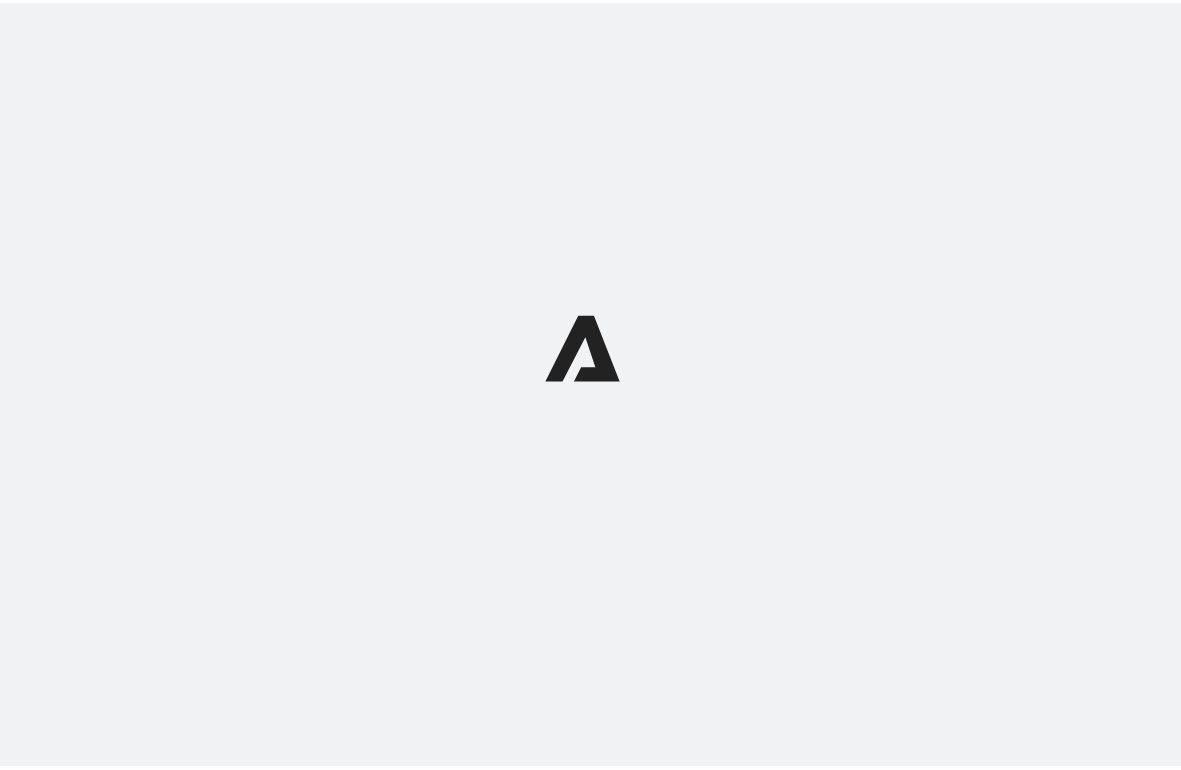 scroll, scrollTop: 0, scrollLeft: 0, axis: both 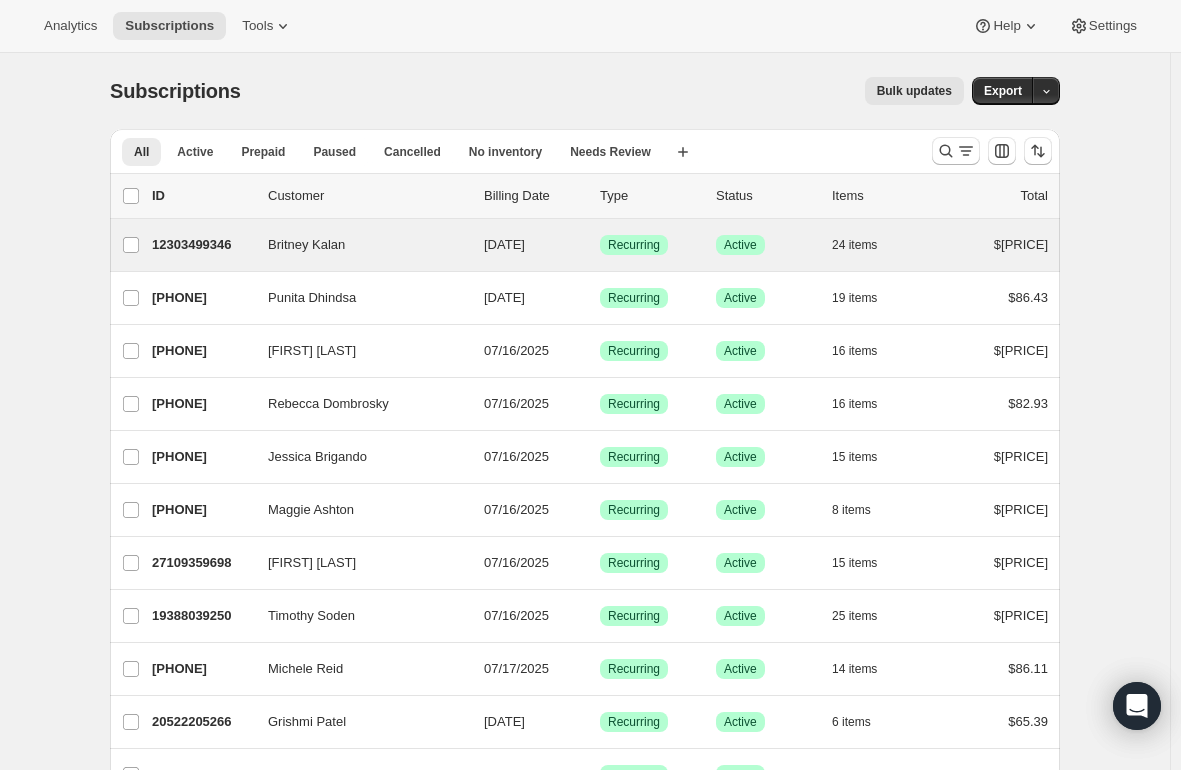 drag, startPoint x: 57, startPoint y: 265, endPoint x: 212, endPoint y: 263, distance: 155.01291 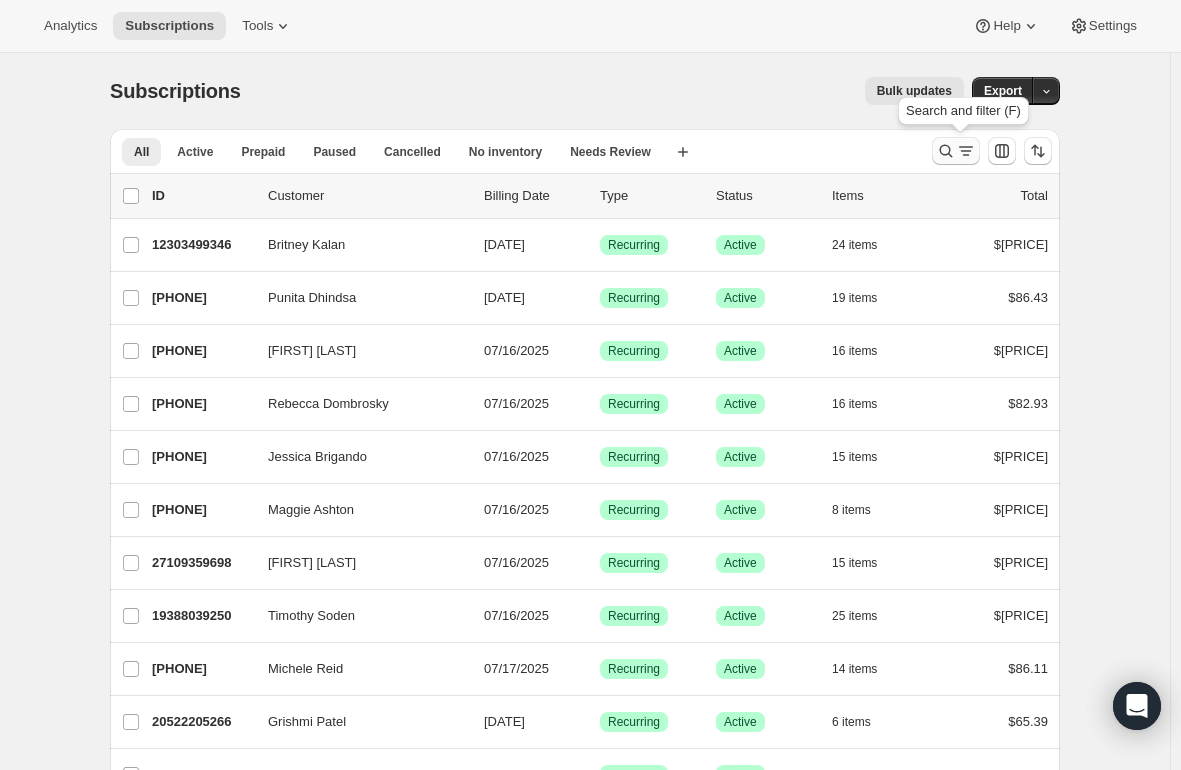 click 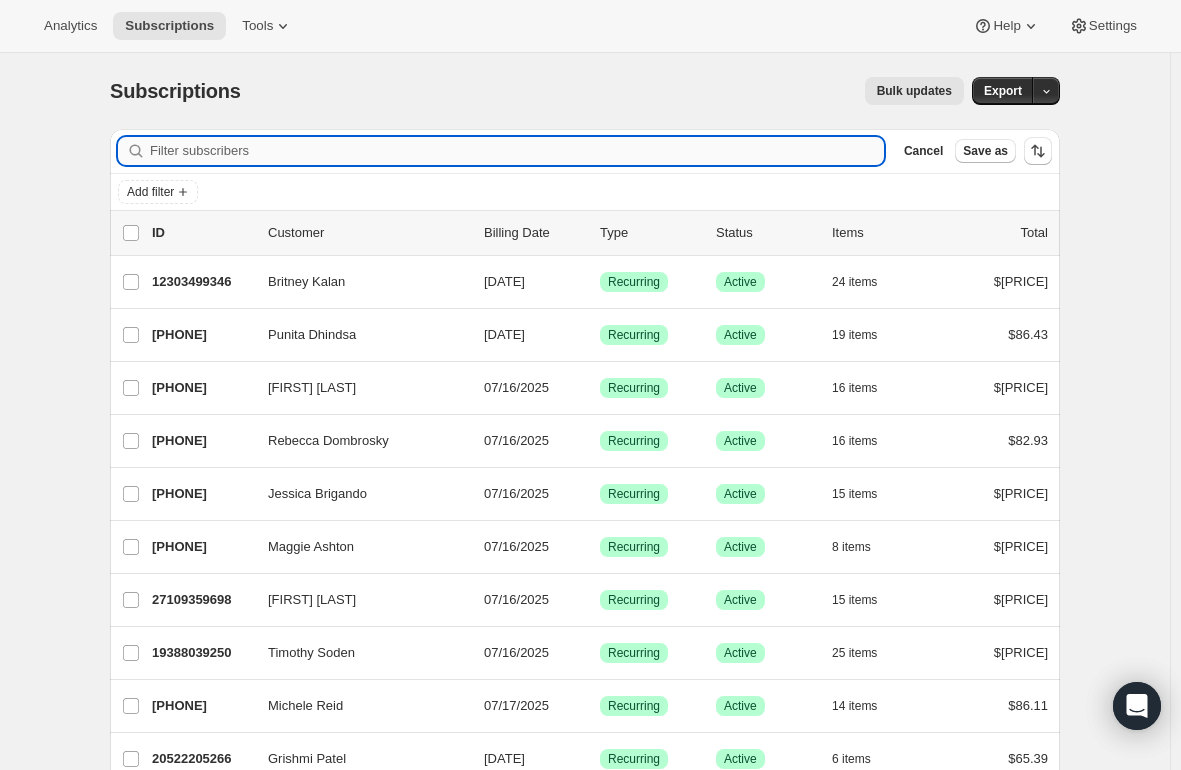 click on "Filter subscribers" at bounding box center [517, 151] 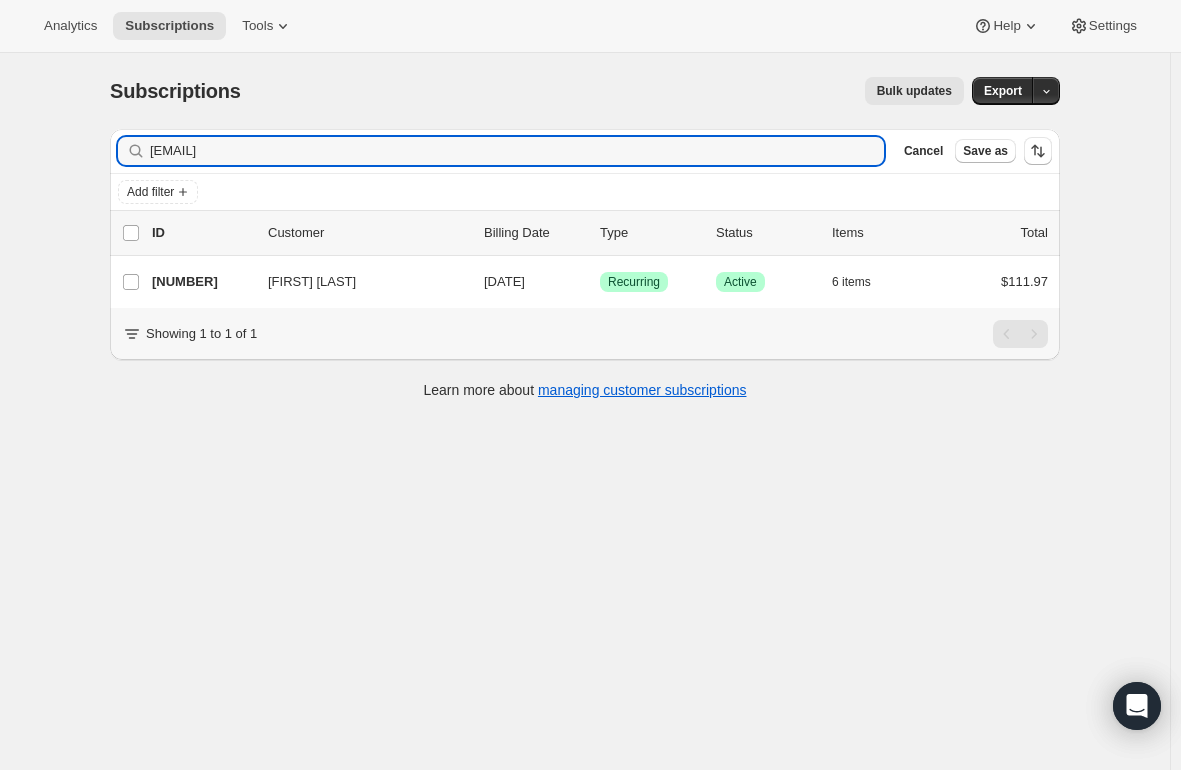 type on "erberberi4@gmail.com" 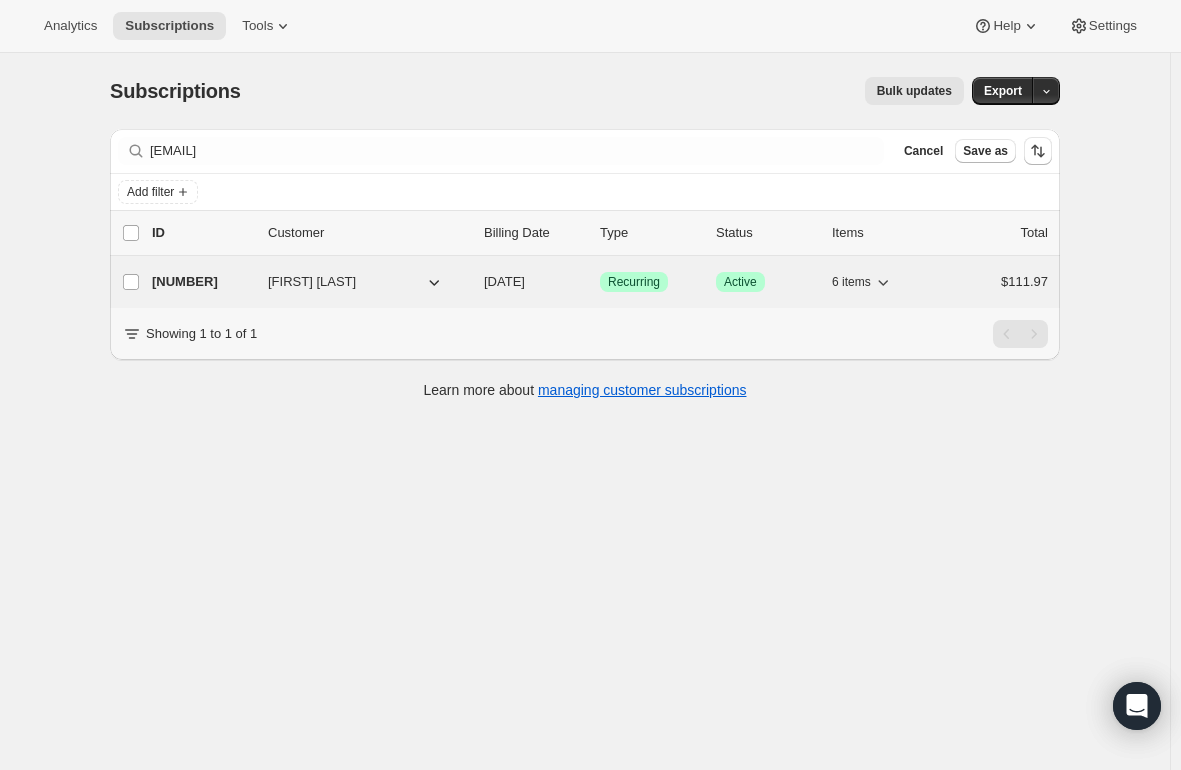click on "27575189586" at bounding box center [202, 282] 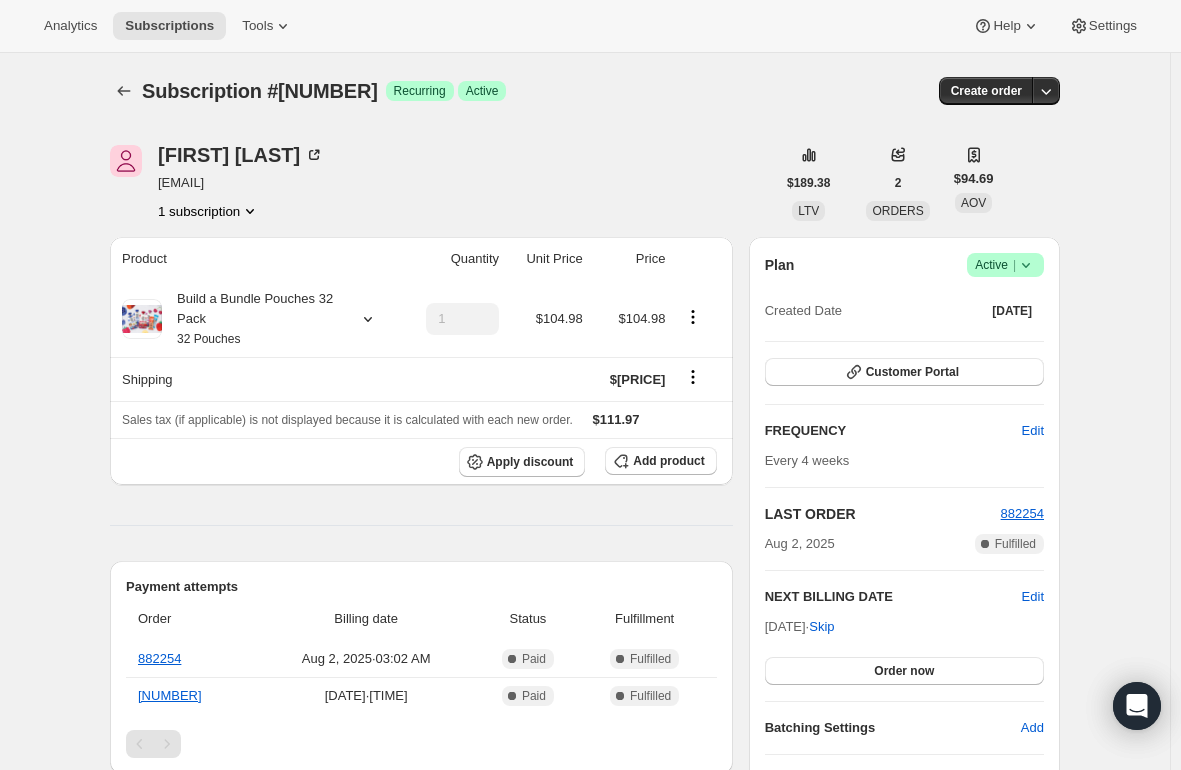 click on "Product Quantity Unit Price Price Build a Bundle Pouches 32 Pack 32 Pouches 1 [PRICE] [PRICE] Shipping [PRICE] Sales tax (if applicable) is not displayed because it is calculated with each new order.   [PRICE] Apply discount Add product Payment attempts Order Billing date Status Fulfillment [ORDER_ID] [DATE]  ·  [TIME]  Complete Paid  Complete Fulfilled Timeline [DATE] Klaviyo notification sent via Awtomic Moments. [TIME] Earned moment Free Cocoyo Mixed Berry Pouch with 3rd Subscription Box via Awtomic Moments. [TIME] Order processed successfully.  View order [TIME] [DATE] Subscription reminder email sent via Awtomic email, Klaviyo, Attentive. [TIME] [DATE] Automatically swapped items within Build a Bundle Pouches 32 Pack .   View bulk process New box selection [PRODUCT_NAME] - [PRODUCT_CODE] Previous box selection [PRODUCT_NAME] - [PRODUCT_CODE] [TIME] [DATE]." at bounding box center [421, 980] 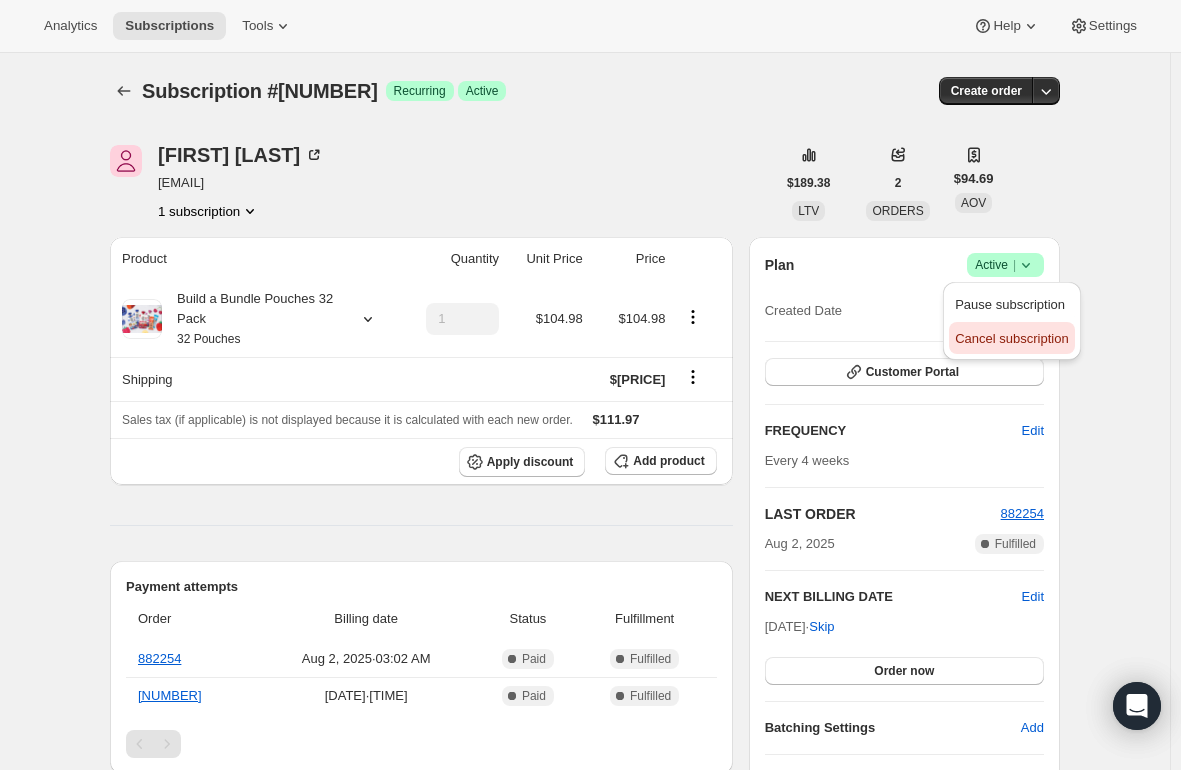 click on "Cancel subscription" at bounding box center (1011, 338) 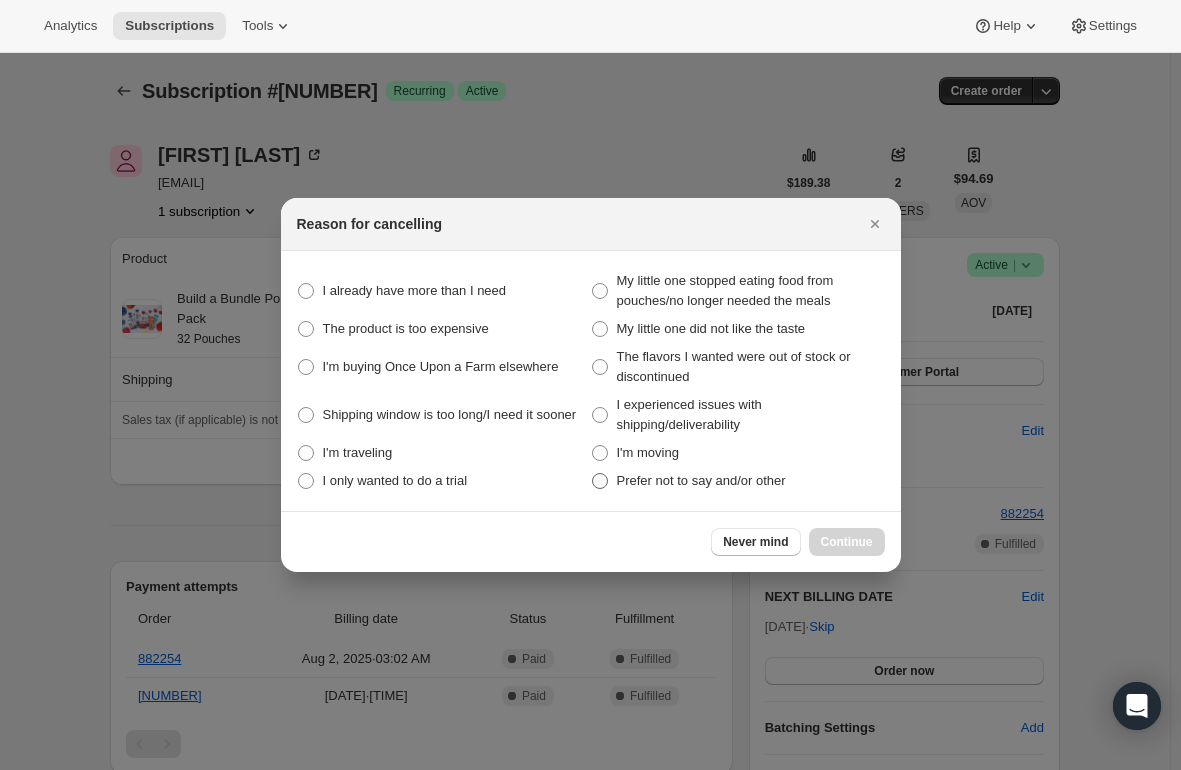 click at bounding box center [600, 481] 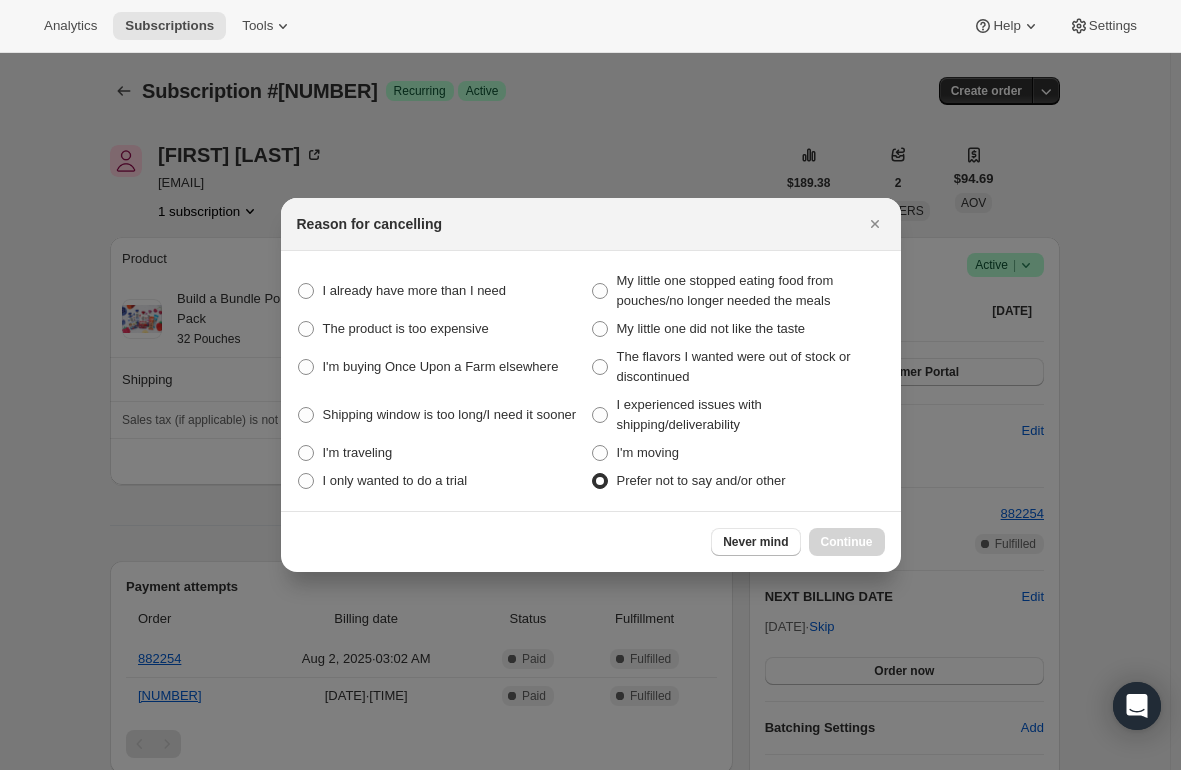 radio on "true" 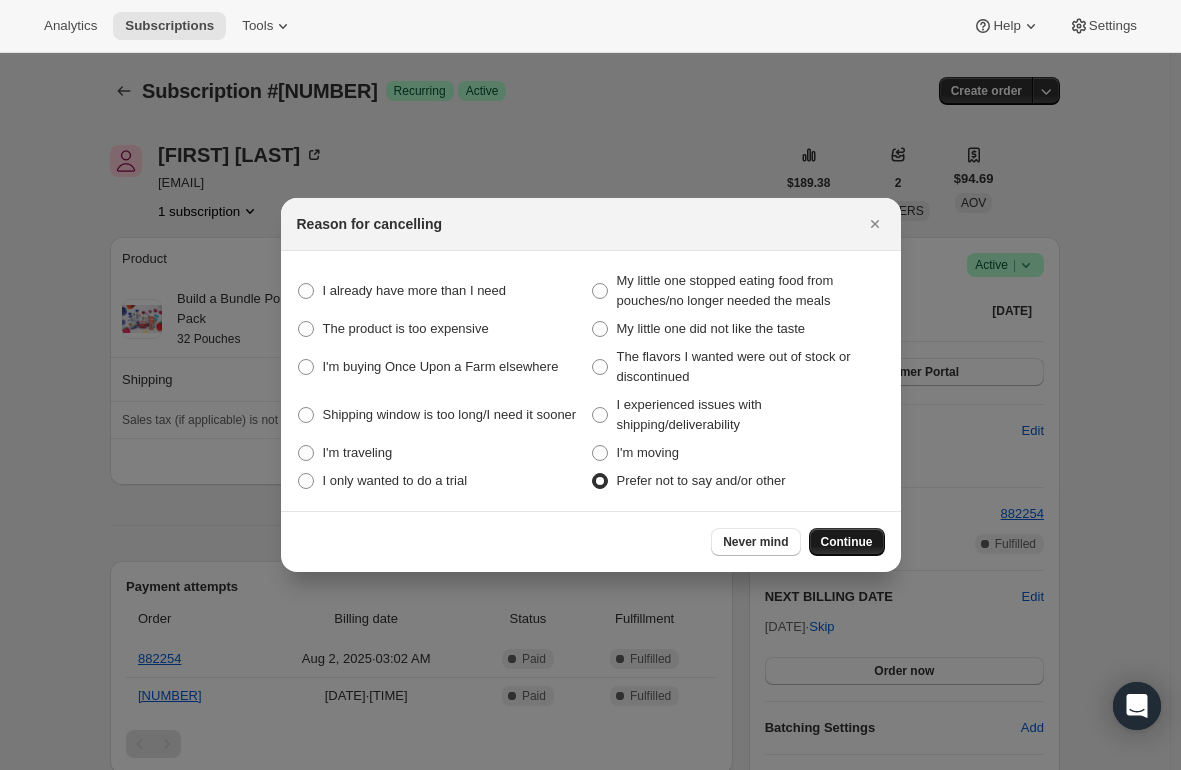 click on "Continue" at bounding box center [847, 542] 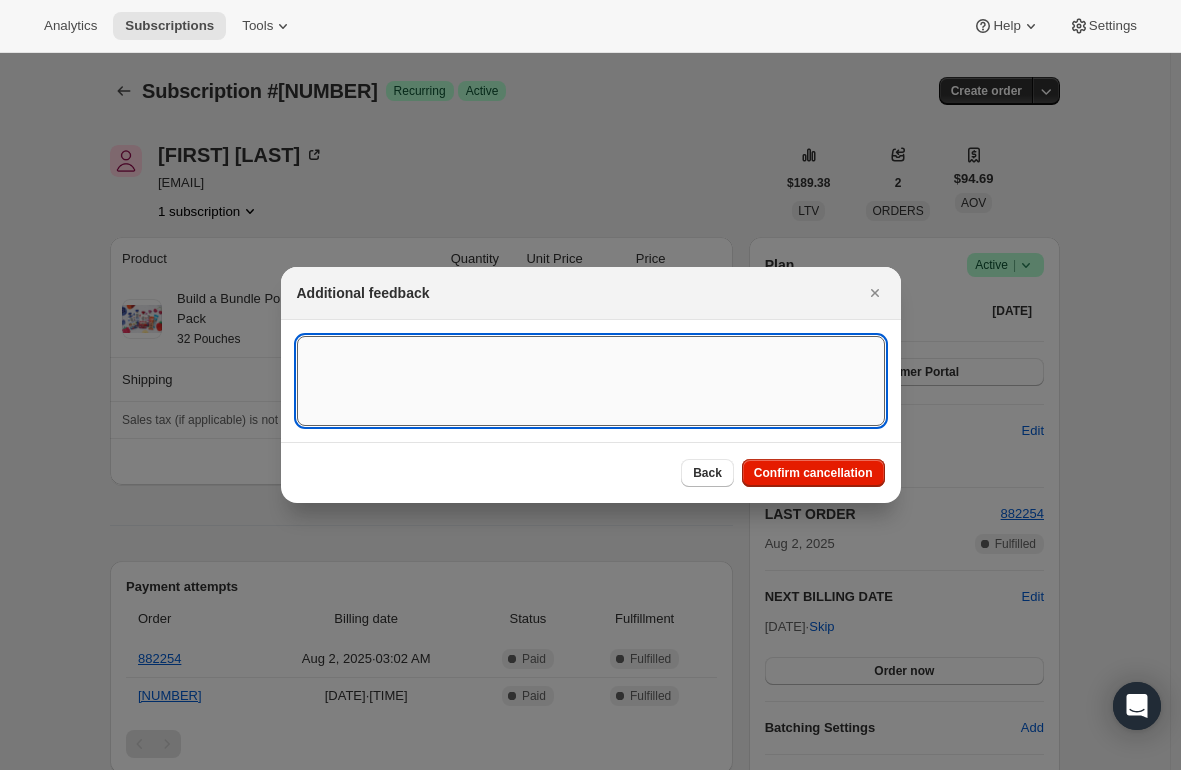 click at bounding box center [591, 381] 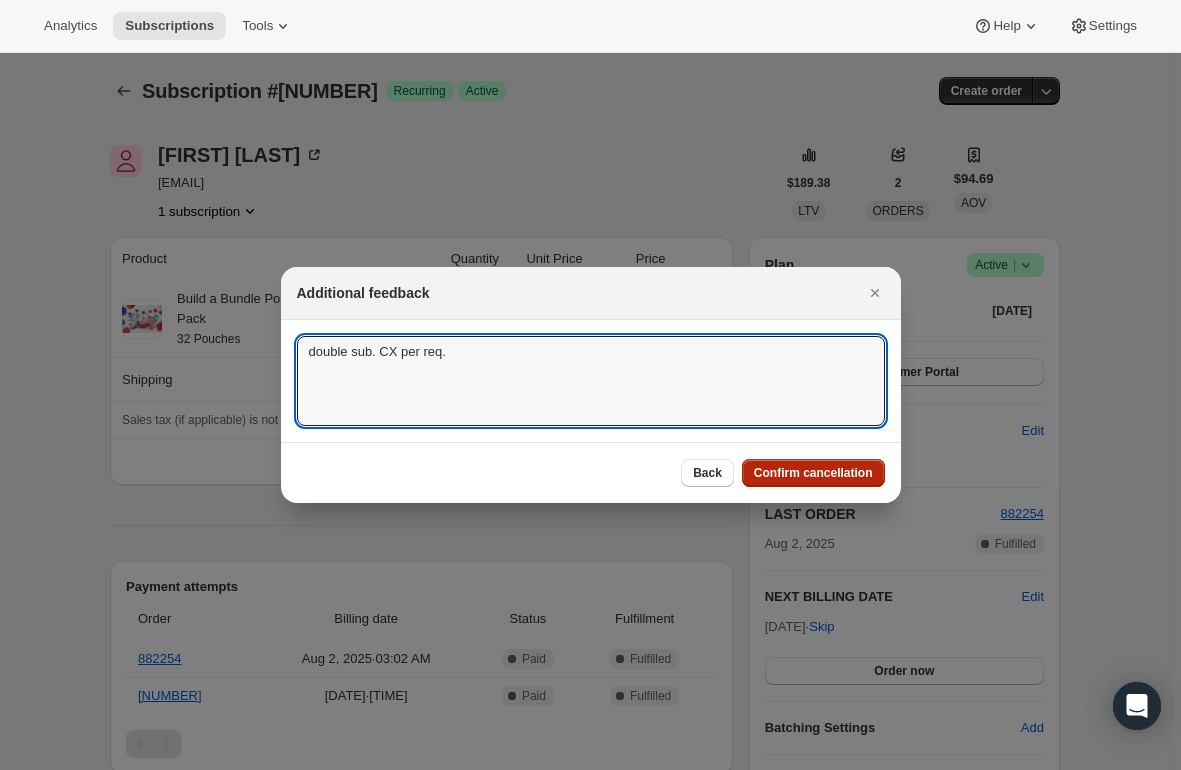 type on "double sub. CX per req." 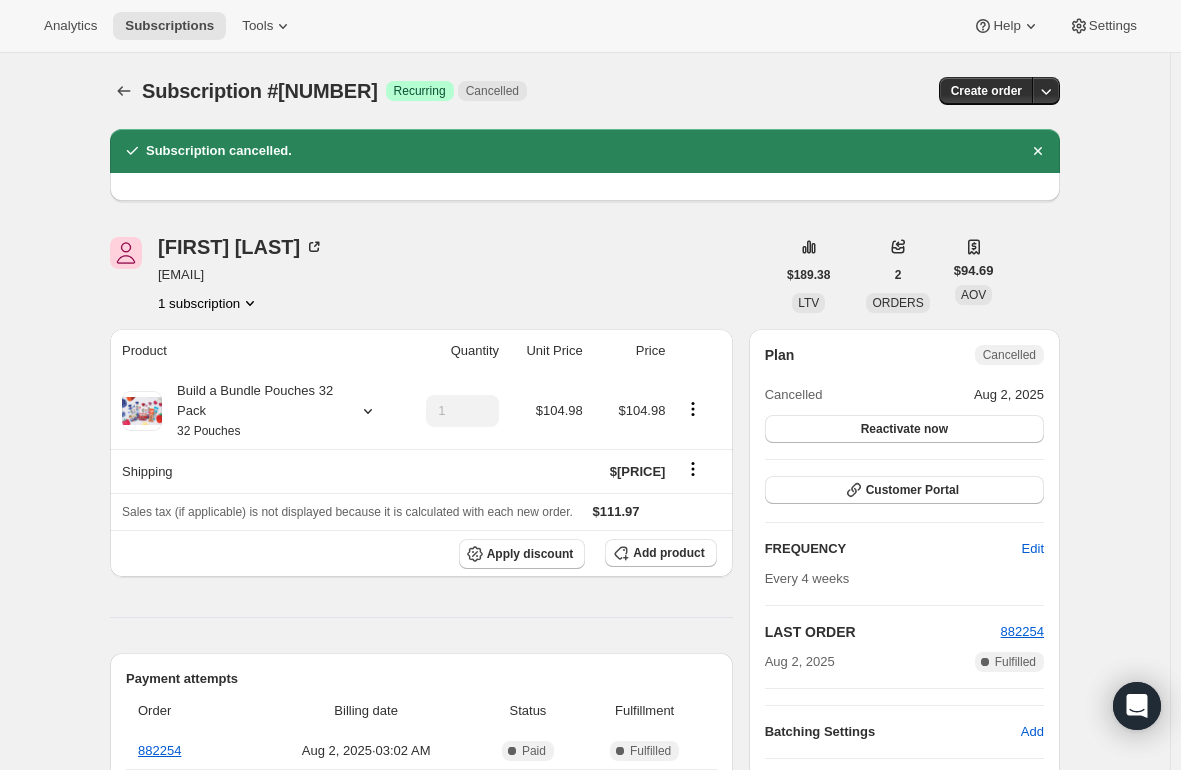 click on "[EMAIL]" at bounding box center (241, 275) 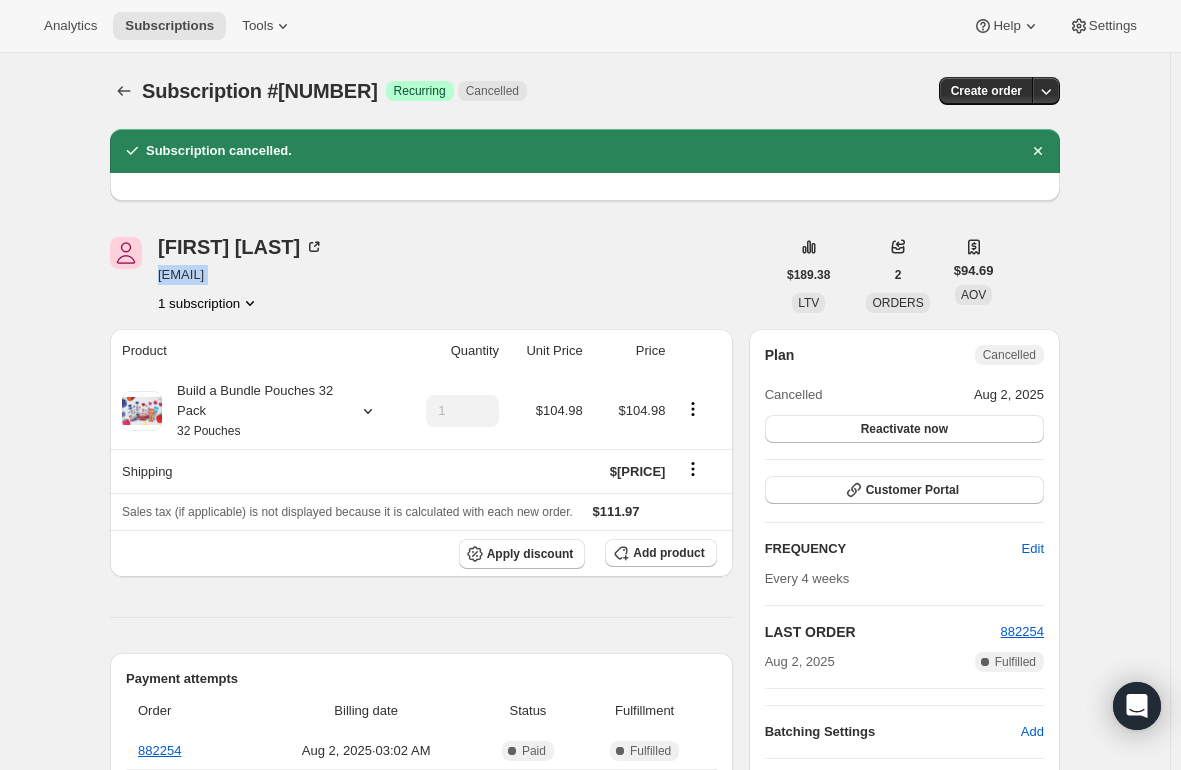 click on "[EMAIL]" at bounding box center (241, 275) 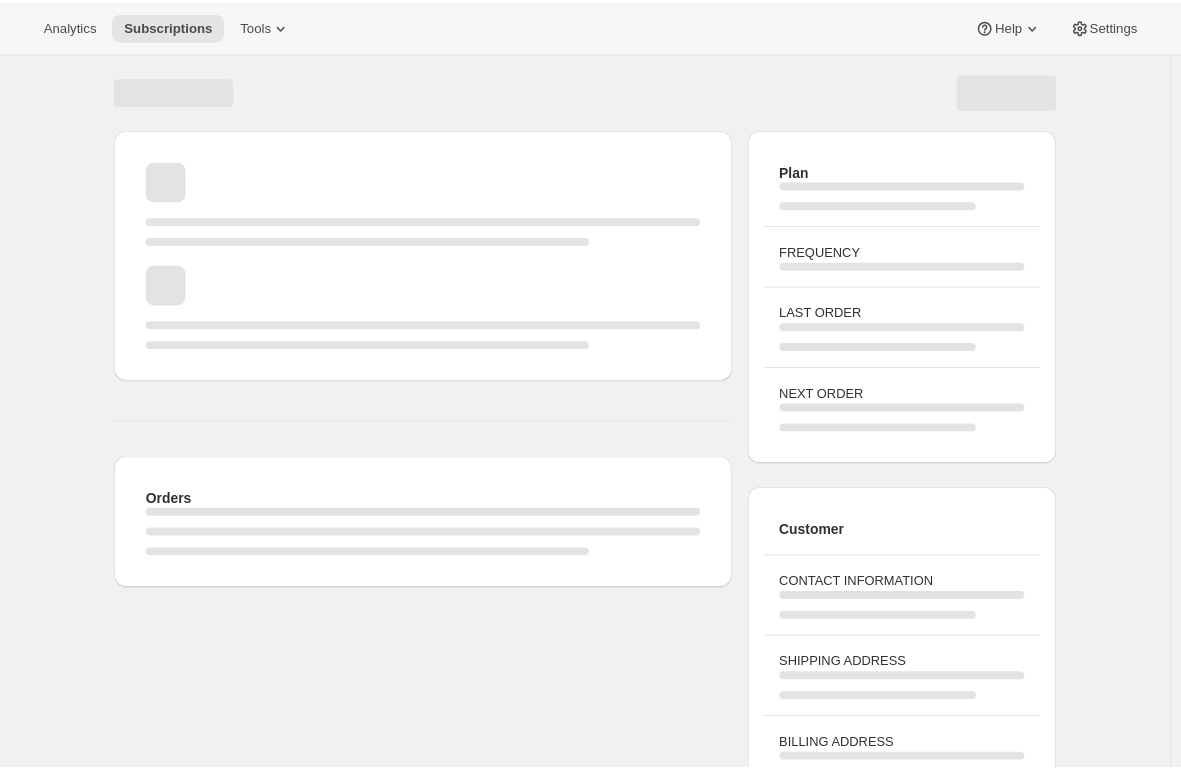 scroll, scrollTop: 0, scrollLeft: 0, axis: both 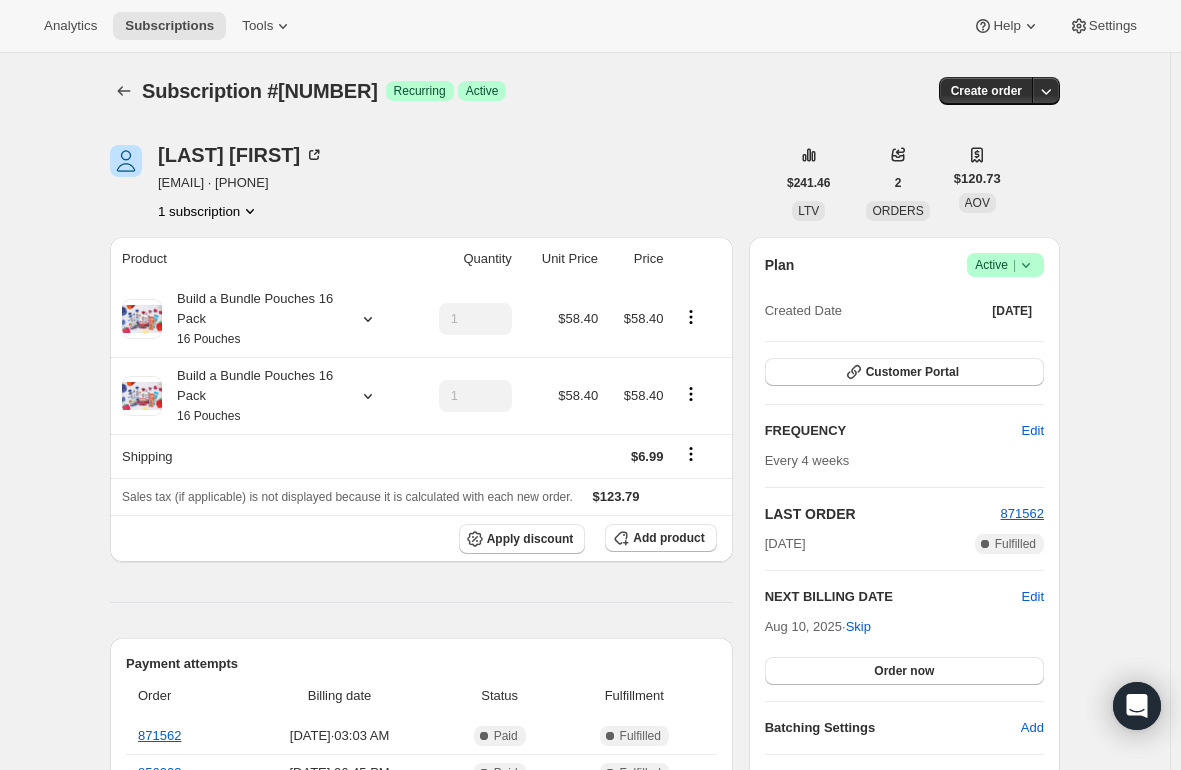 click 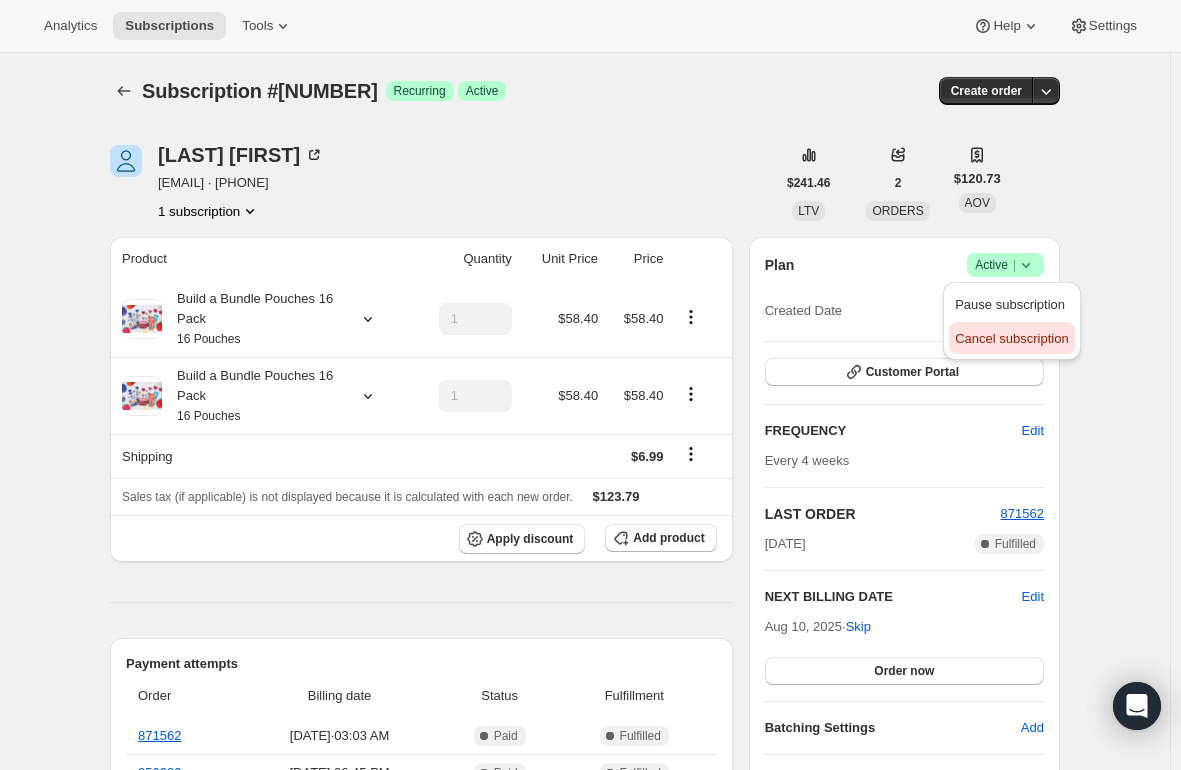 click on "Cancel subscription" at bounding box center [1011, 339] 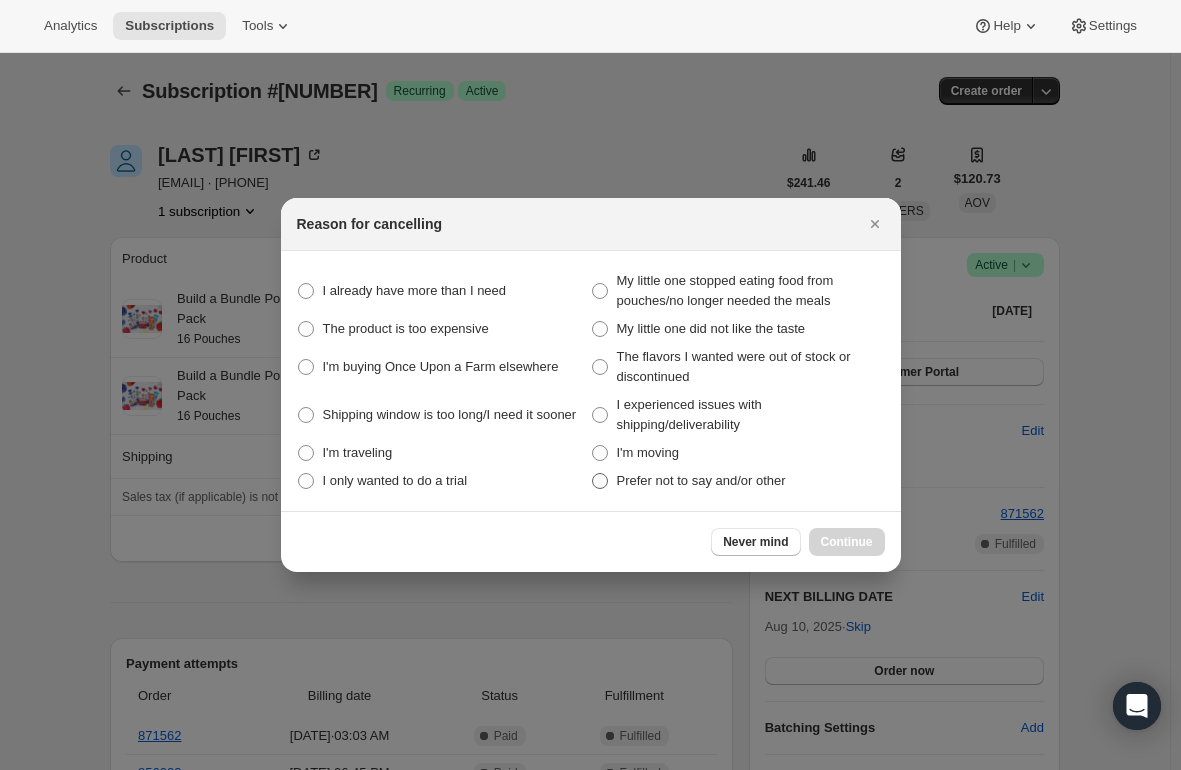 click at bounding box center [600, 481] 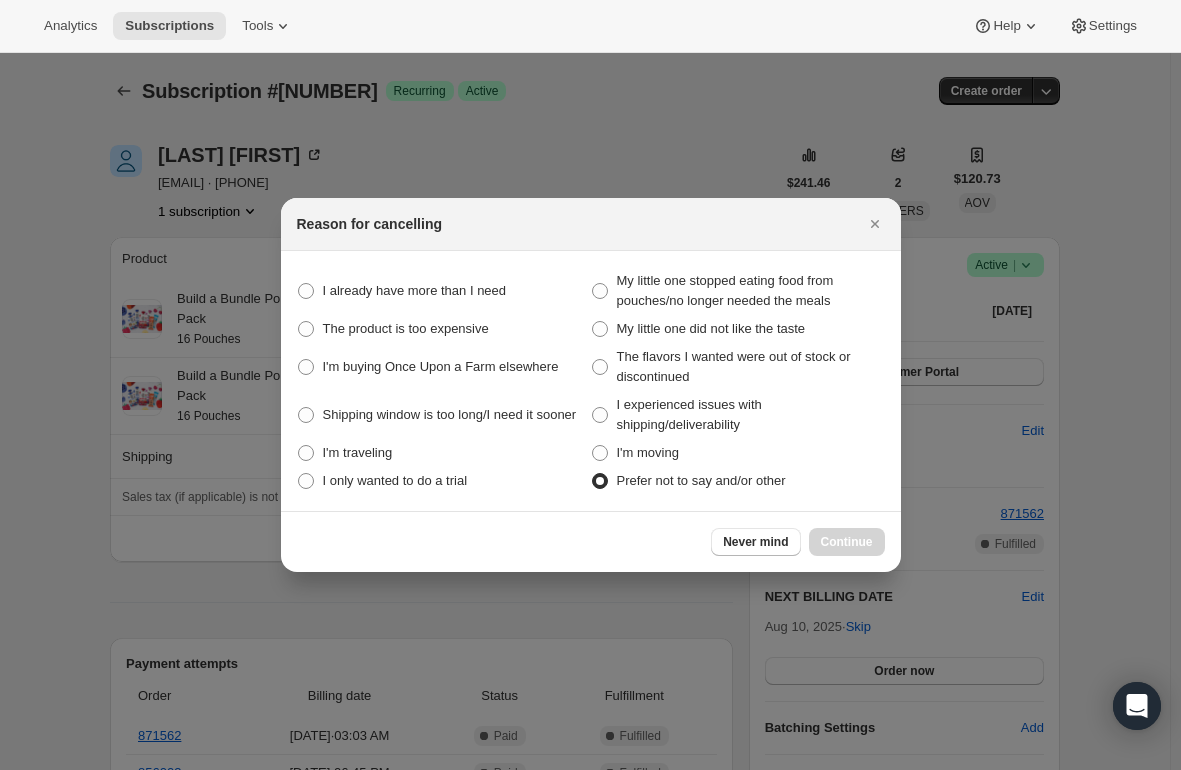 radio on "true" 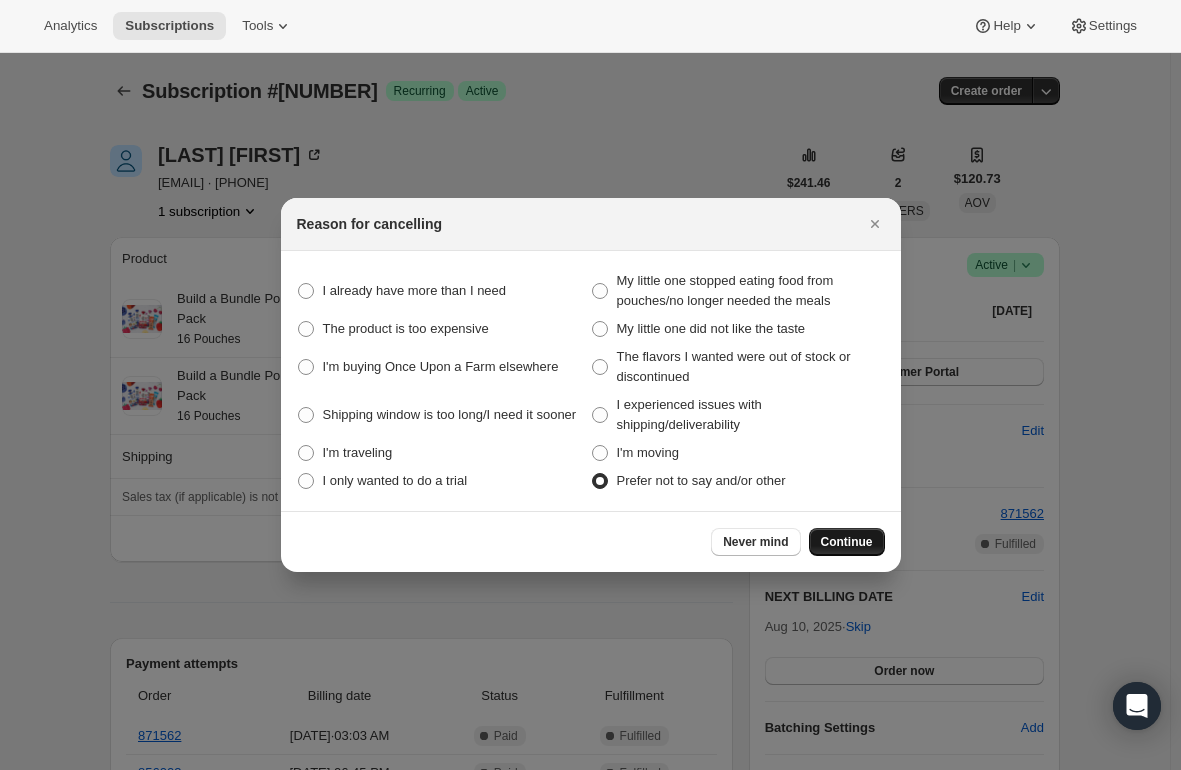 click on "Continue" at bounding box center [847, 542] 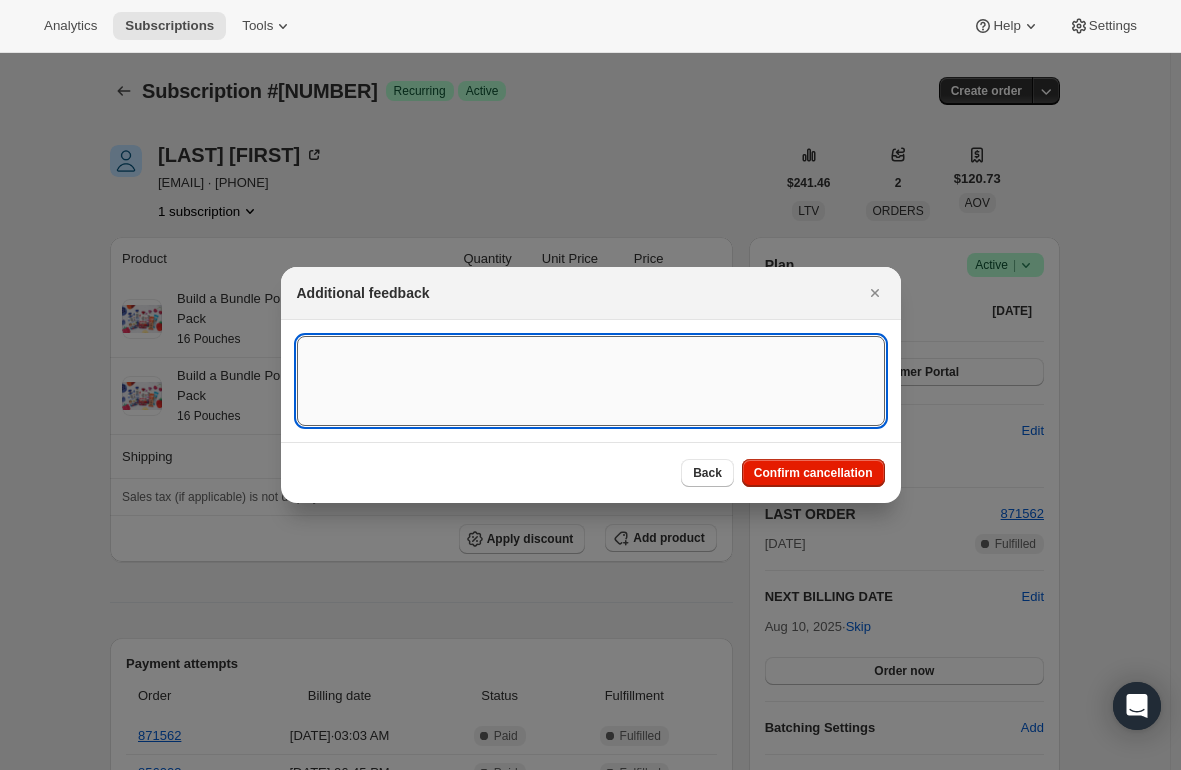 click at bounding box center (591, 381) 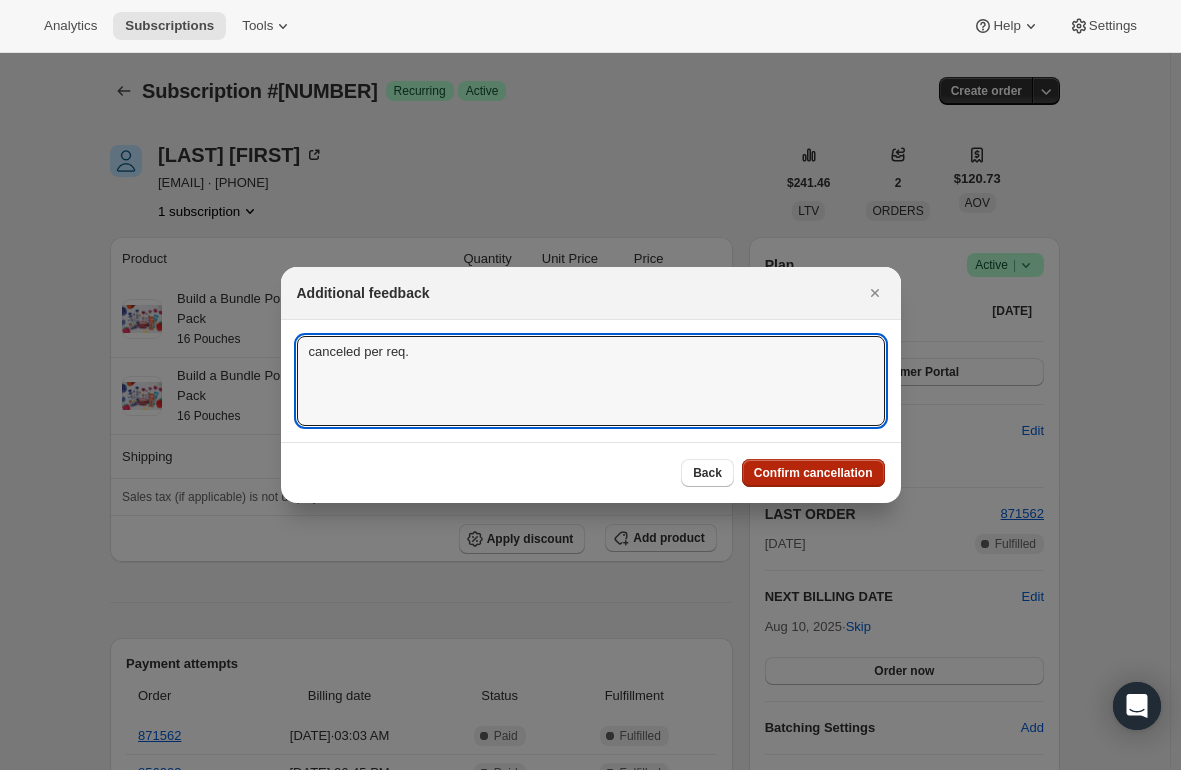 type on "canceled per req." 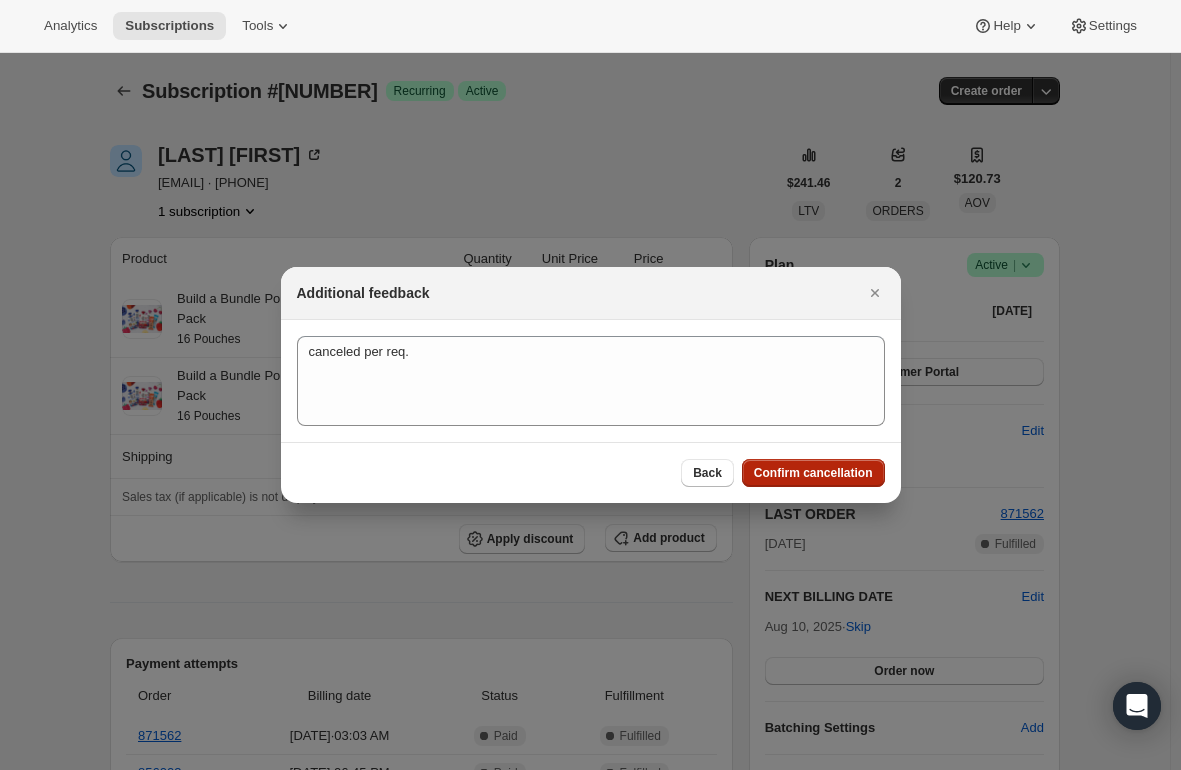 click on "Confirm cancellation" at bounding box center (813, 473) 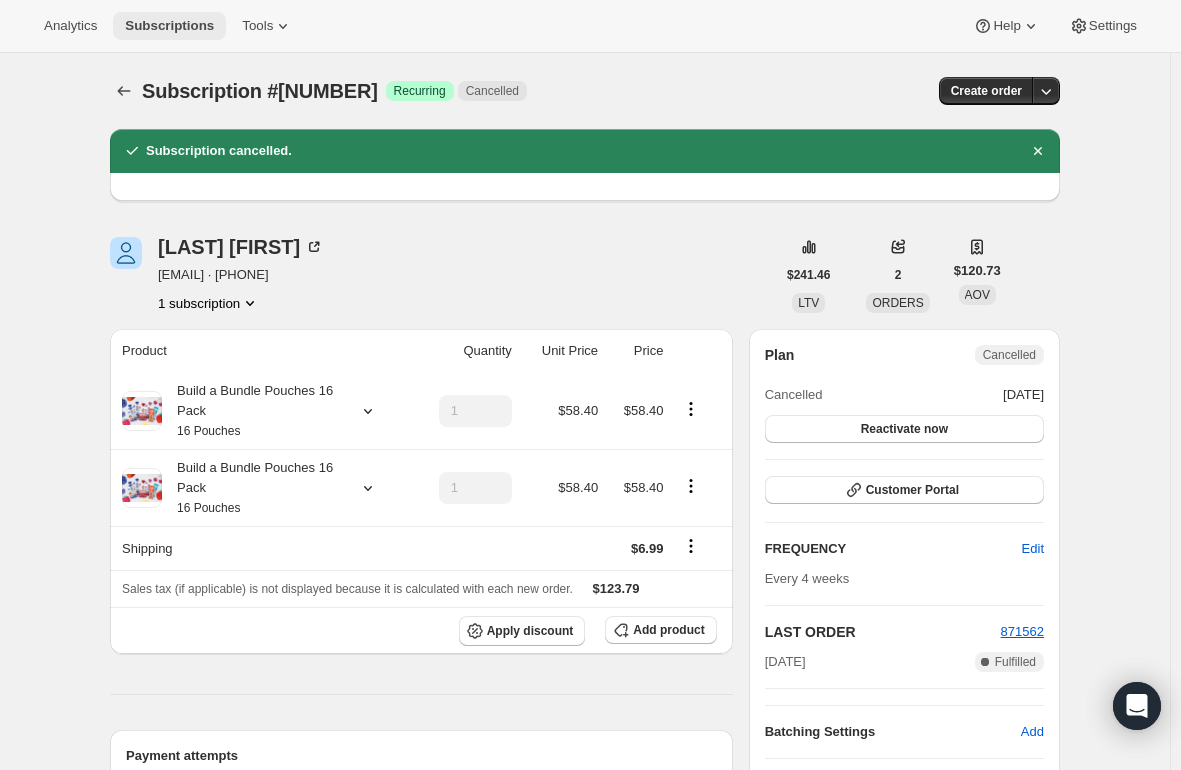 click on "Subscriptions" at bounding box center [169, 26] 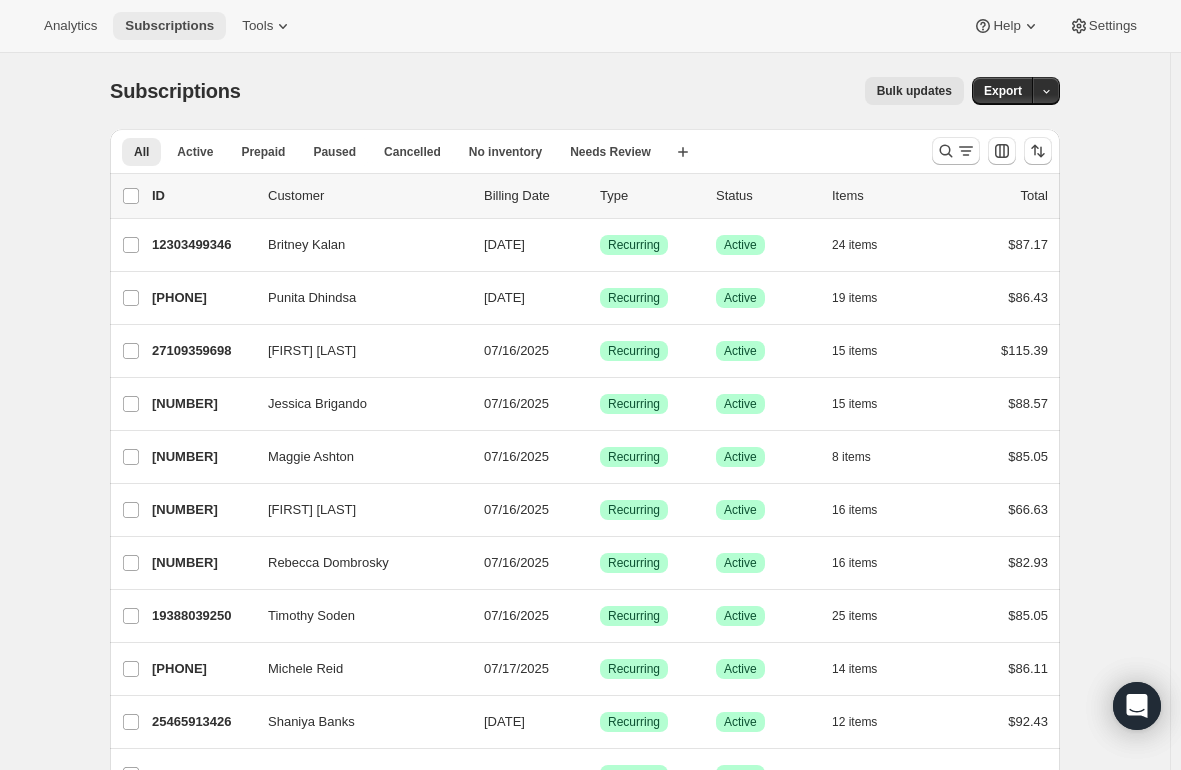 click on "Subscriptions" at bounding box center (169, 26) 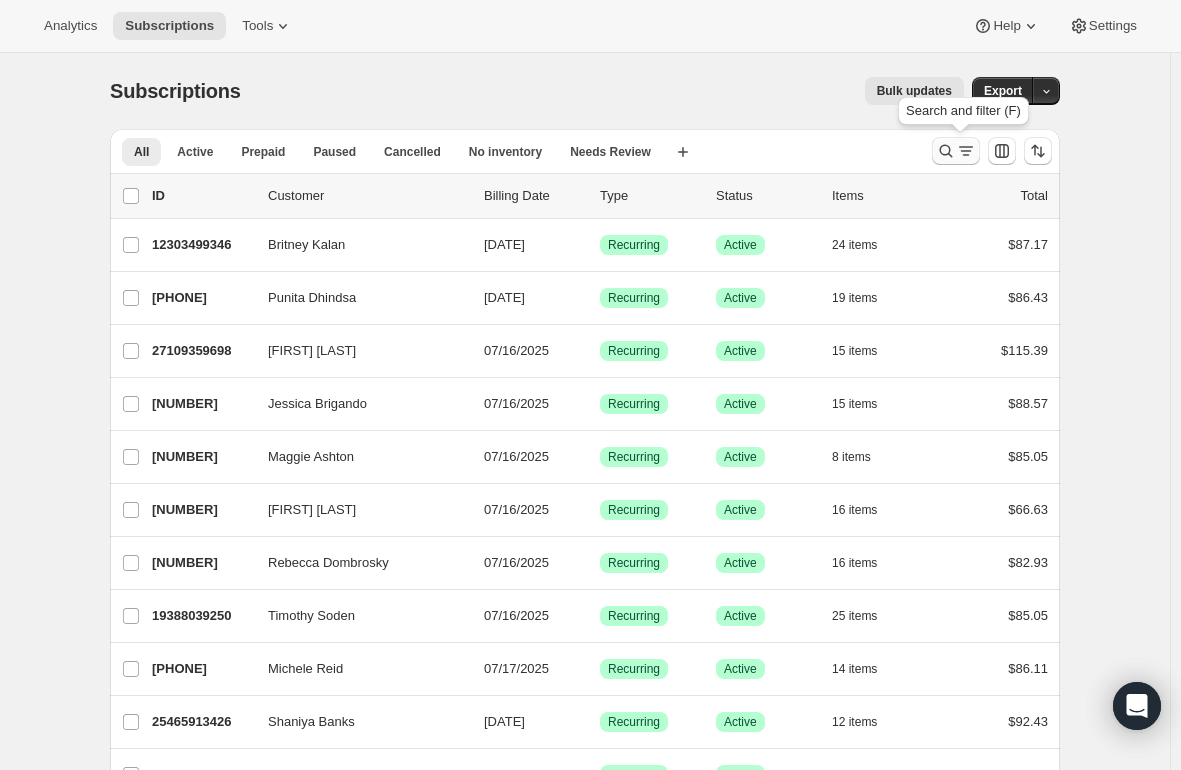 click 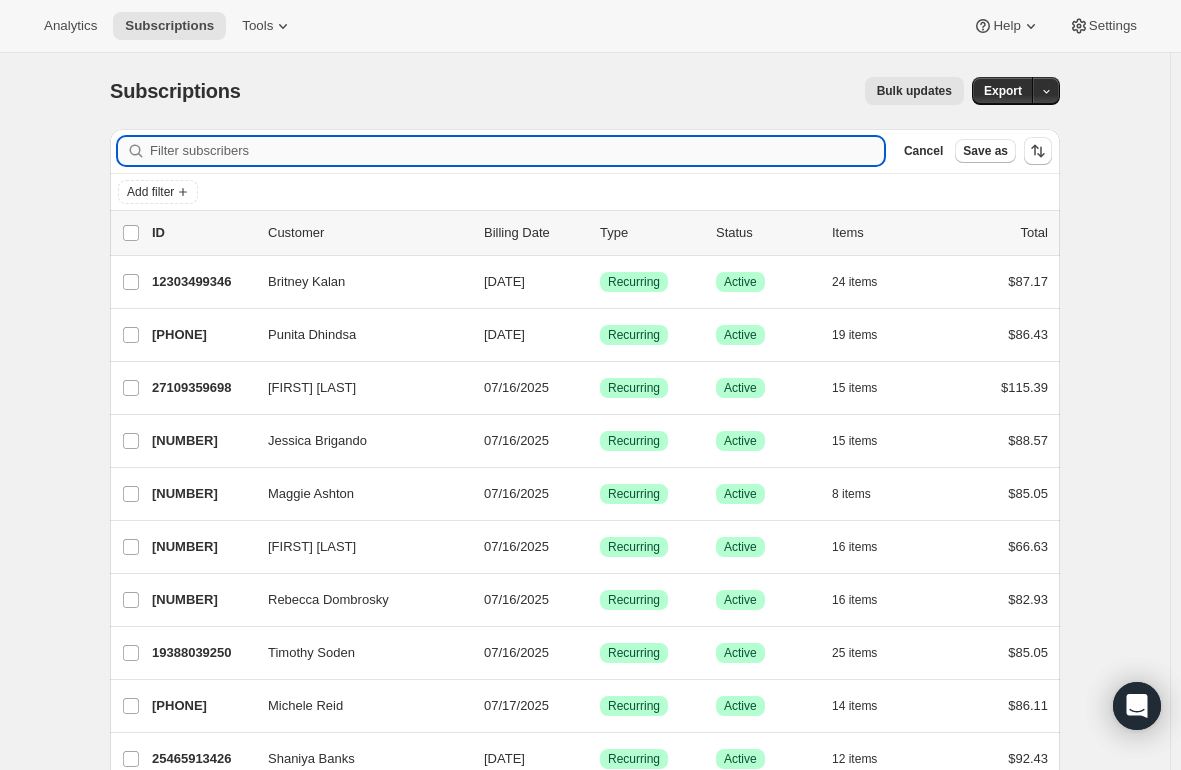 click on "Filter subscribers" at bounding box center [517, 151] 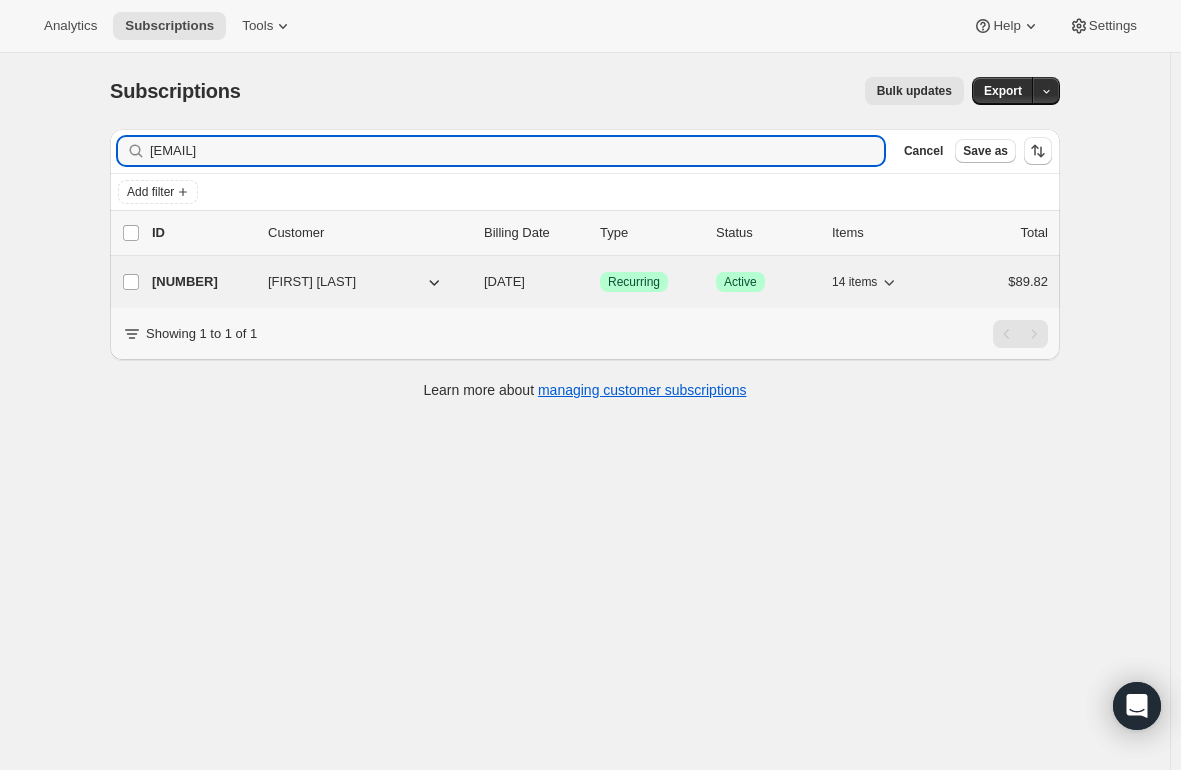 type on "alexandreacasperson@gmail.com" 